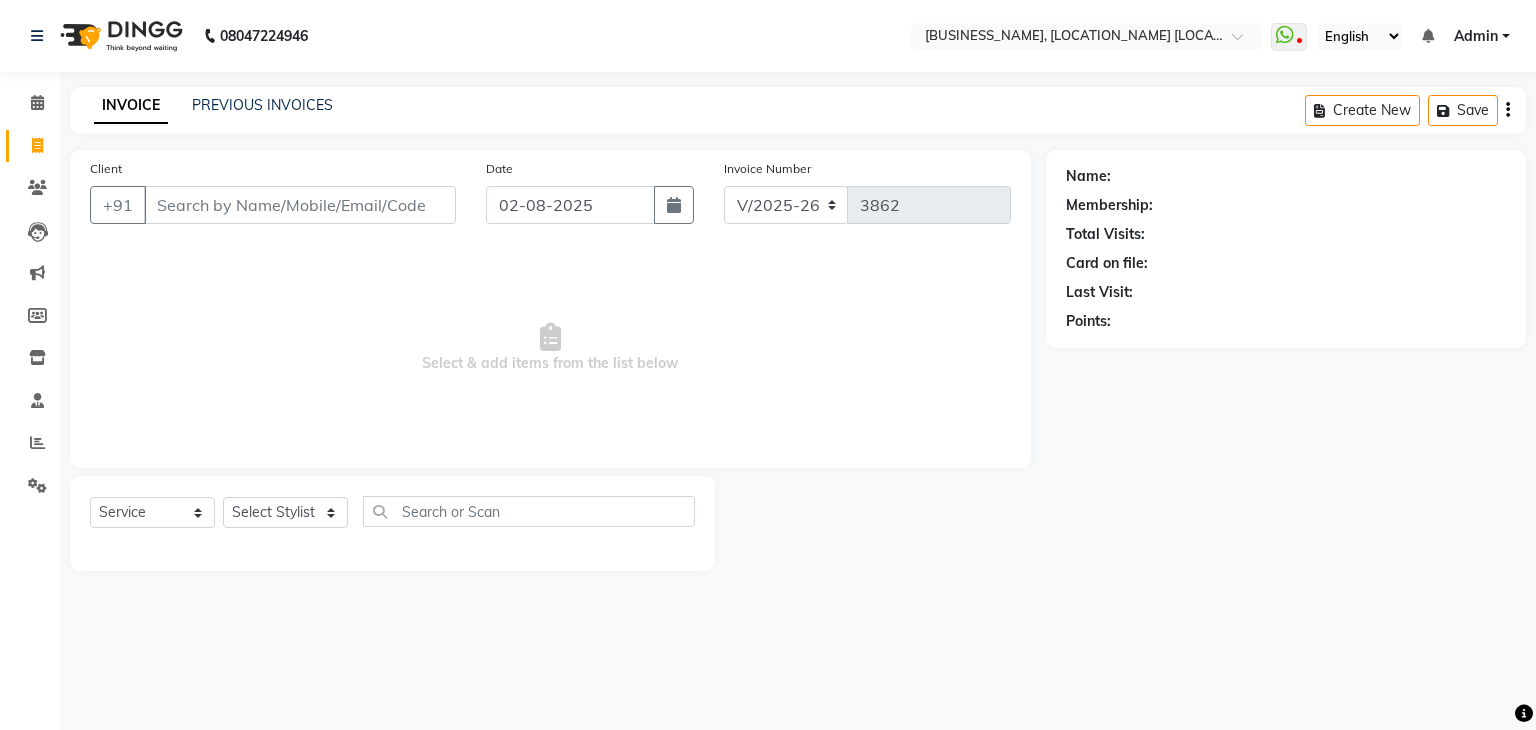 select on "6880" 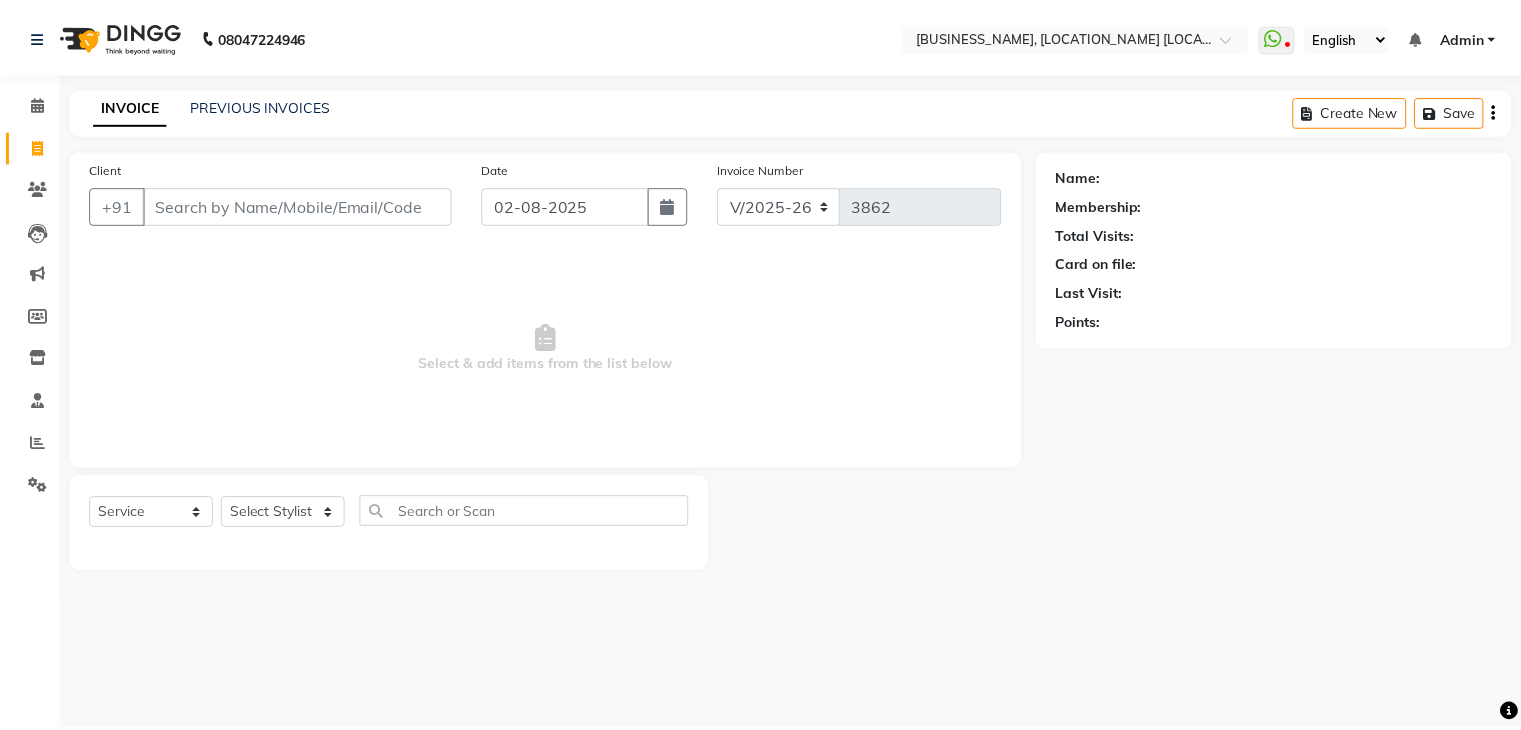 scroll, scrollTop: 0, scrollLeft: 0, axis: both 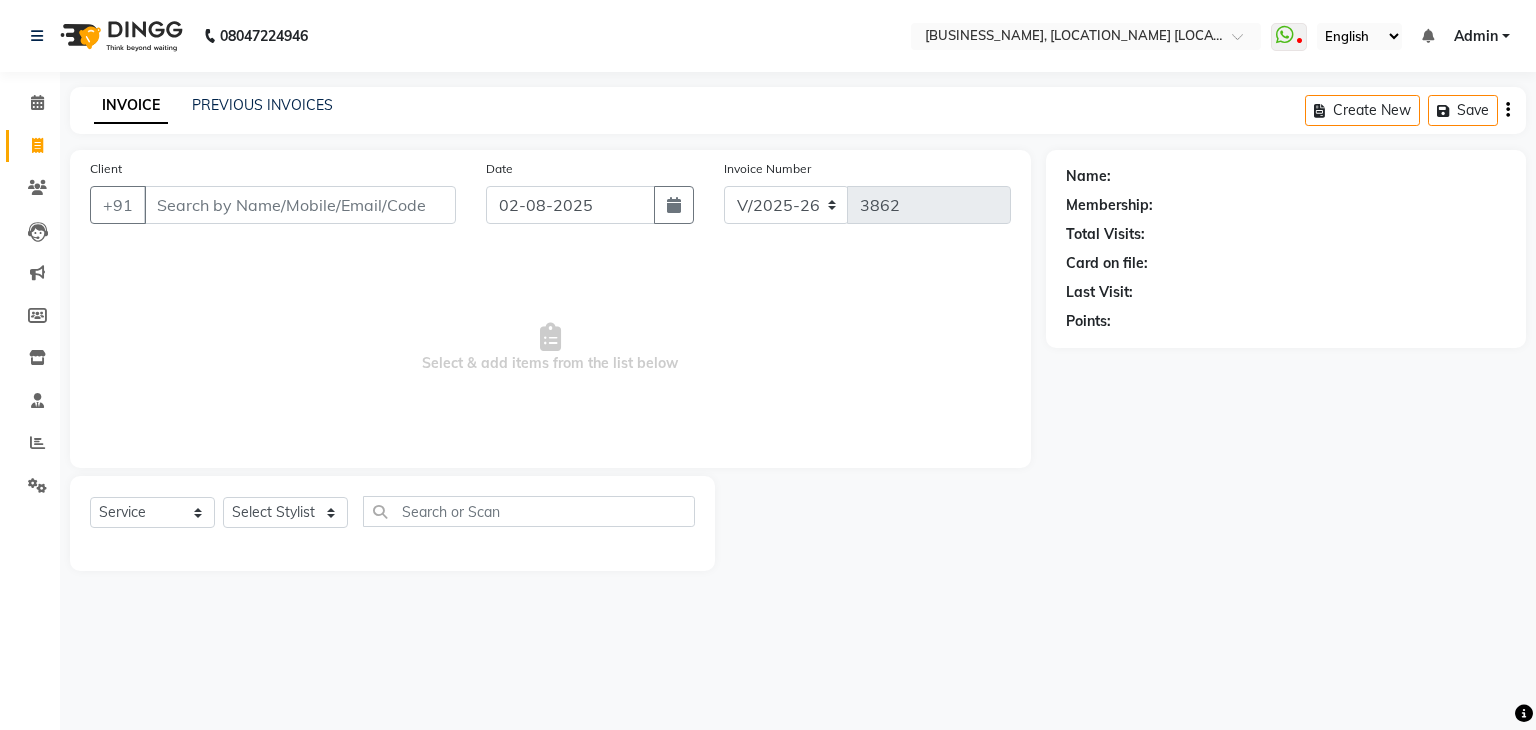 click on "Client" at bounding box center [300, 205] 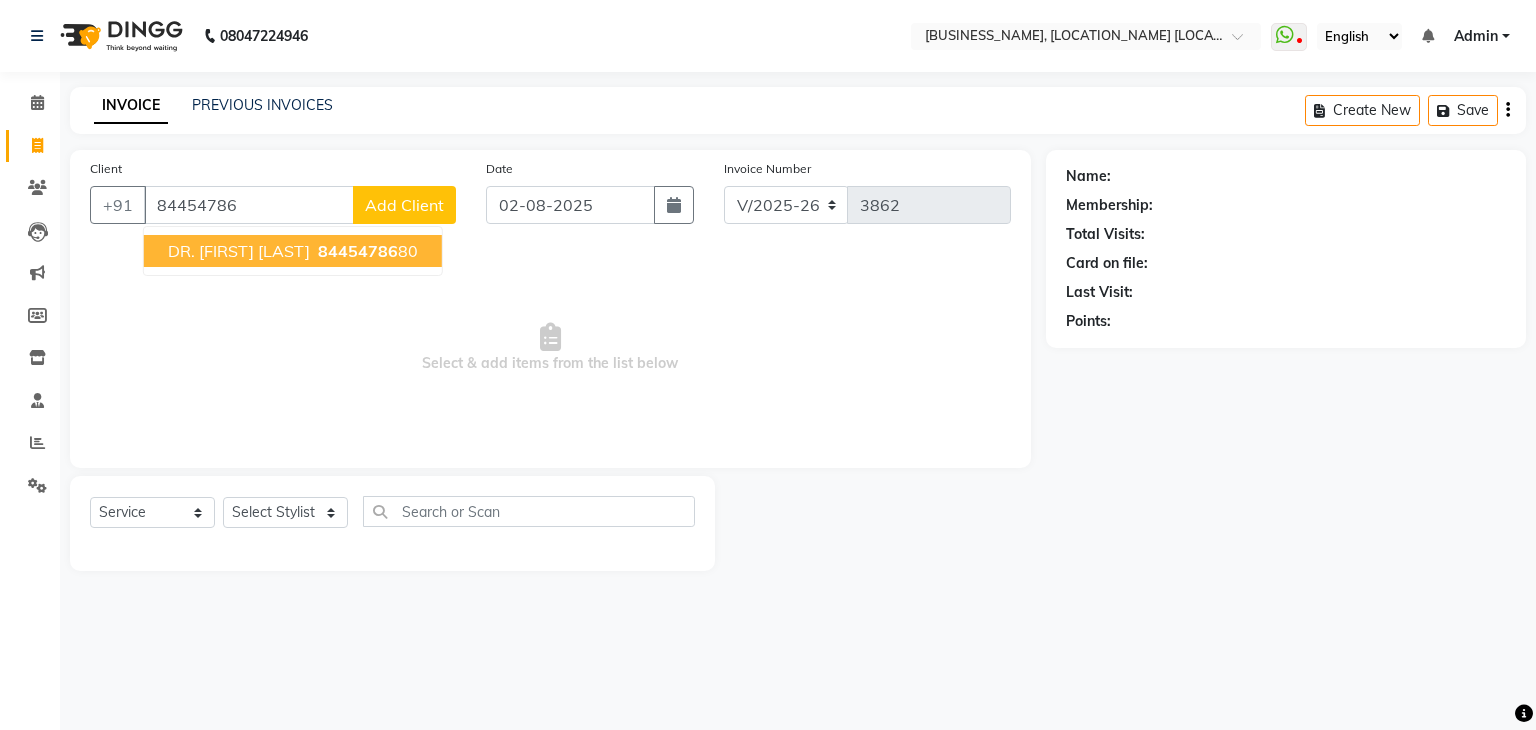 click on "DR. [FIRST] [LAST]" at bounding box center (239, 251) 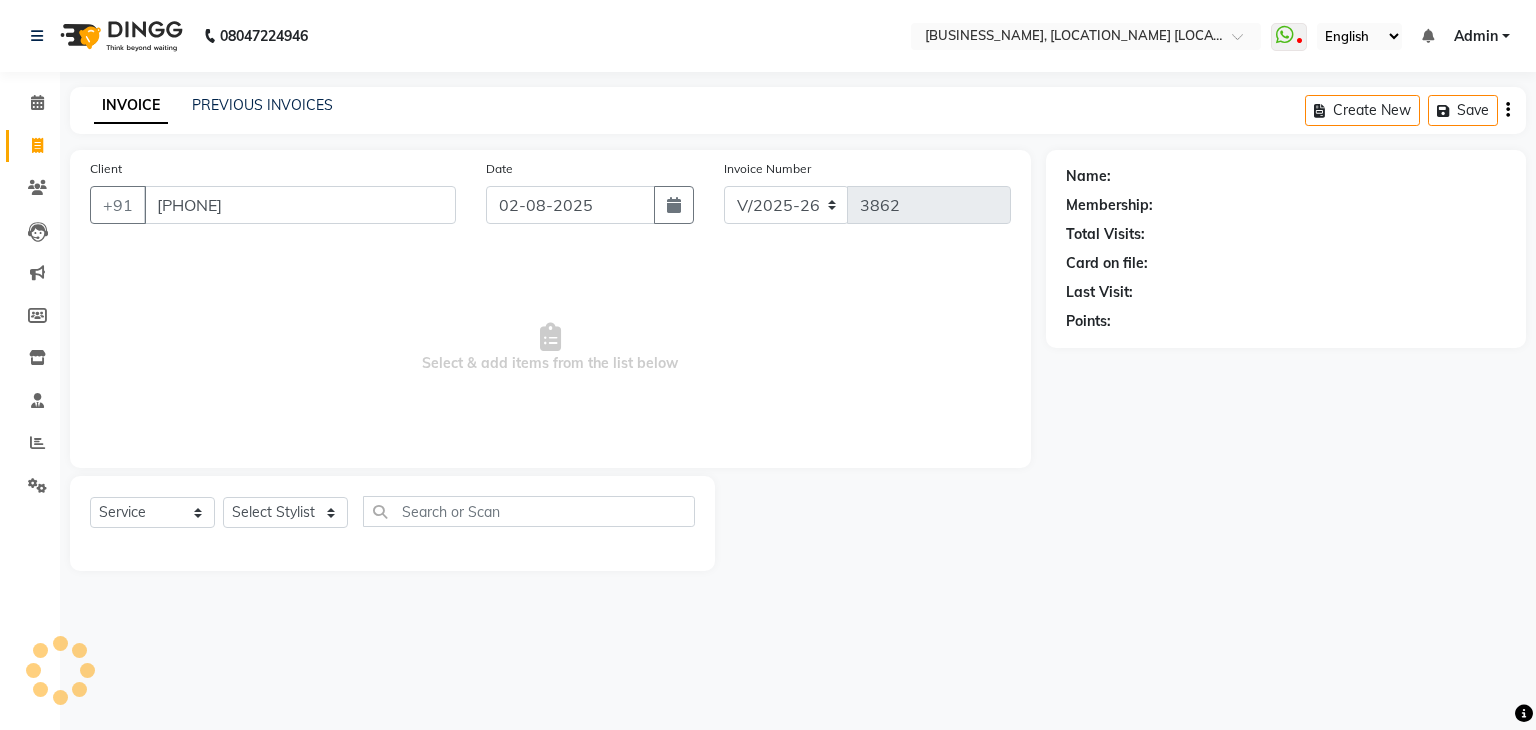 type on "[PHONE]" 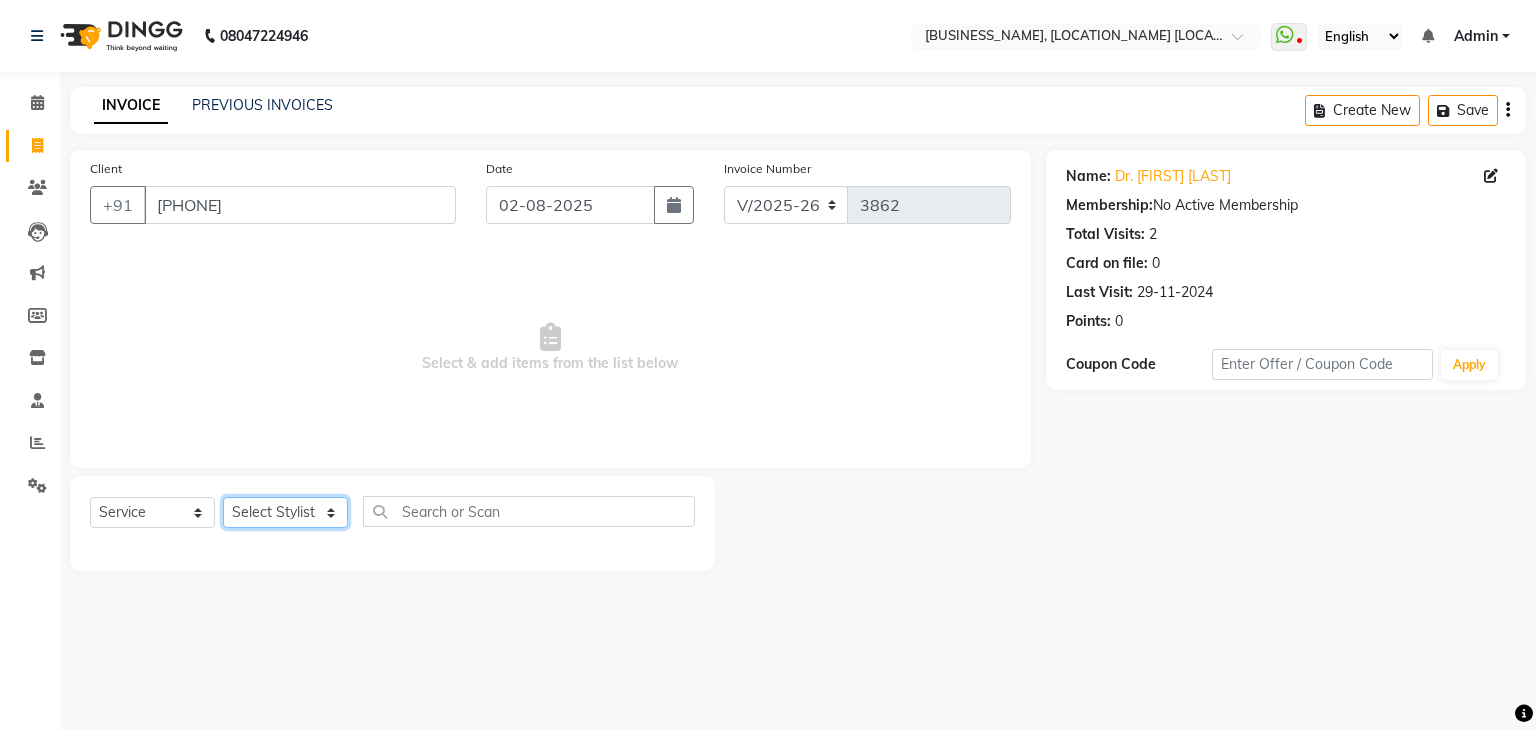 click on "Select Stylist AMAN DANISH SALMANI GOPAL PACHORI KANU KAVITA KIRAN KUMARI MEENU KUMARI NEHA NIKHIL CHAUDHARY Priya PRIYANKA YADAV RASHMI SANDHYA SHAGUFTA SHWETA SONA SAXENA SOUMYA TUSHAR OTWAL VINAY KUMAR" 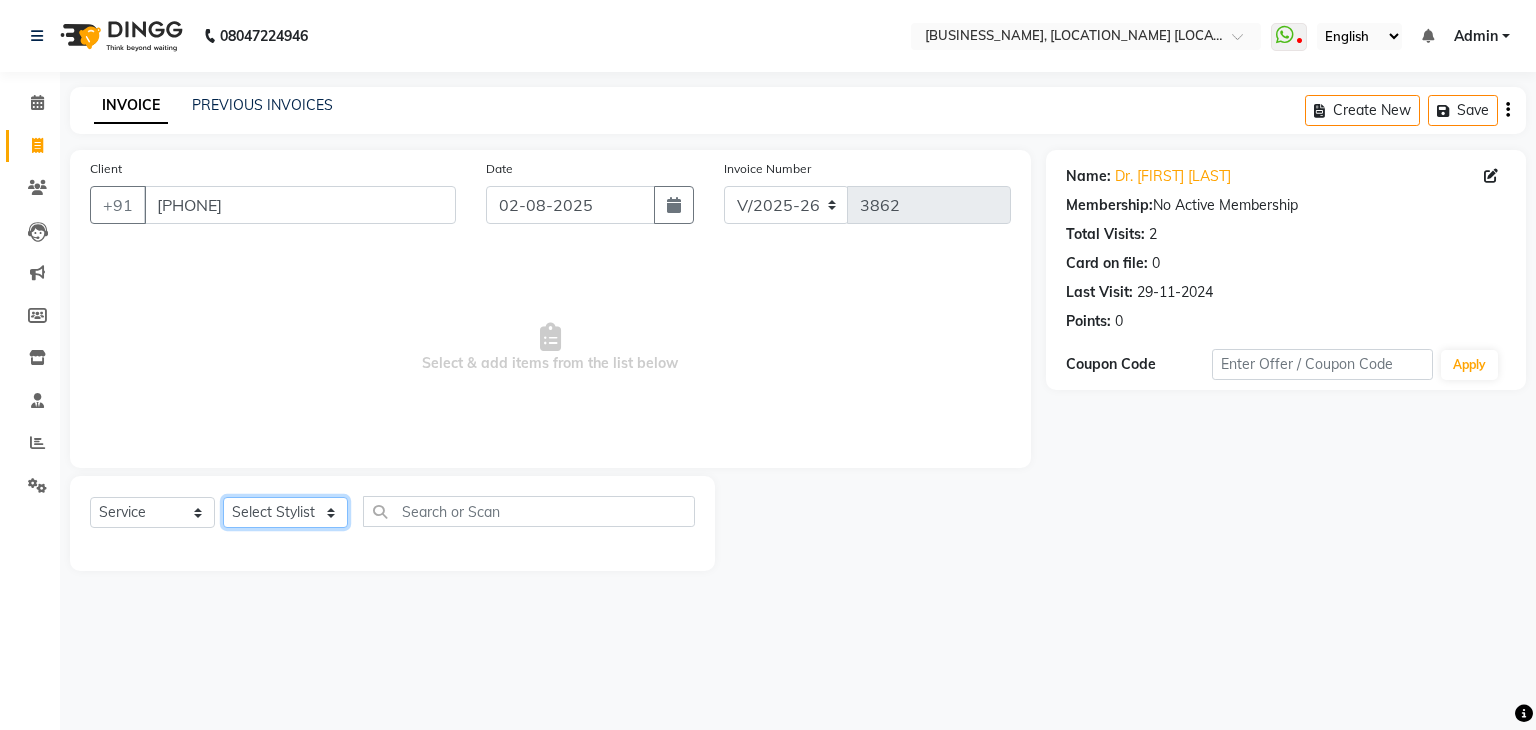 select on "53881" 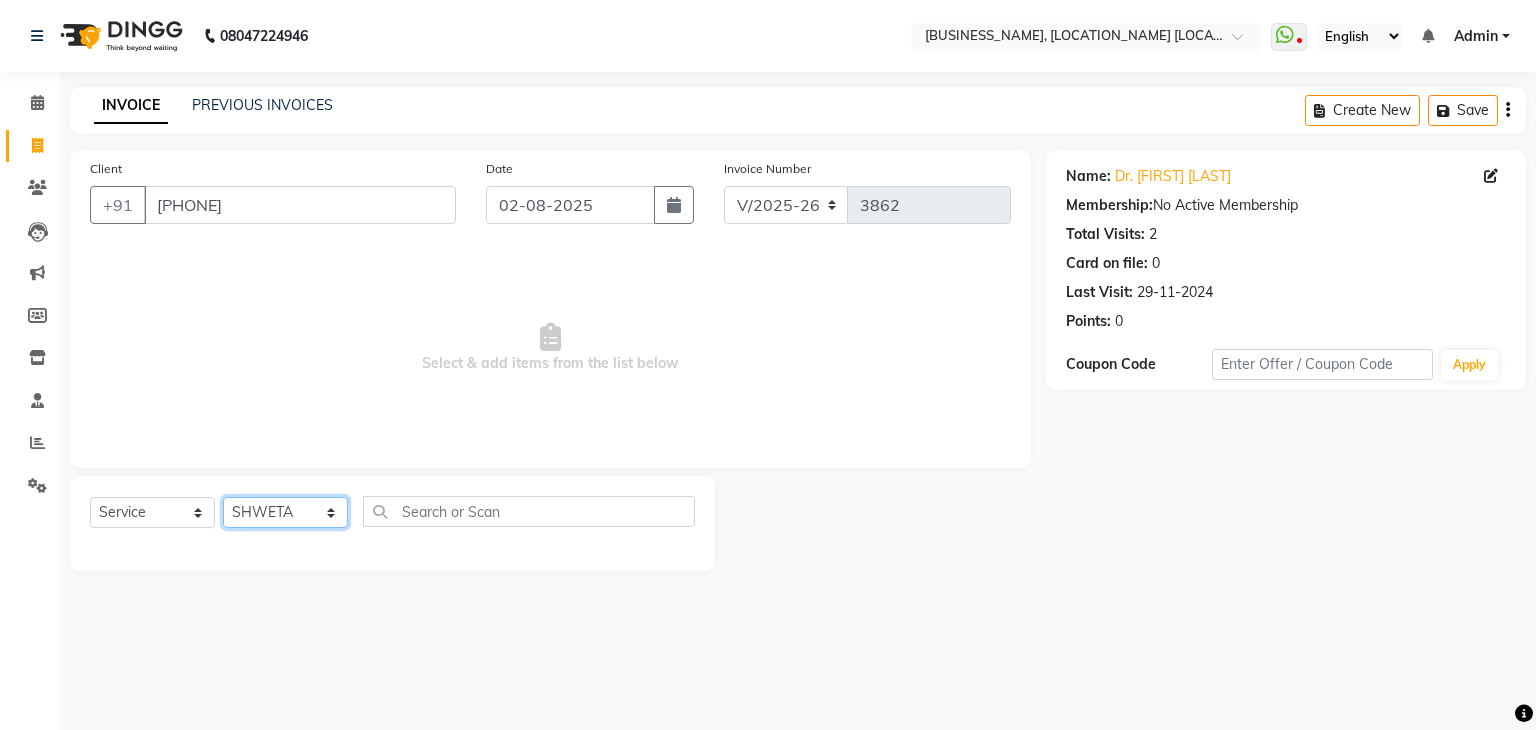 click on "Select Stylist AMAN DANISH SALMANI GOPAL PACHORI KANU KAVITA KIRAN KUMARI MEENU KUMARI NEHA NIKHIL CHAUDHARY Priya PRIYANKA YADAV RASHMI SANDHYA SHAGUFTA SHWETA SONA SAXENA SOUMYA TUSHAR OTWAL VINAY KUMAR" 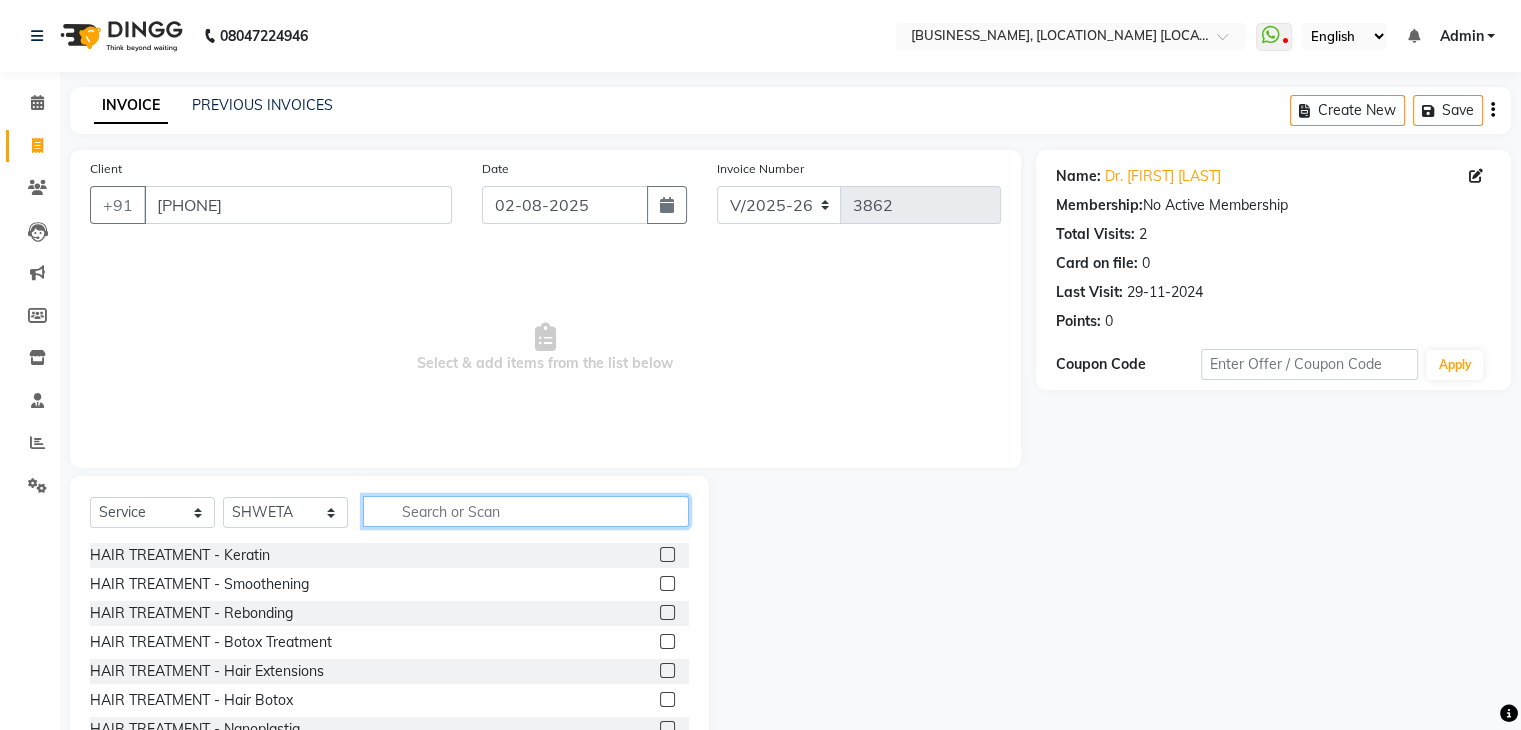 click 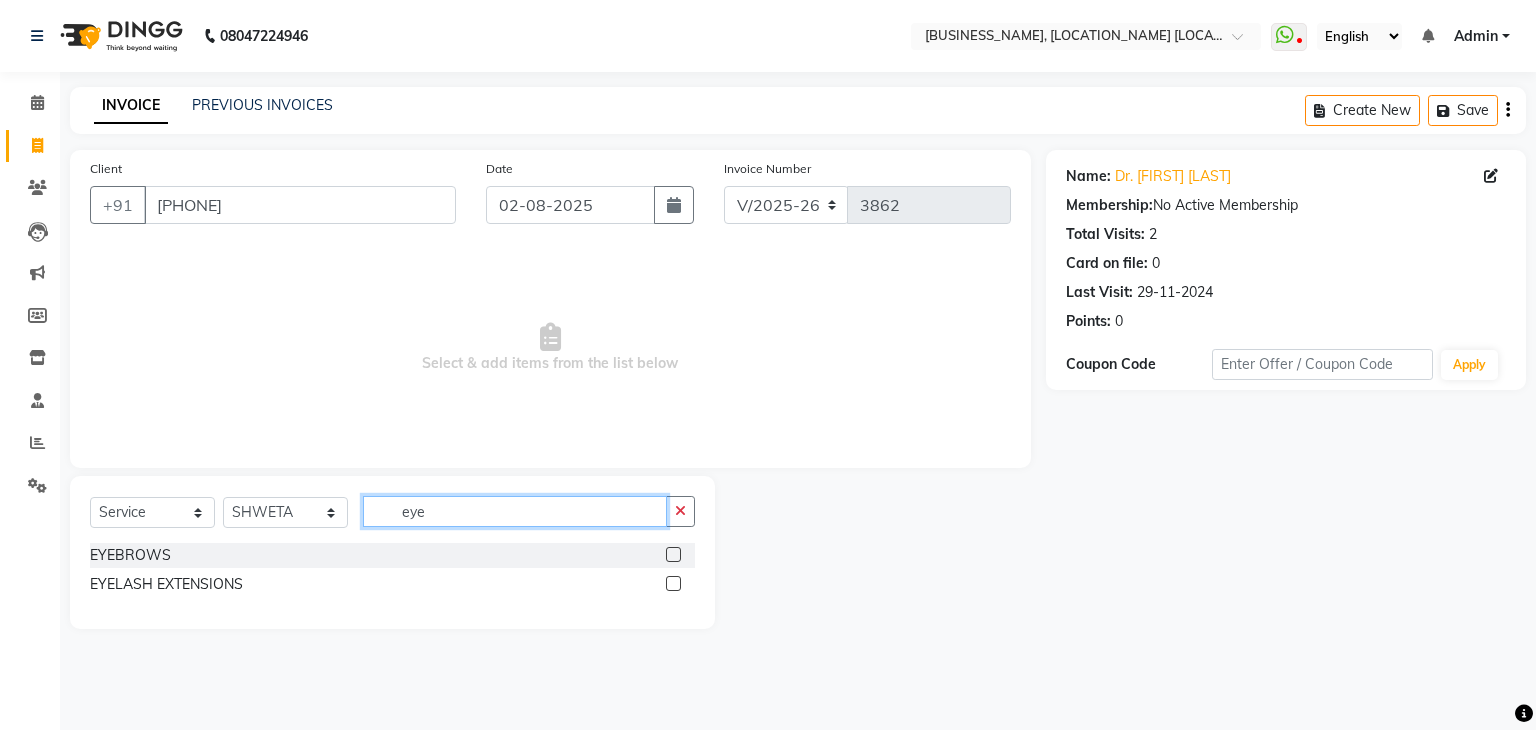 type on "eye" 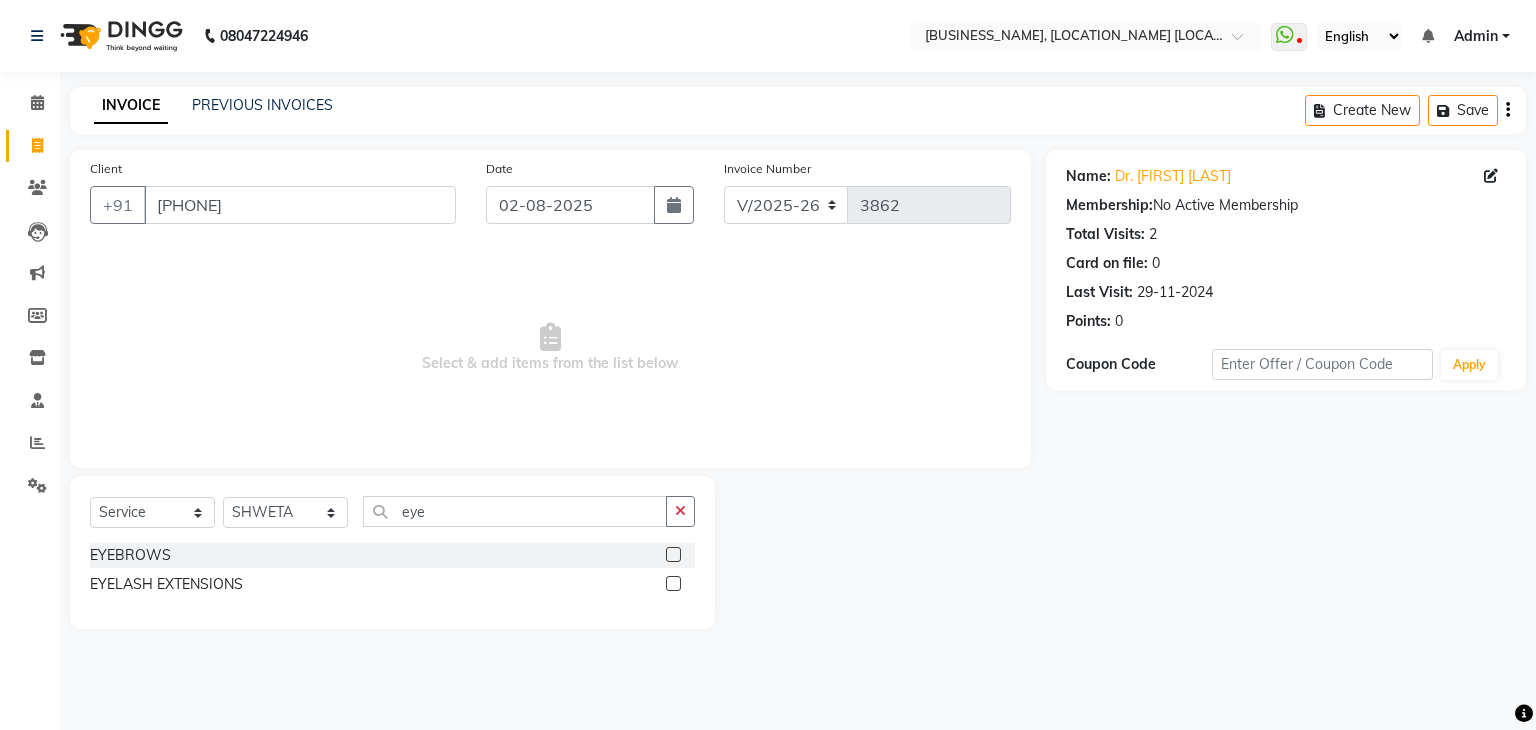 click 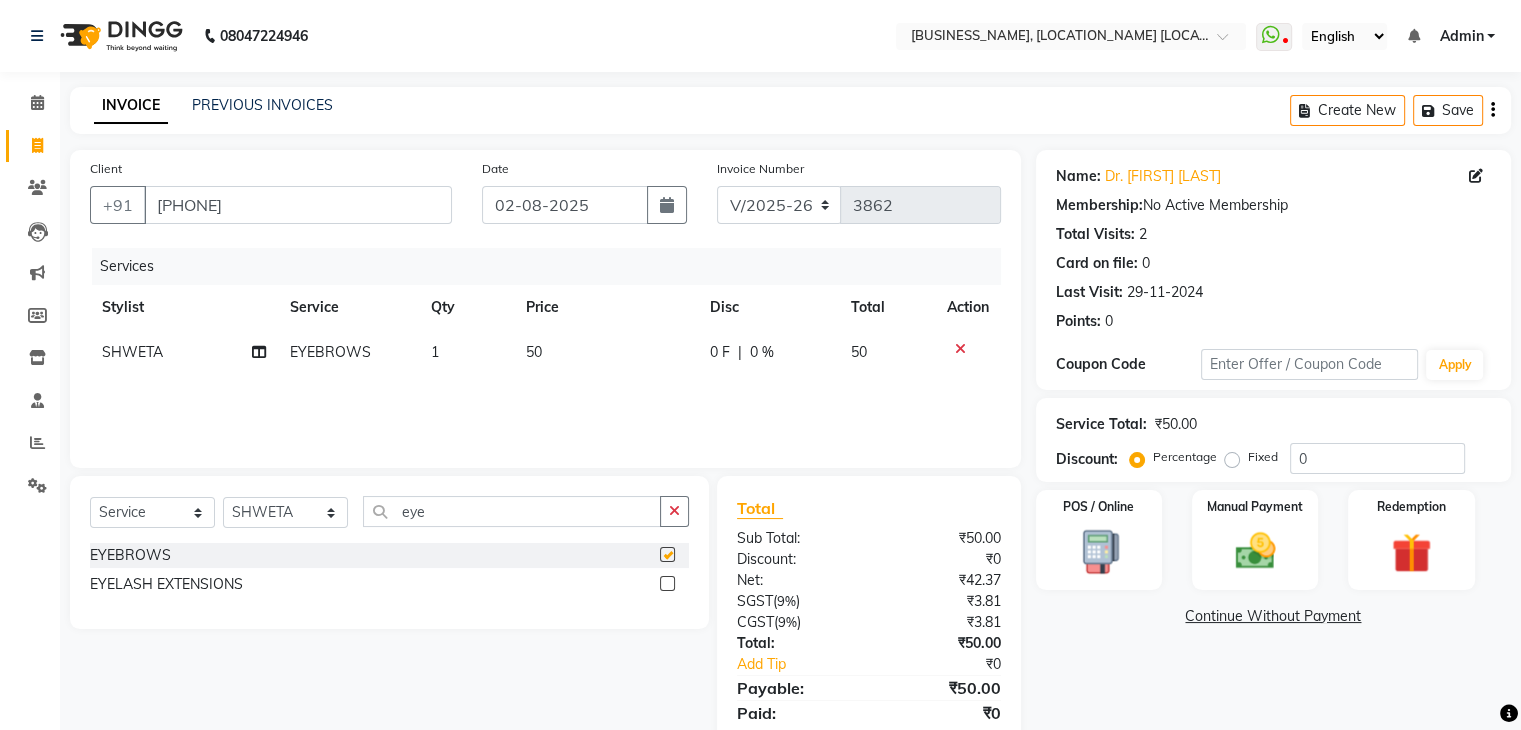 checkbox on "false" 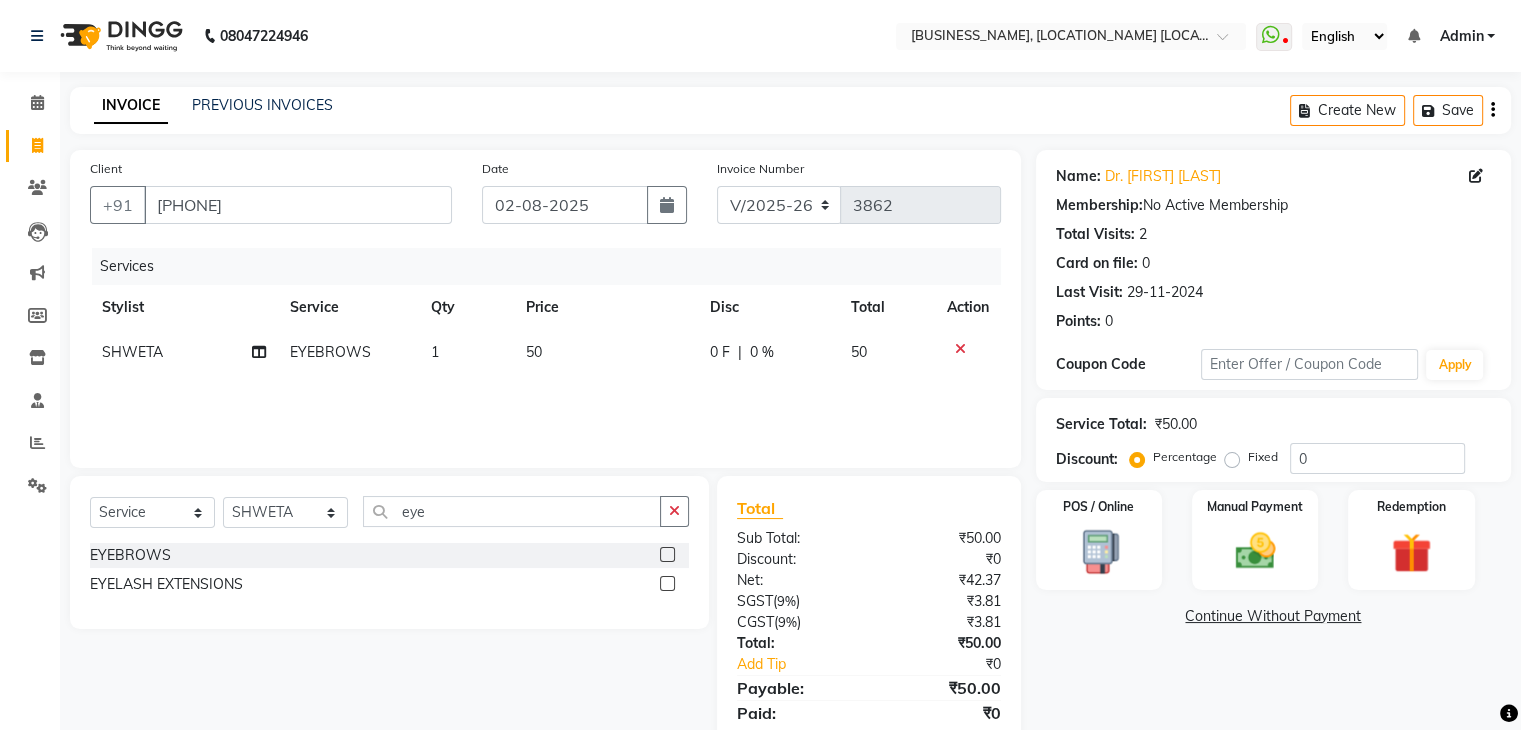 click on "50" 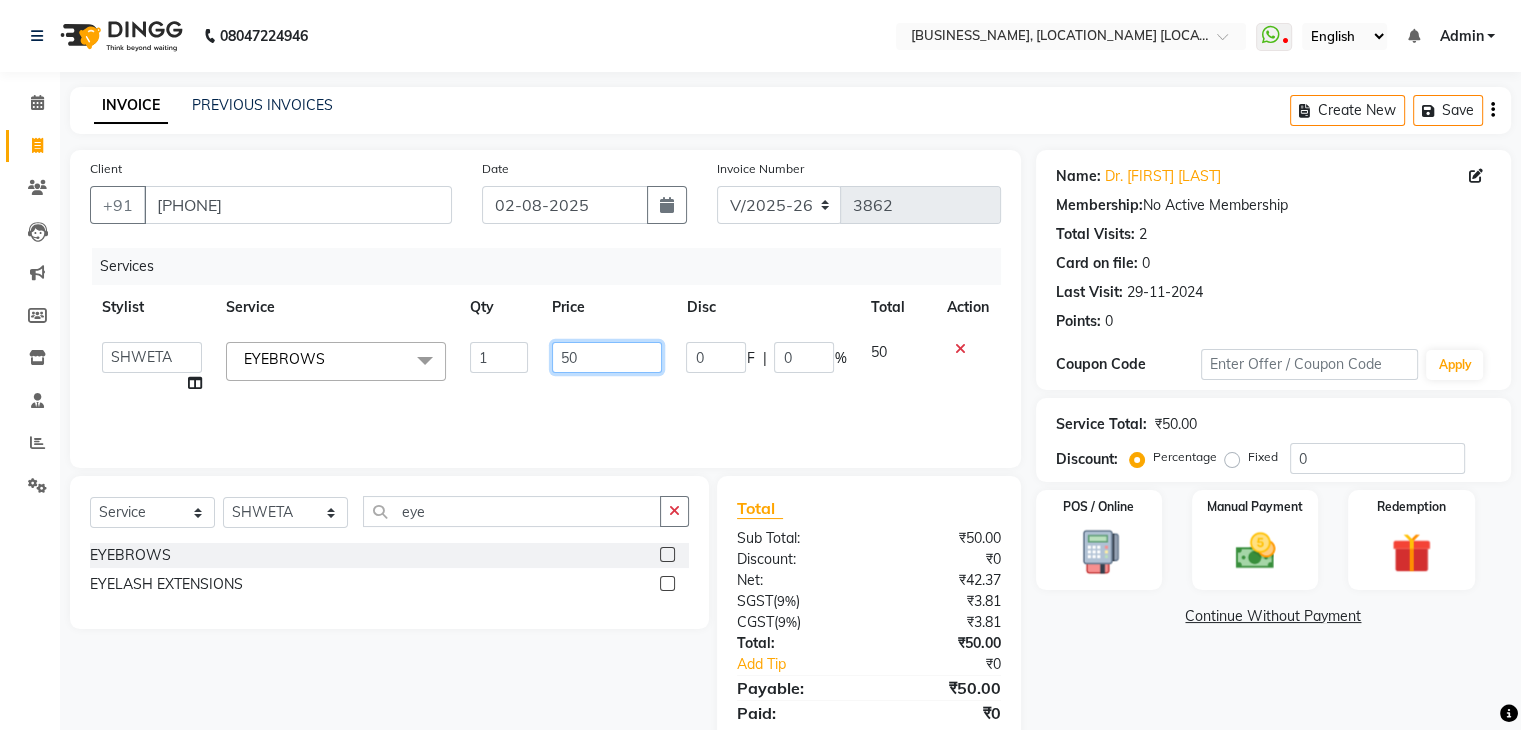 click on "50" 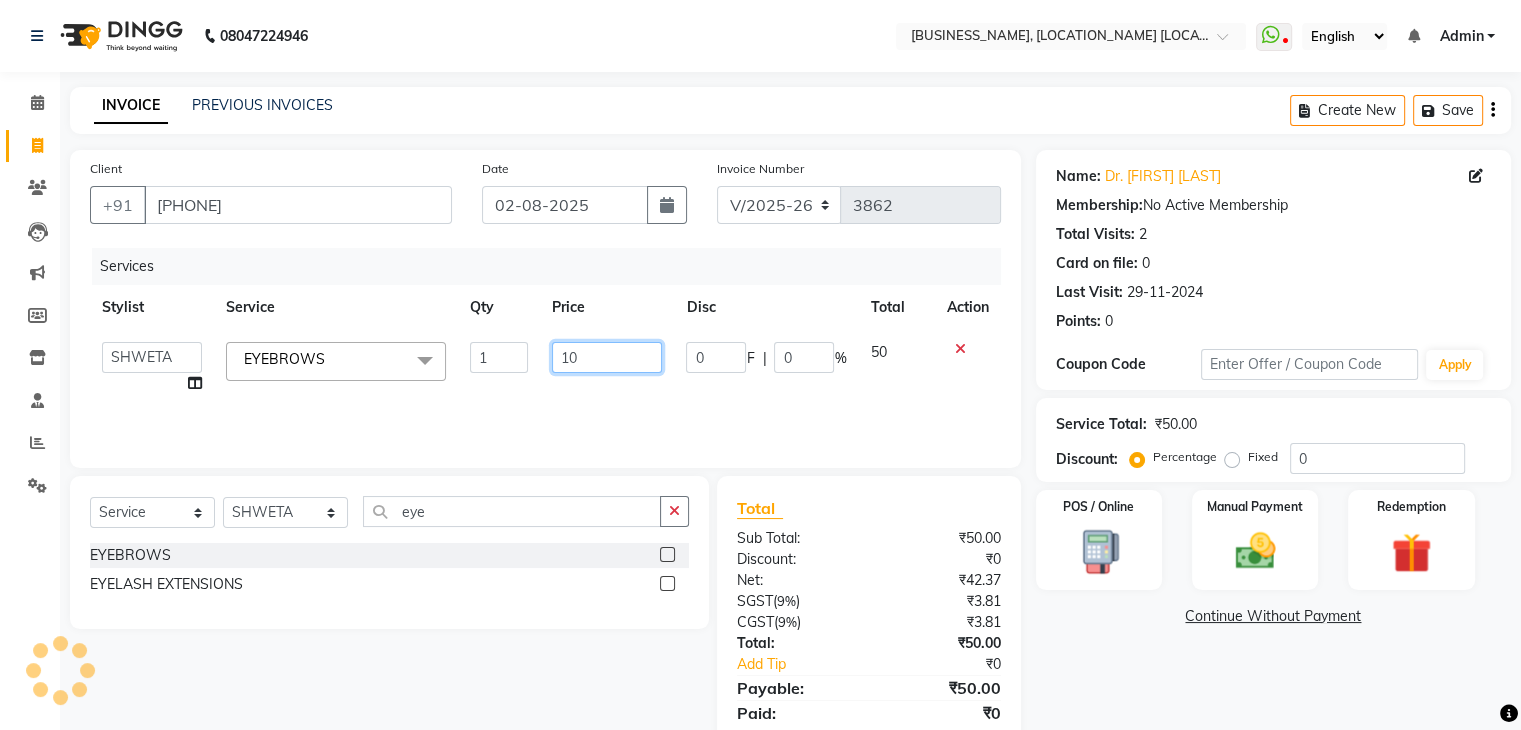 type on "100" 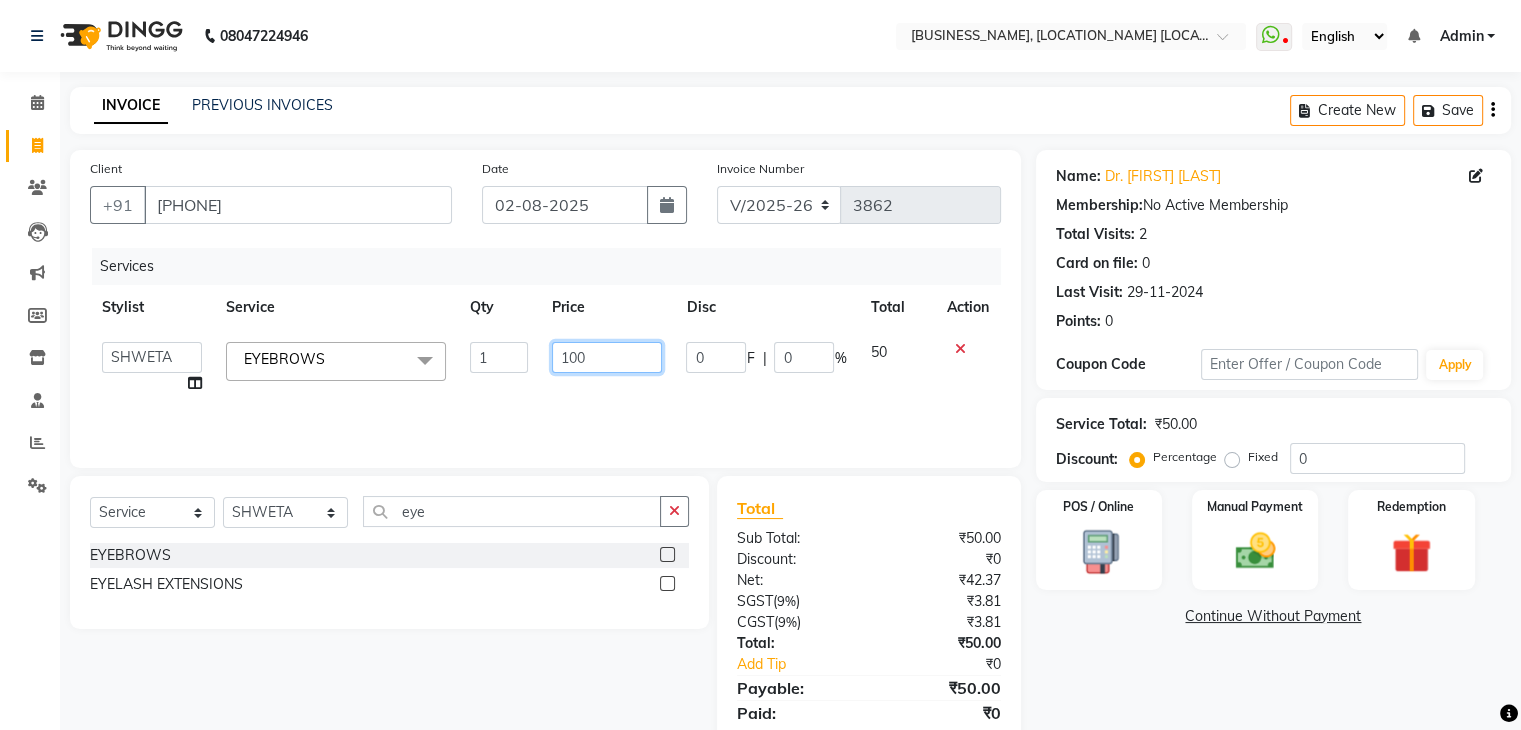 scroll, scrollTop: 0, scrollLeft: 14, axis: horizontal 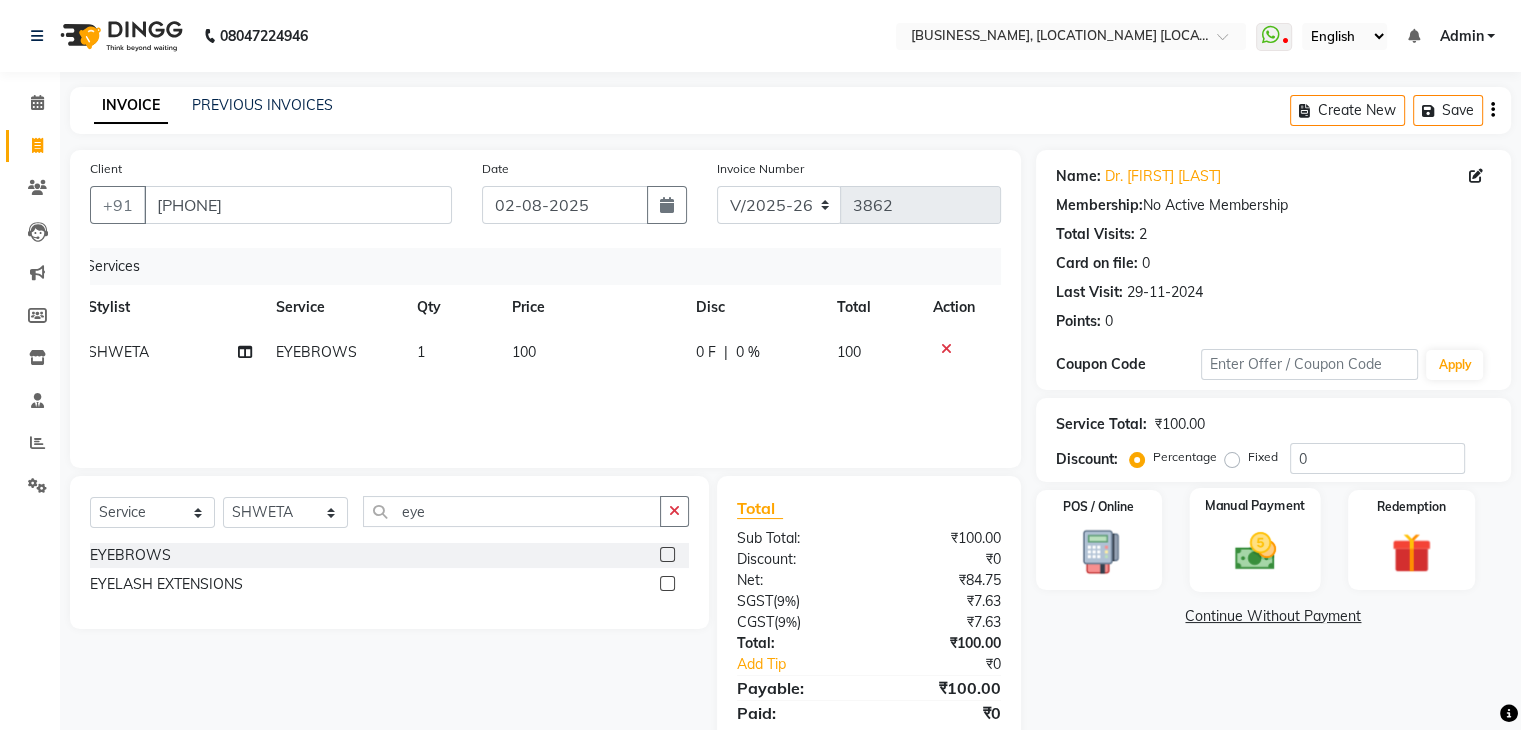 click on "Manual Payment" 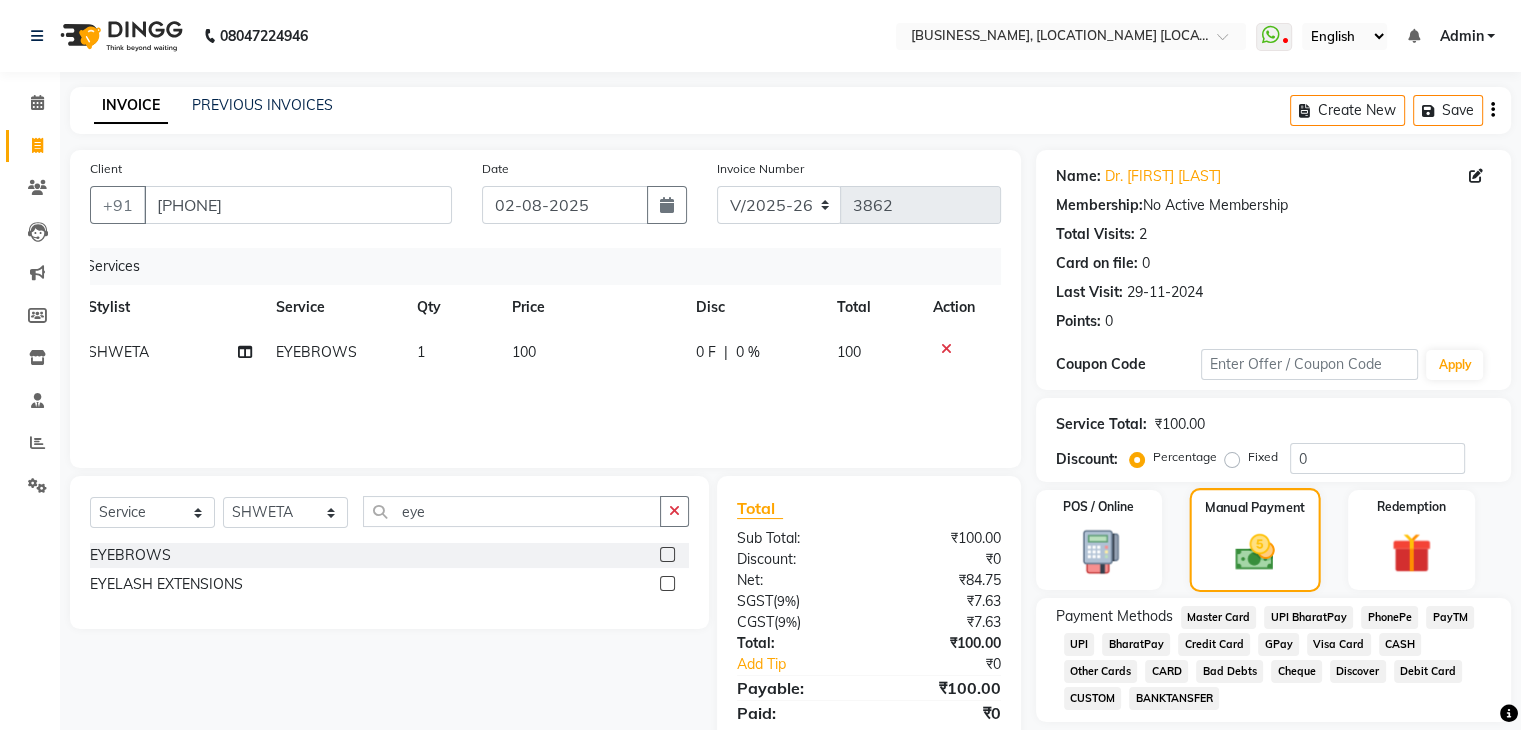 scroll, scrollTop: 71, scrollLeft: 0, axis: vertical 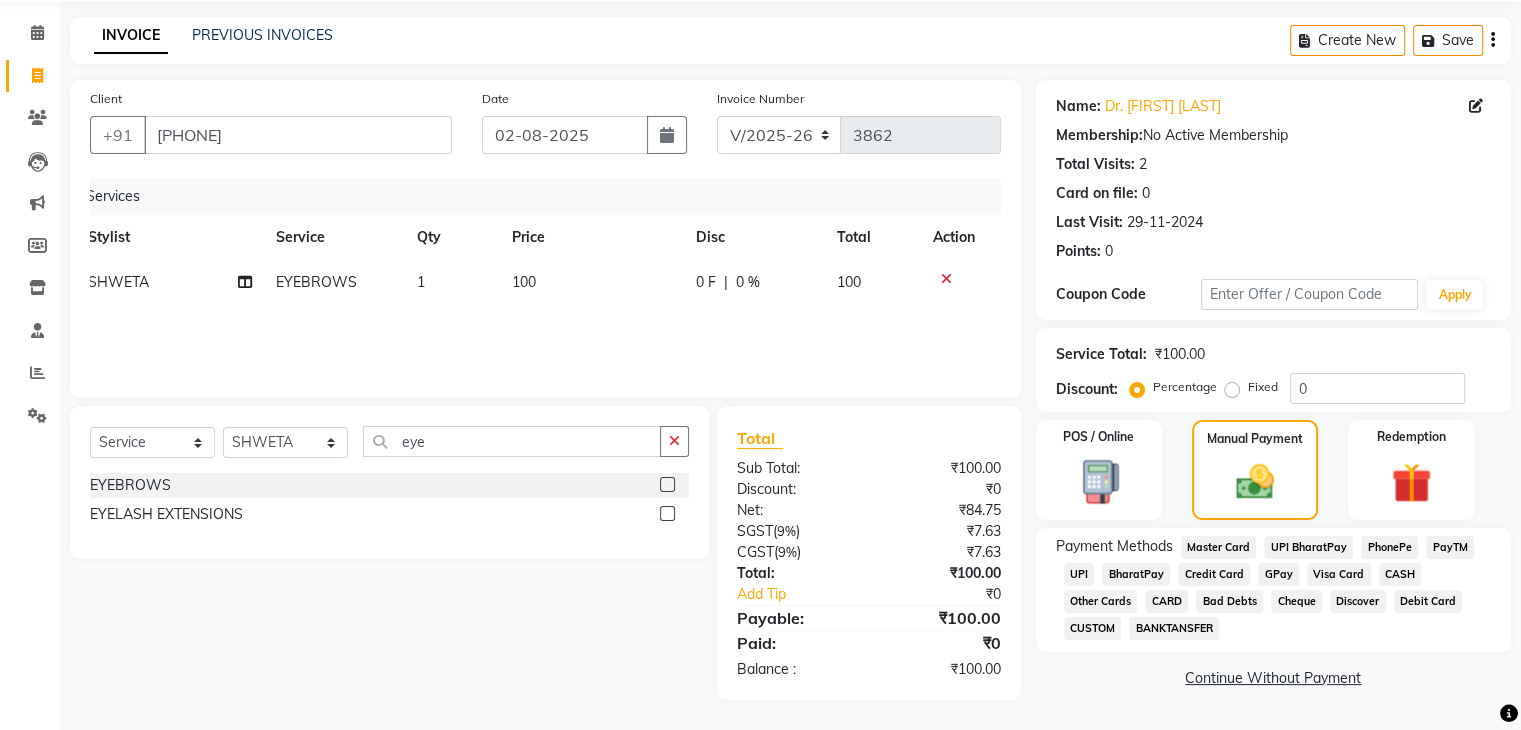 click on "CASH" 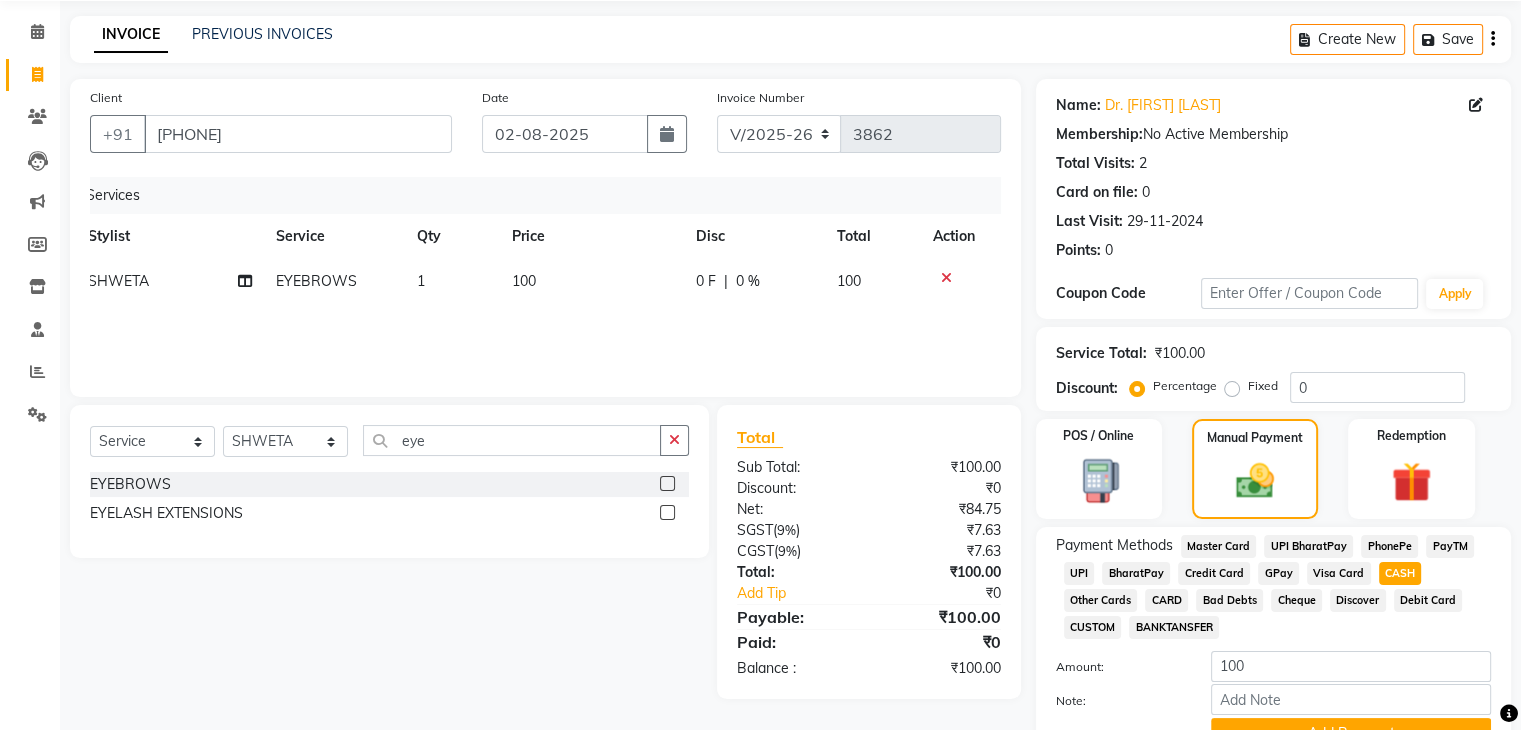 scroll, scrollTop: 172, scrollLeft: 0, axis: vertical 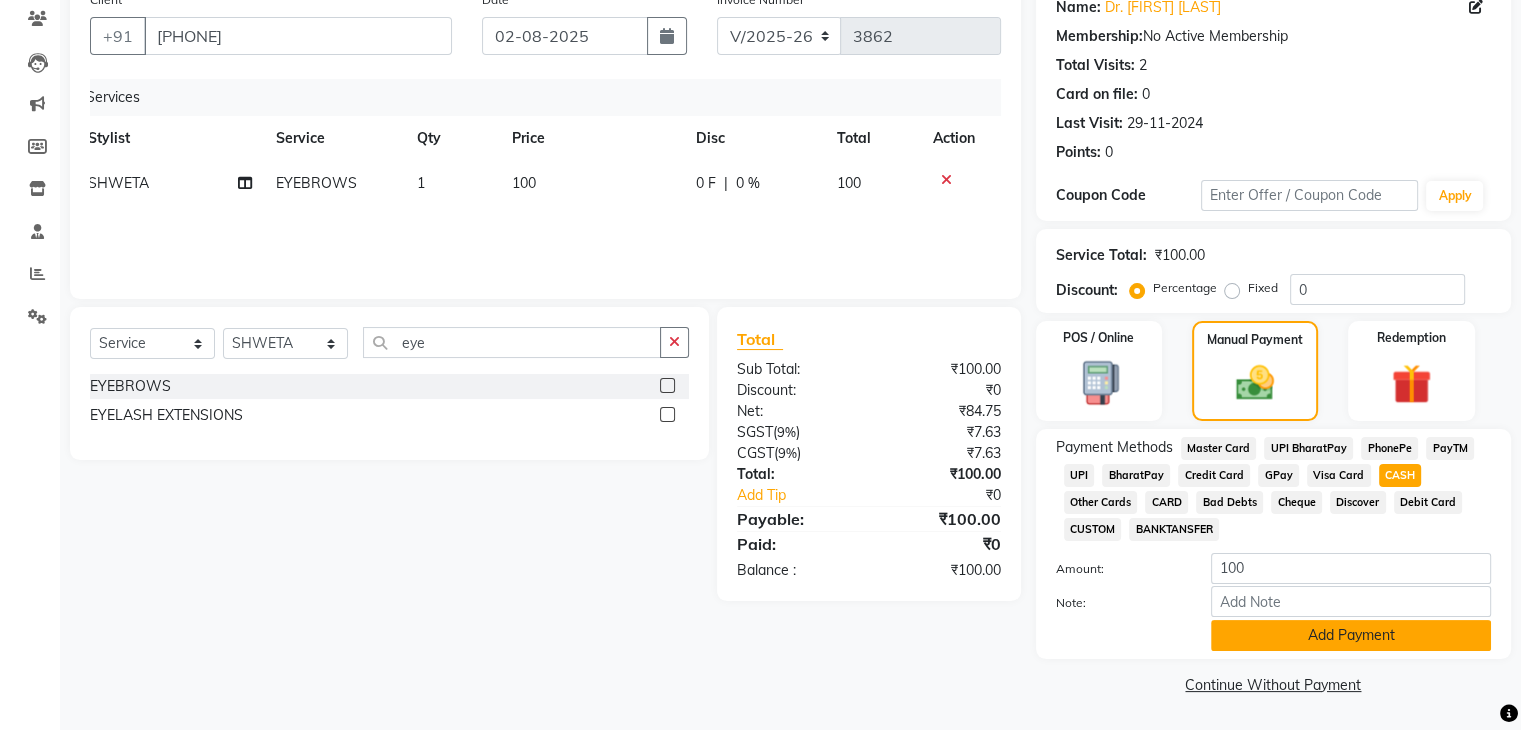 click on "Add Payment" 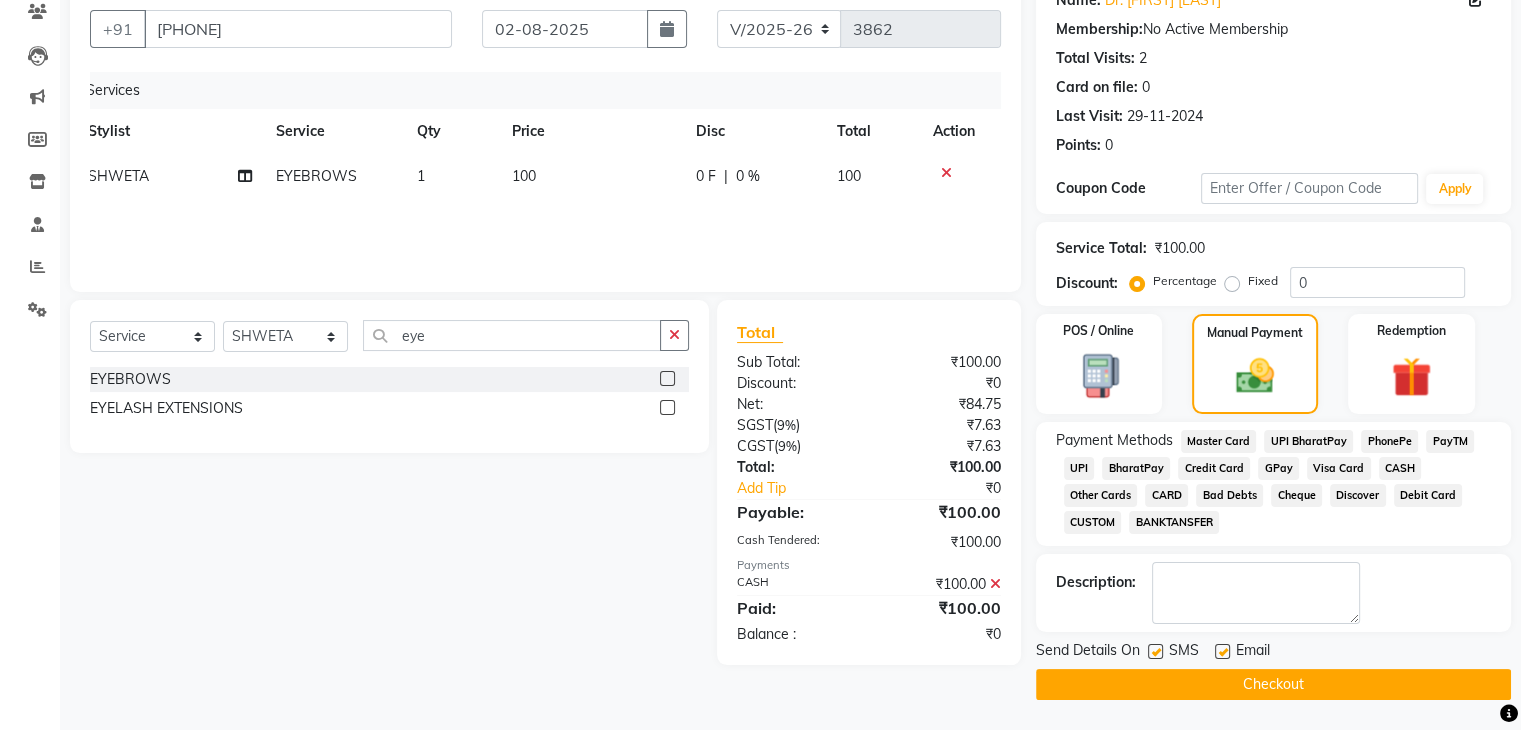 click on "INVOICE PREVIOUS INVOICES Create New   Save  Client +91 [PHONE] Date 02-08-2025 Invoice Number V/2025 V/2025-26 3862 Services Stylist Service Qty Price Disc Total Action SHWETA EYEBROWS 1 100 0 F | 0 % 100 Select  Service  Product  Membership  Package Voucher Prepaid Gift Card  Select Stylist AMAN DANISH SALMANI GOPAL PACHORI KANU KAVITA KIRAN KUMARI MEENU KUMARI NEHA NIKHIL CHAUDHARY Priya PRIYANKA YADAV RASHMI SANDHYA SHAGUFTA SHWETA SONA SAXENA SOUMYA TUSHAR OTWAL VINAY KUMAR eye EYEBROWS  EYELASH EXTENSIONS  Total Sub Total: ₹100.00 Discount: ₹0 Net: ₹84.75 SGST  ( 9% ) ₹7.63 CGST  ( 9% ) ₹7.63 Total: ₹100.00 Add Tip ₹0 Payable: ₹100.00 Cash Tendered: ₹100.00 Payments CASH ₹100.00  Paid: ₹100.00 Balance   : ₹0 Name: Dr. [FIRST] [LAST]  Membership:  No Active Membership  Total Visits:  2 Card on file:  0 Last Visit:   29-11-2024 Points:   0  Coupon Code Apply Service Total:  ₹100.00  Discount:  Percentage   Fixed  0 POS / Online  Manual Payment Redemption Payment Methods  PhonePe" 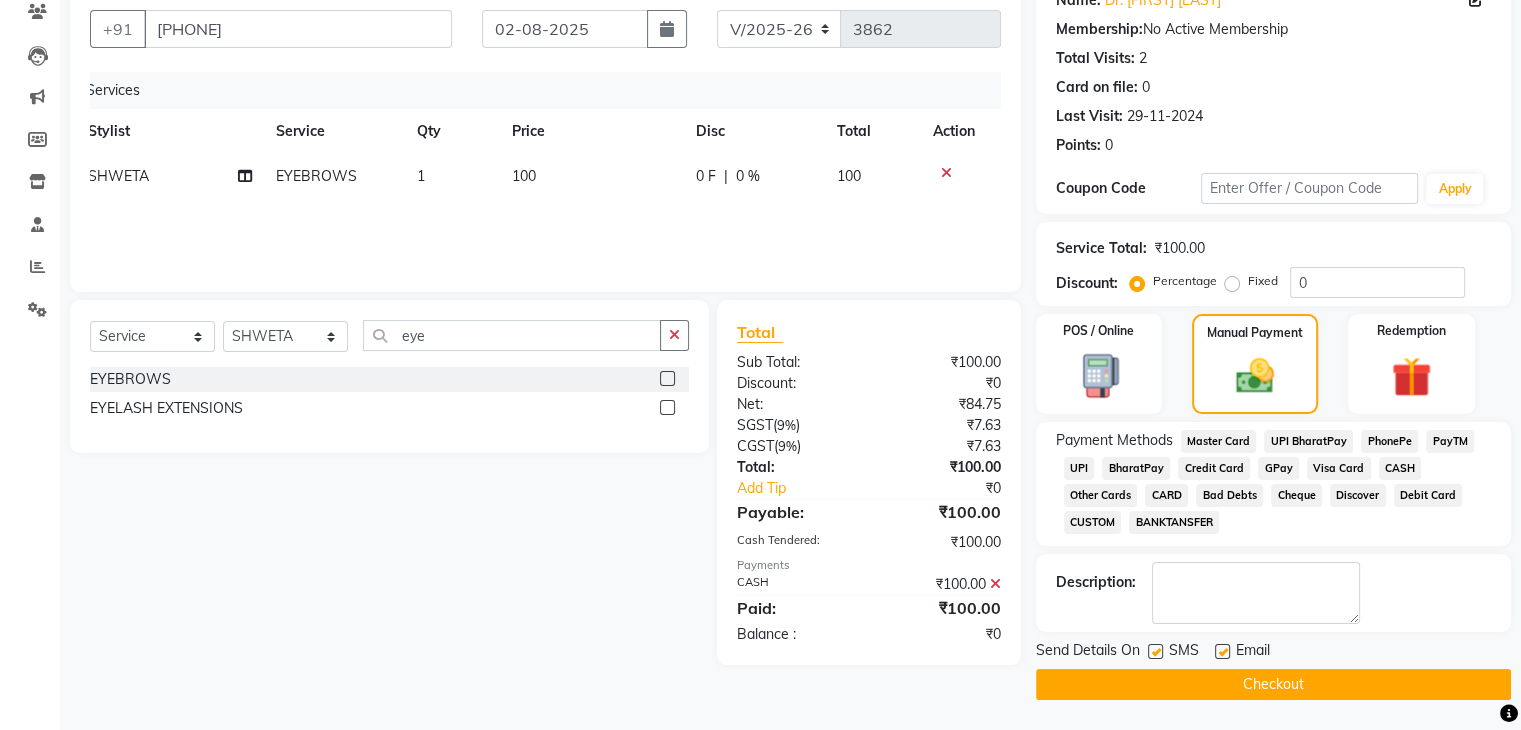 click on "Checkout" 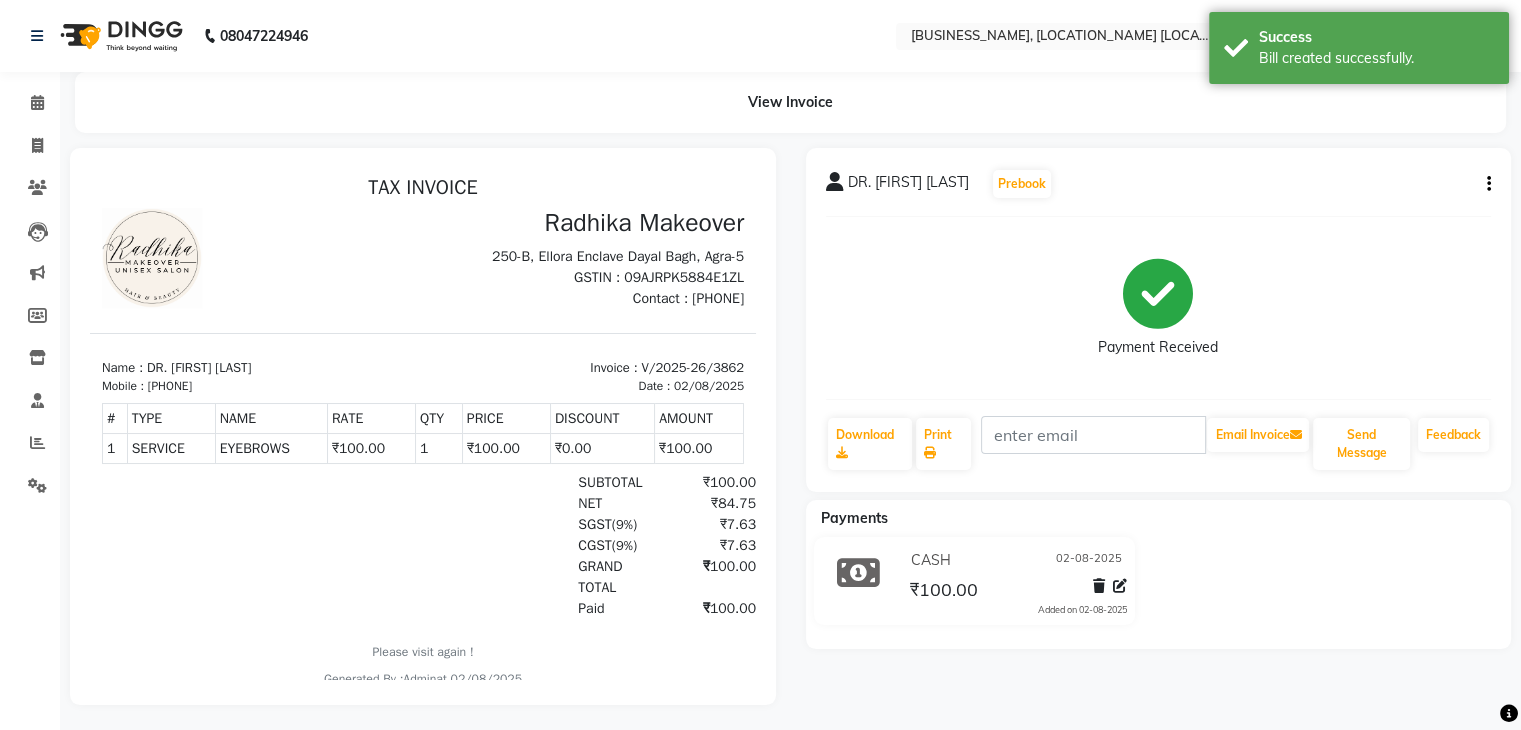 scroll, scrollTop: 0, scrollLeft: 0, axis: both 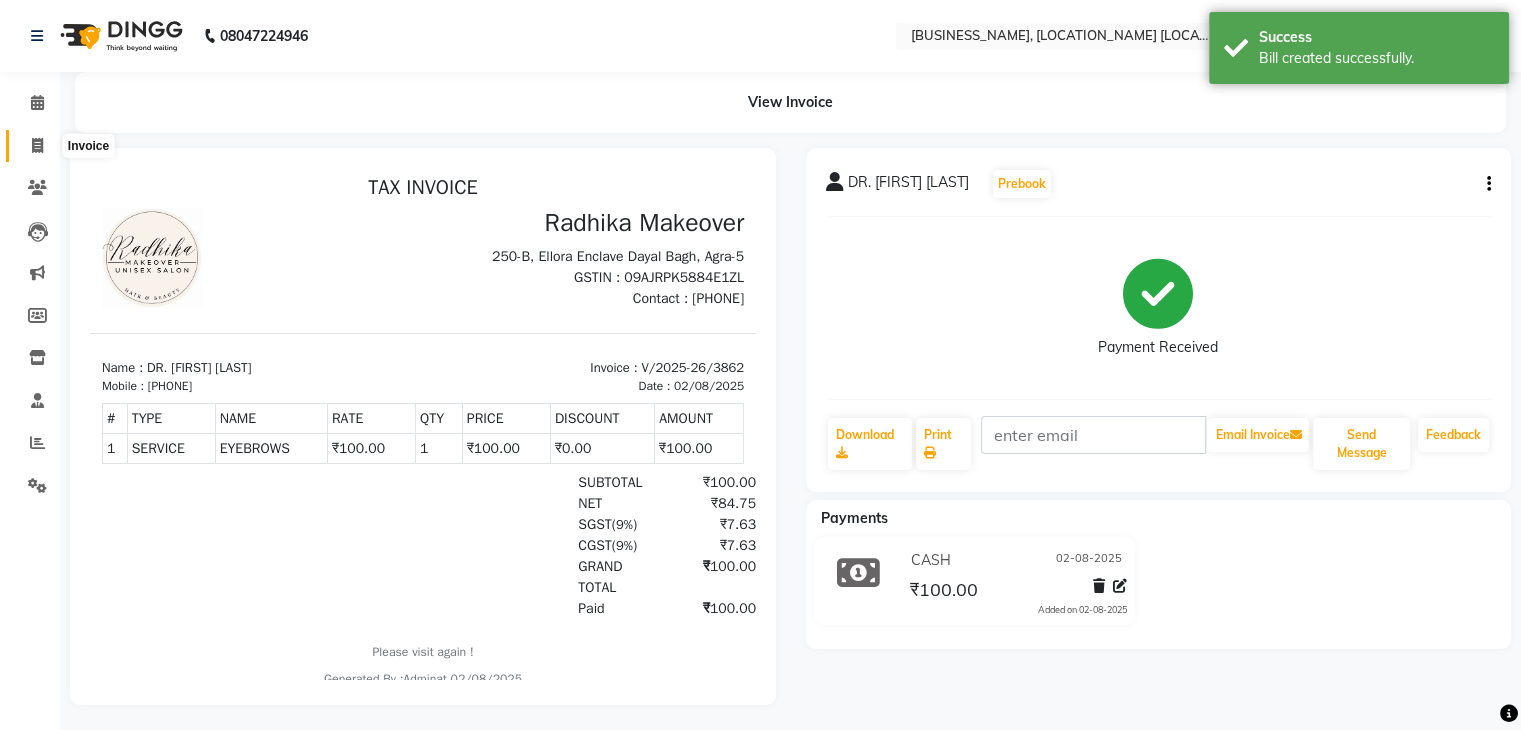 click 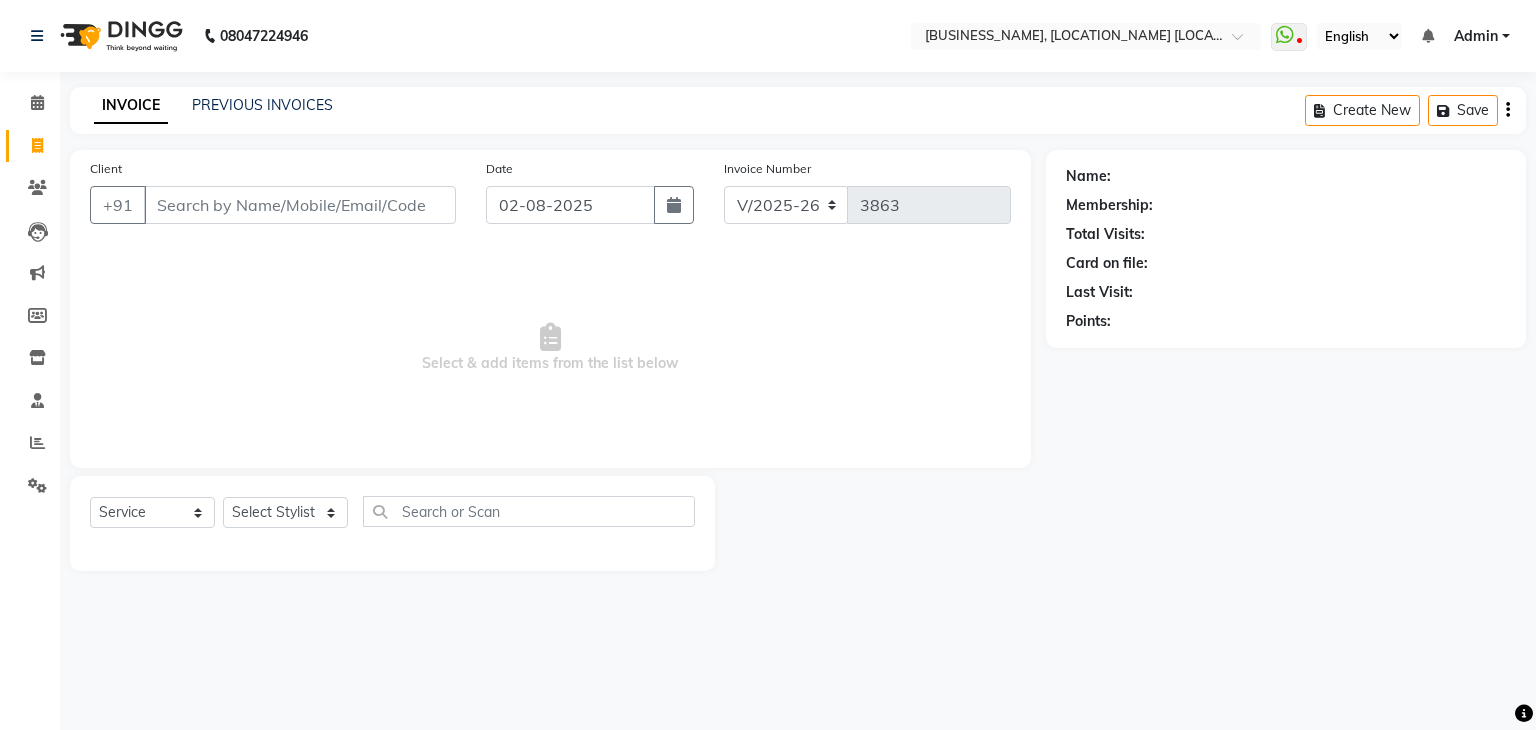 click 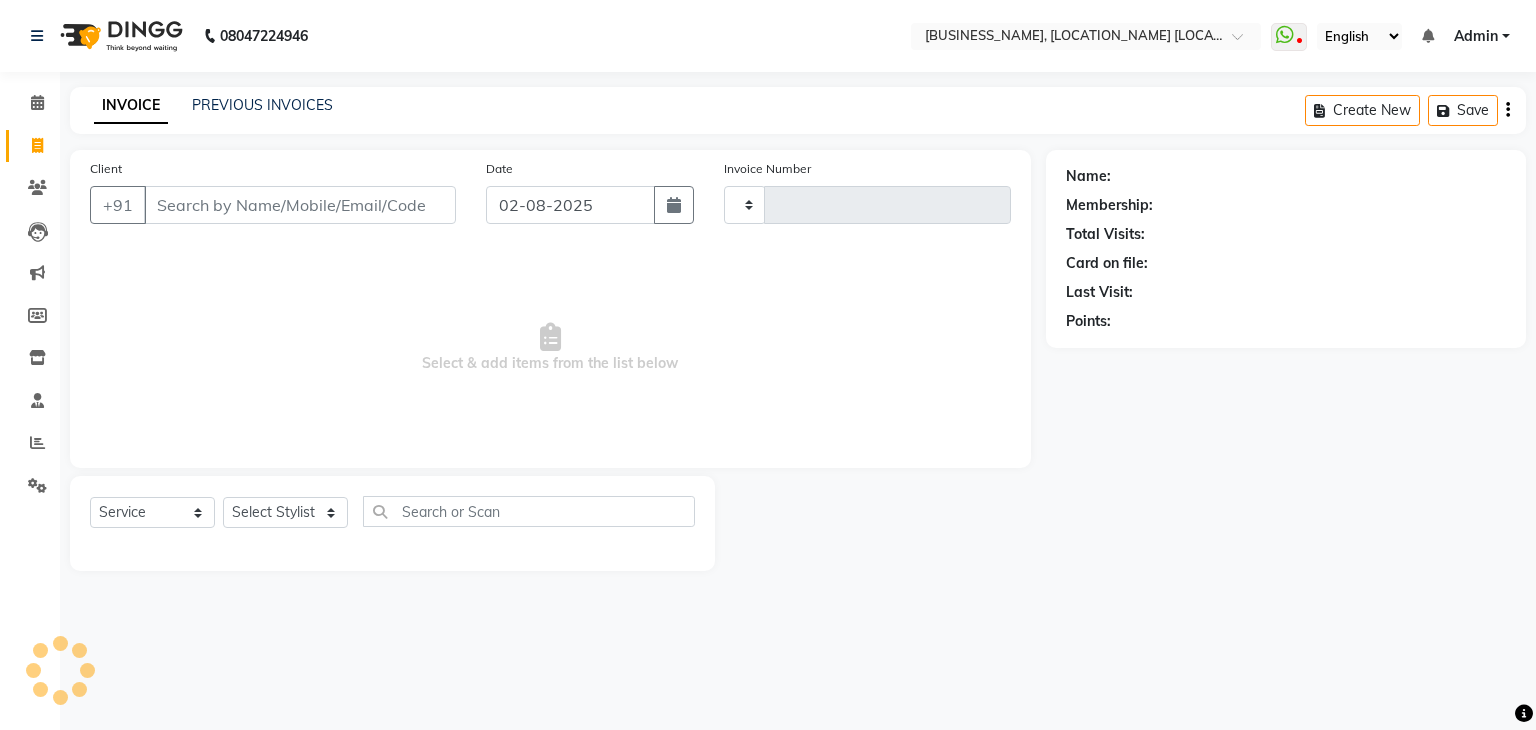 type on "3863" 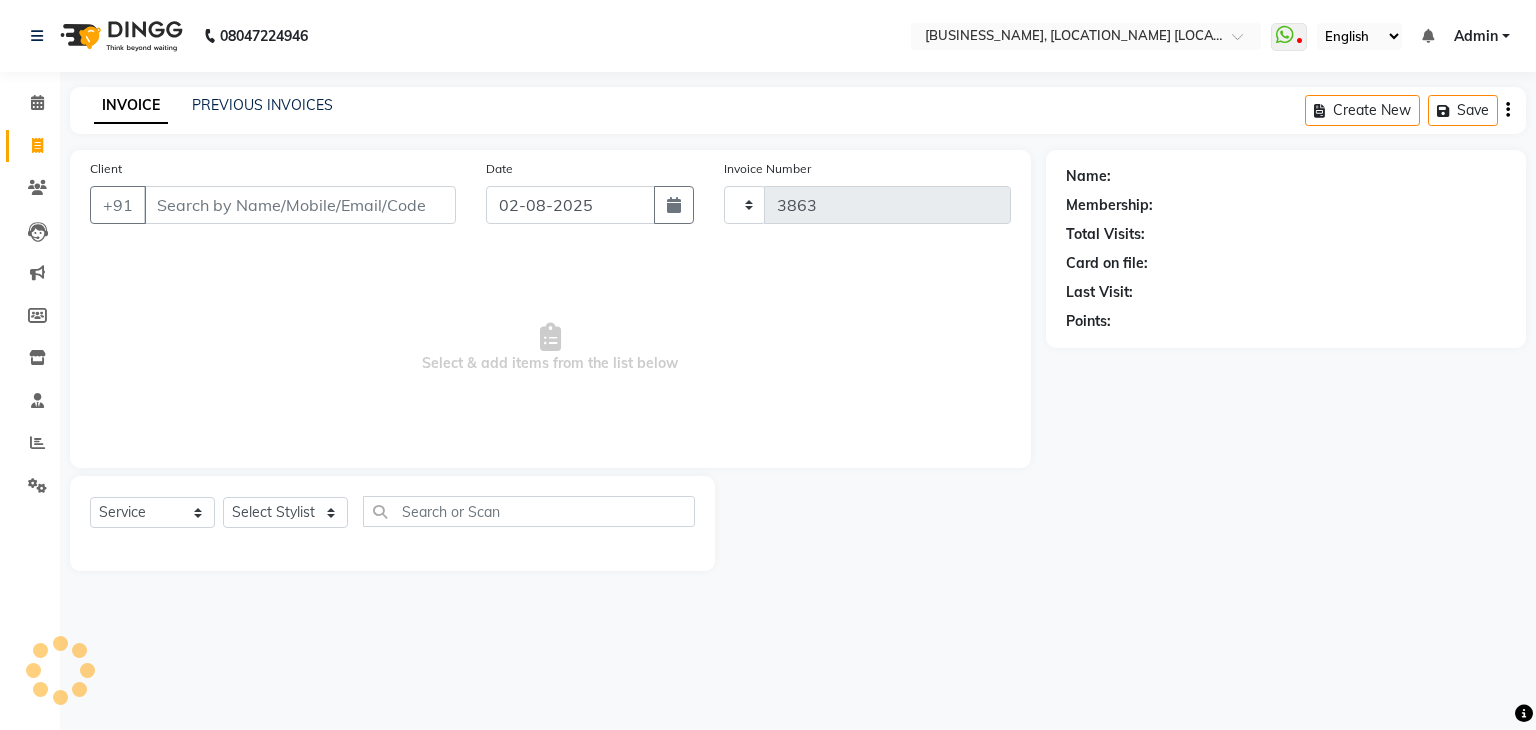 select on "6880" 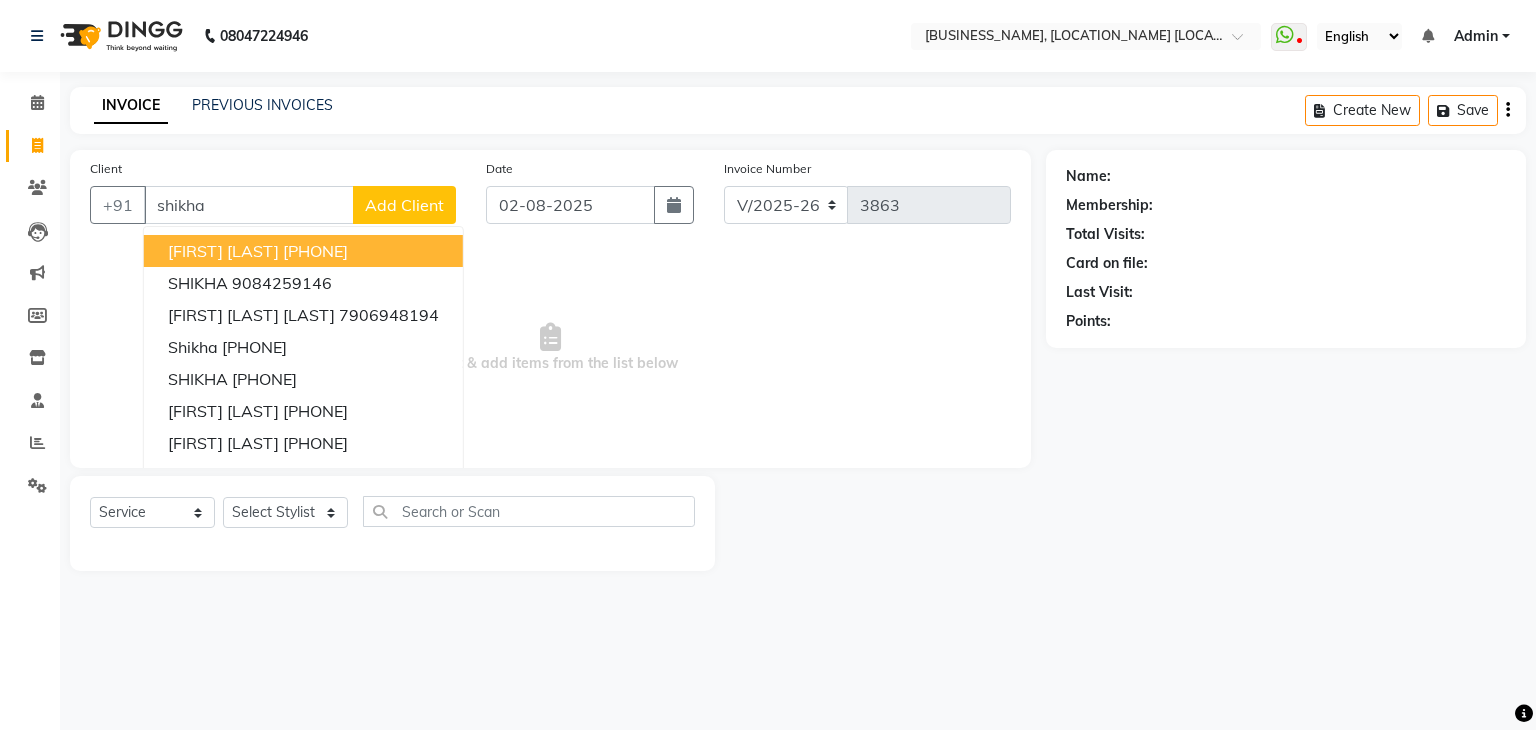 click on "[PHONE]" at bounding box center (315, 251) 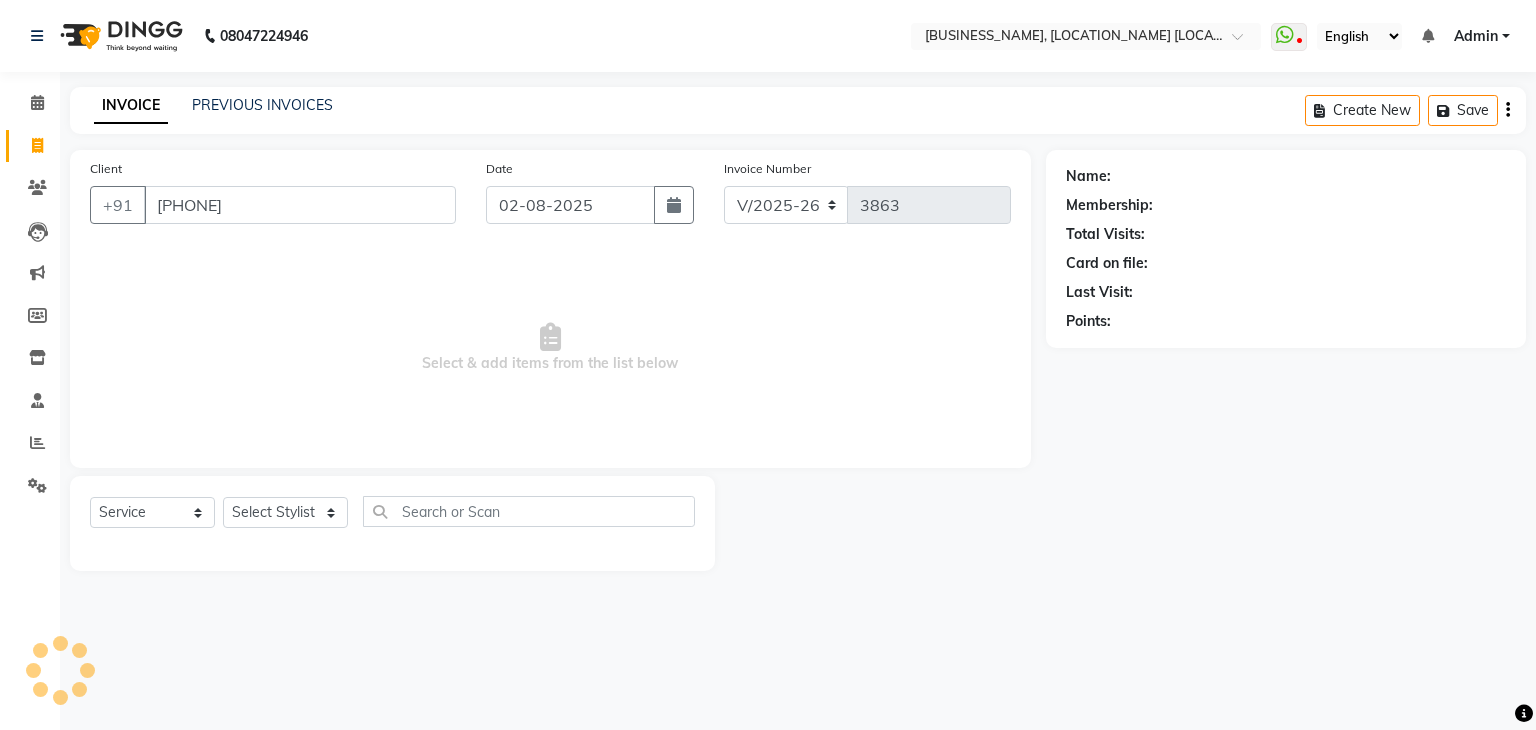 type on "[PHONE]" 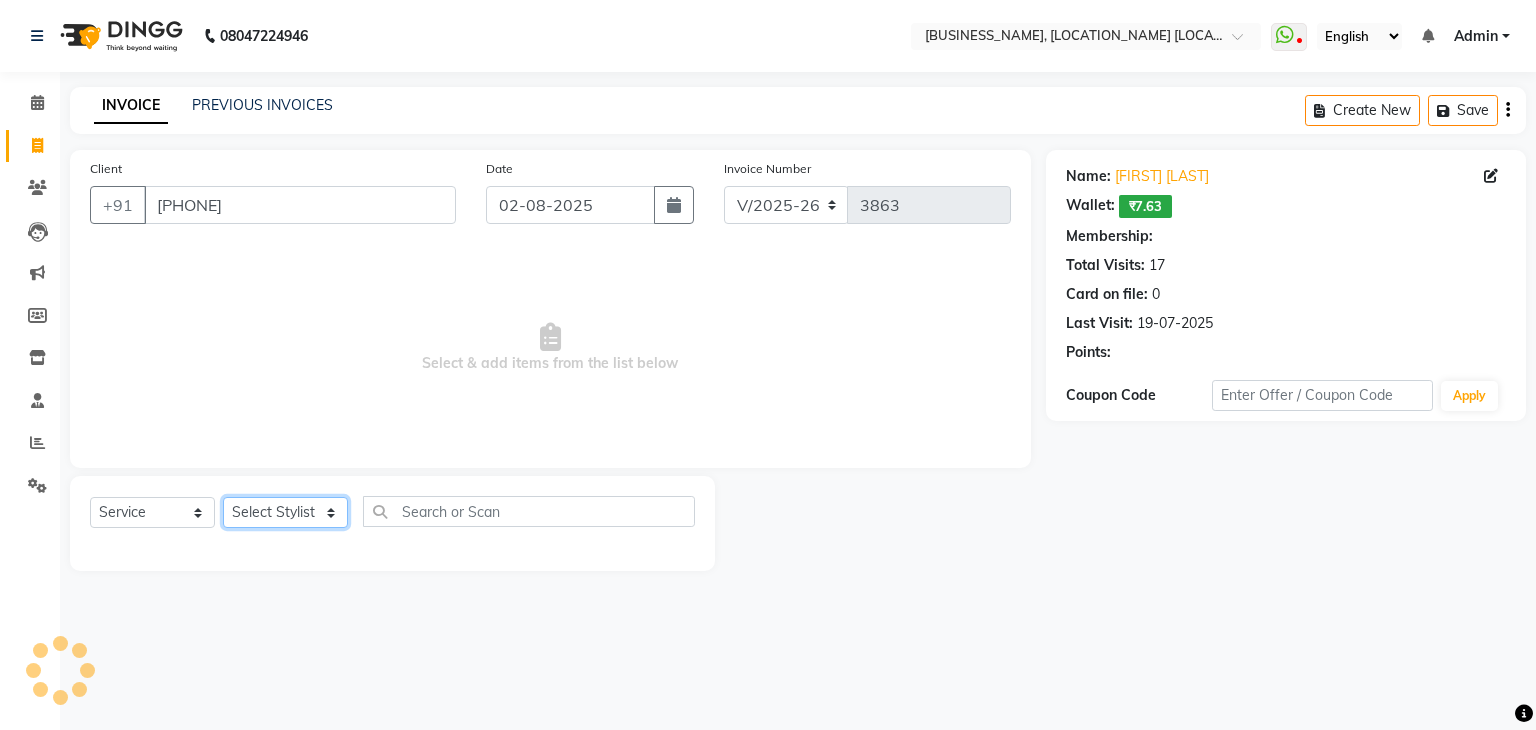 click on "Select Stylist AMAN DANISH SALMANI GOPAL PACHORI KANU KAVITA KIRAN KUMARI MEENU KUMARI NEHA NIKHIL CHAUDHARY Priya PRIYANKA YADAV RASHMI SANDHYA SHAGUFTA SHWETA SONA SAXENA SOUMYA TUSHAR OTWAL VINAY KUMAR" 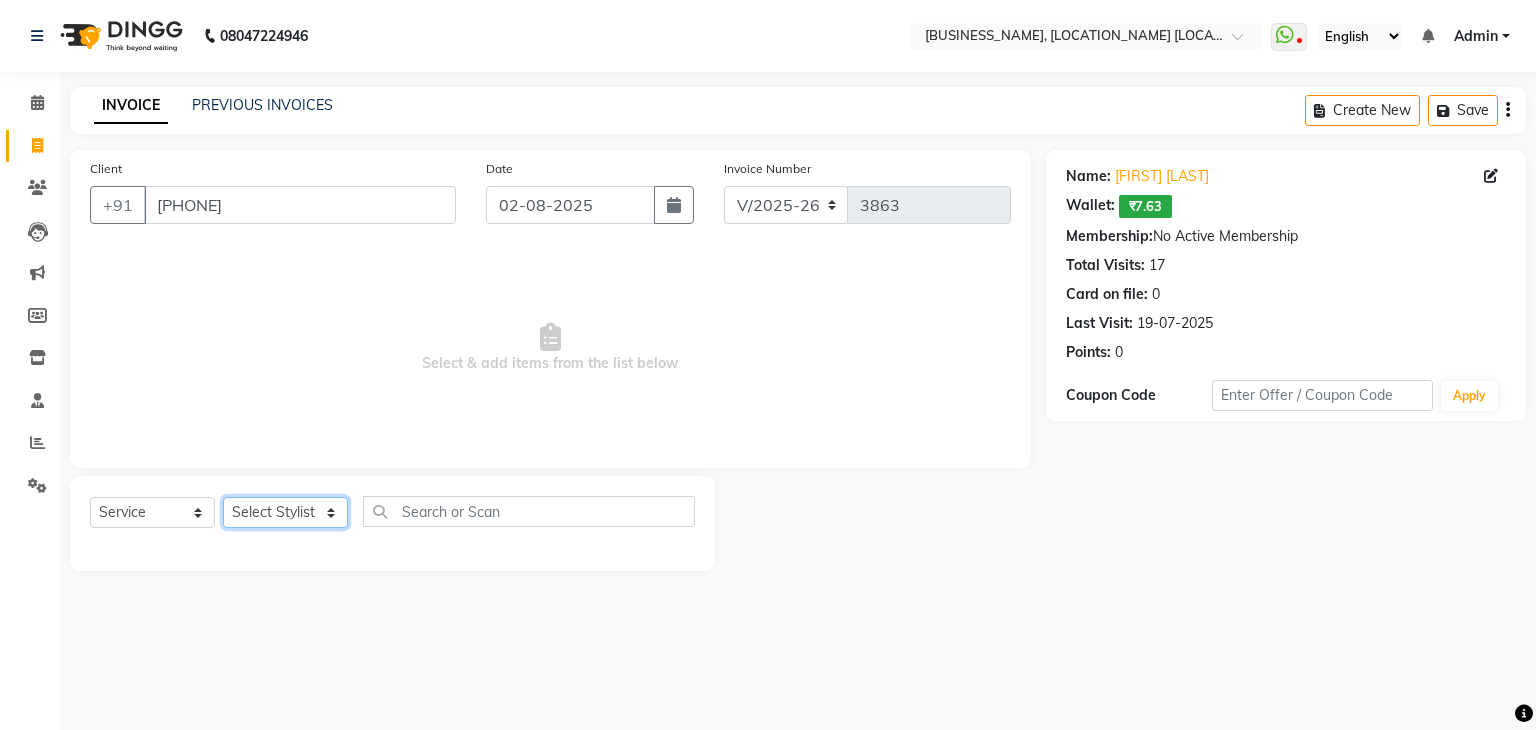 select on "53877" 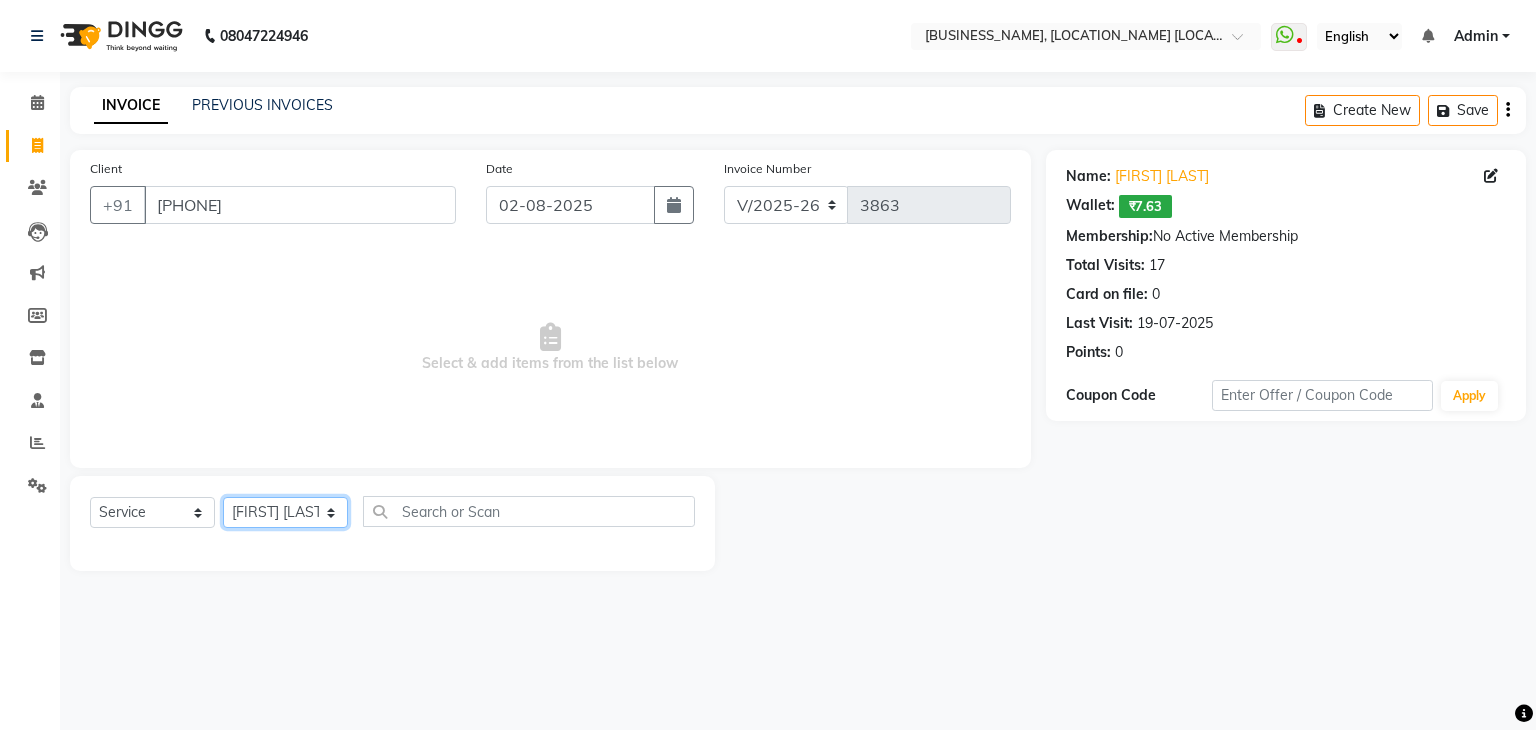 click on "Select Stylist AMAN DANISH SALMANI GOPAL PACHORI KANU KAVITA KIRAN KUMARI MEENU KUMARI NEHA NIKHIL CHAUDHARY Priya PRIYANKA YADAV RASHMI SANDHYA SHAGUFTA SHWETA SONA SAXENA SOUMYA TUSHAR OTWAL VINAY KUMAR" 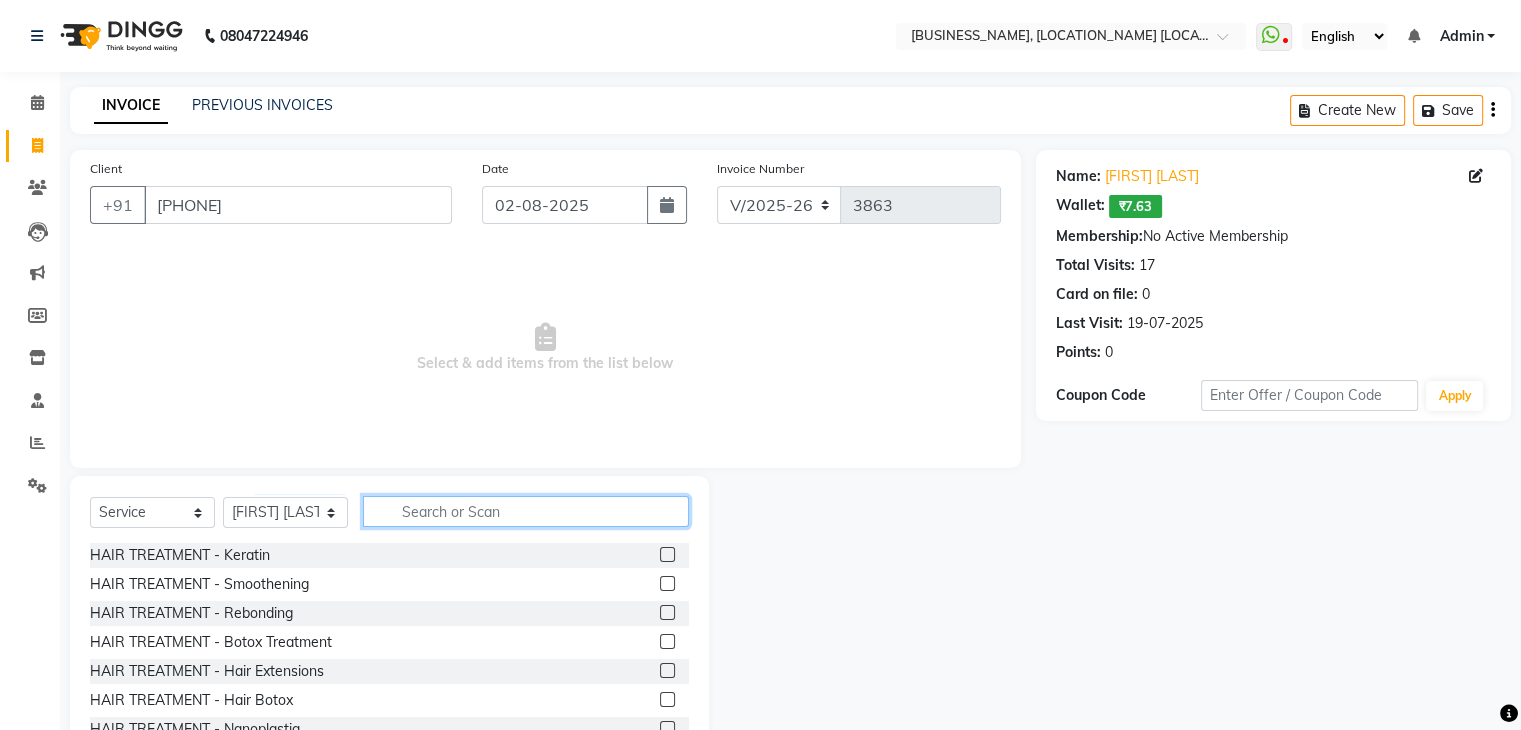 click 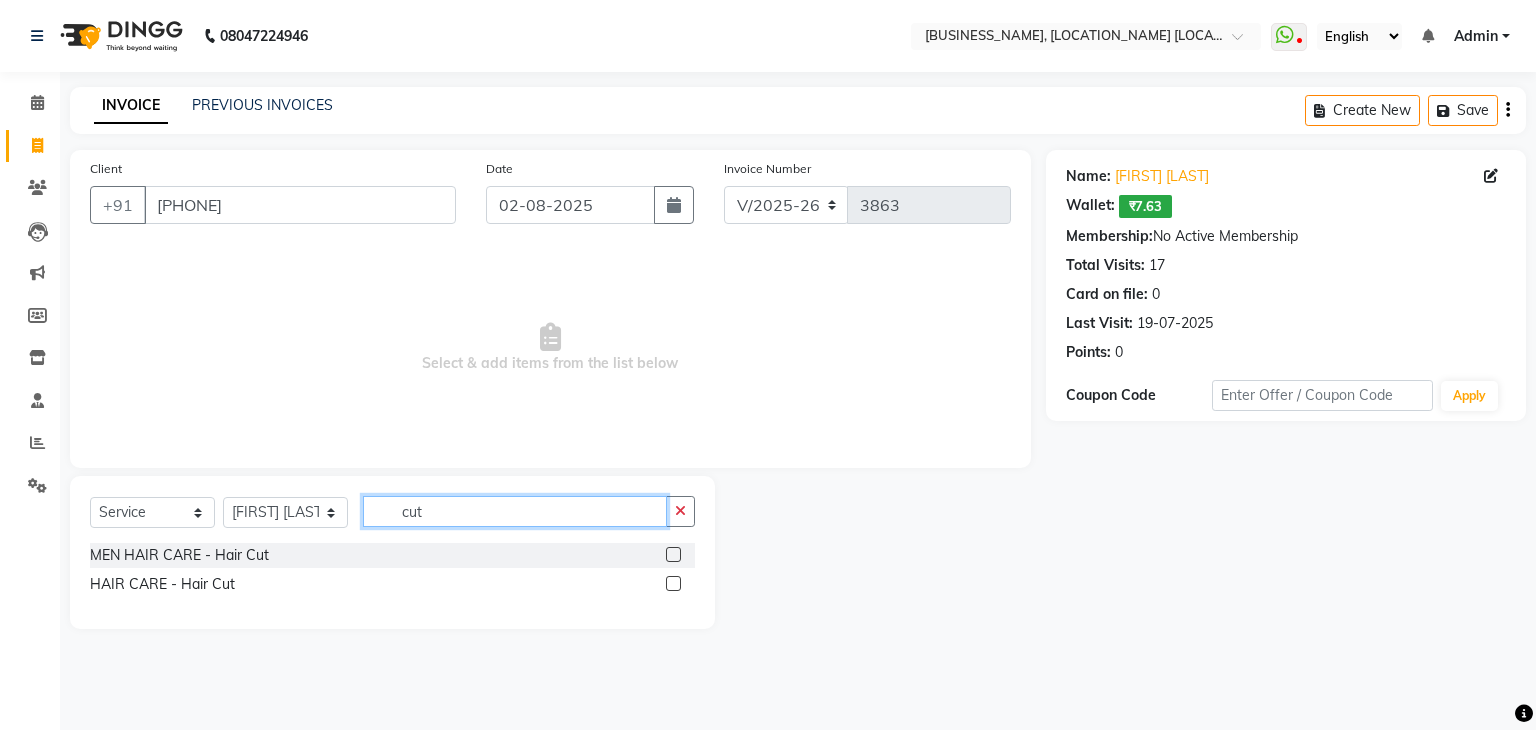 type on "cut" 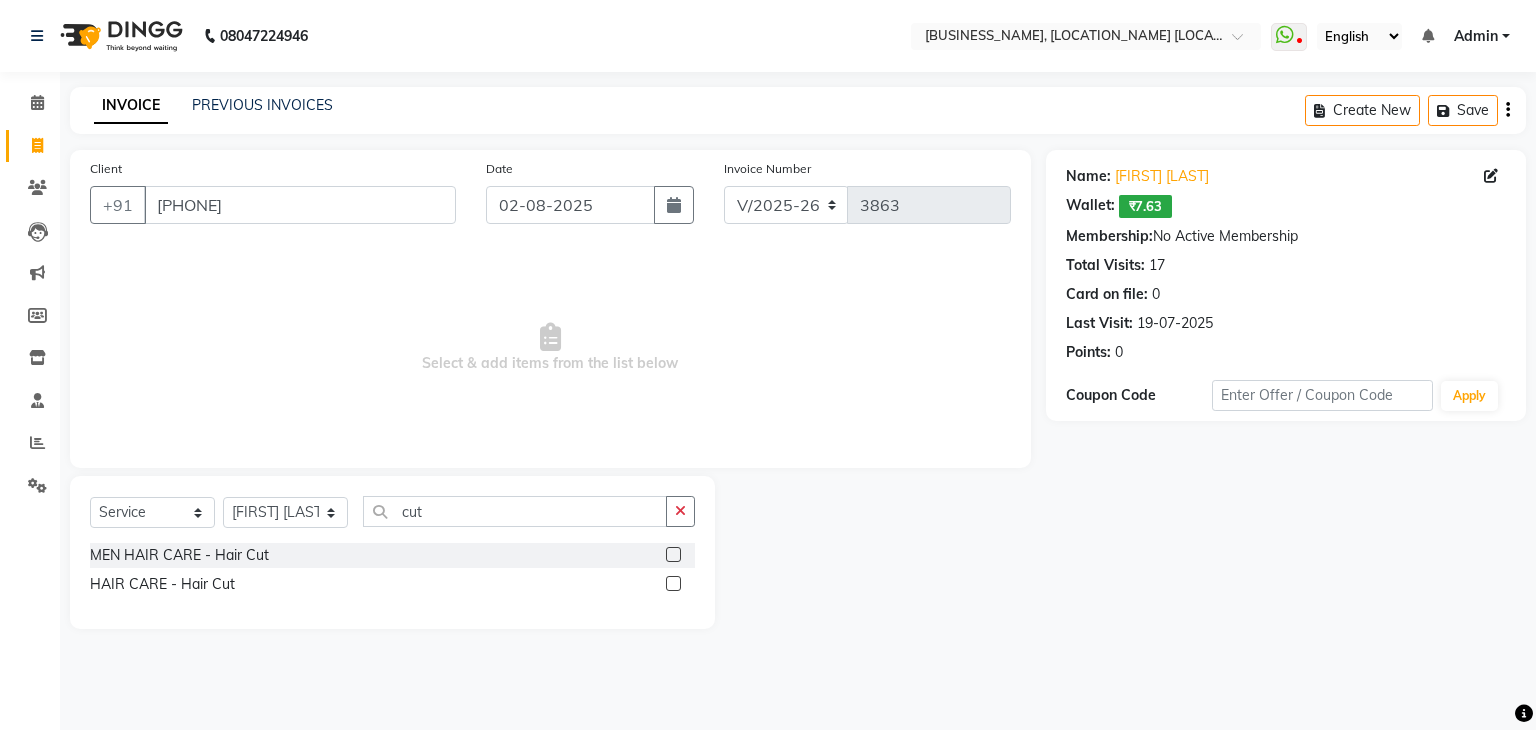 click 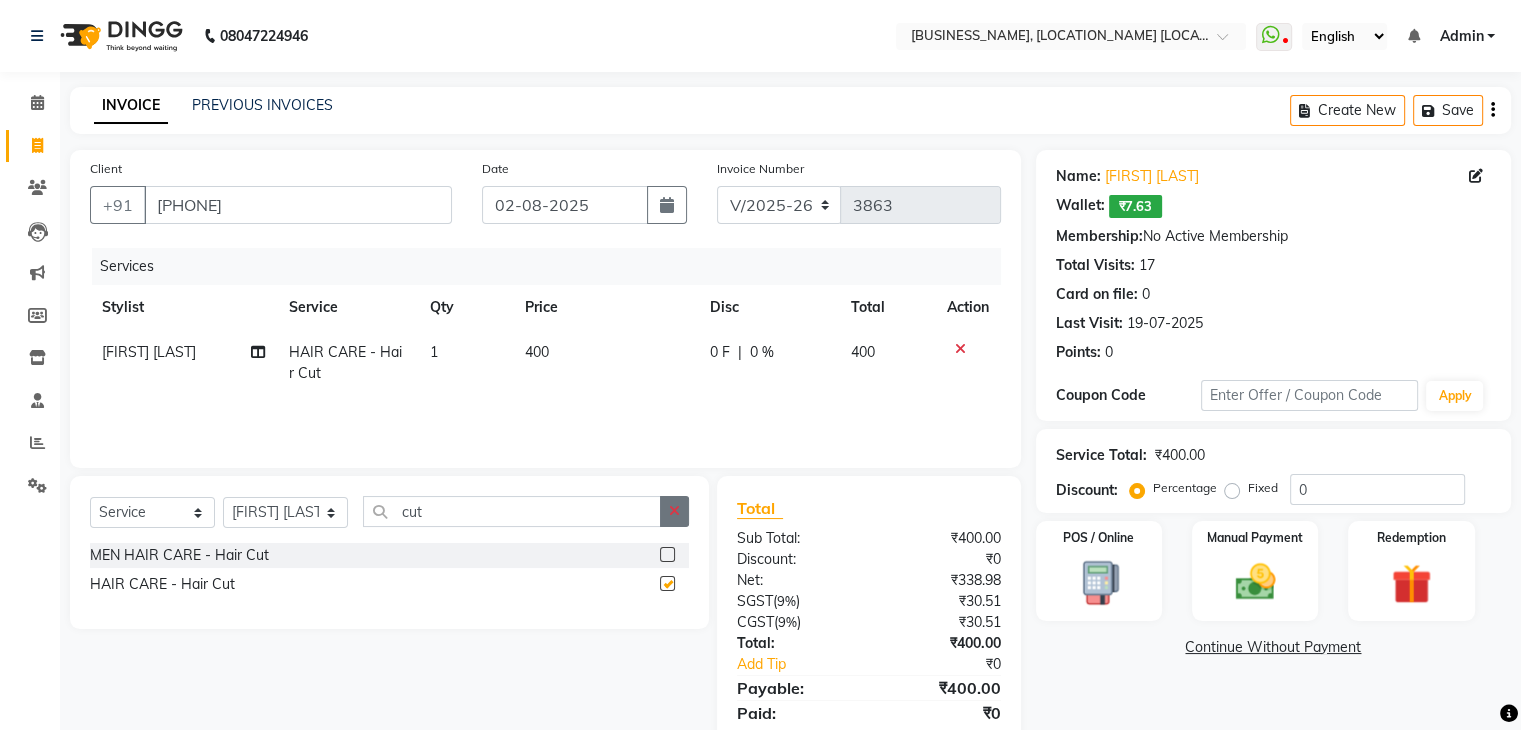 checkbox on "false" 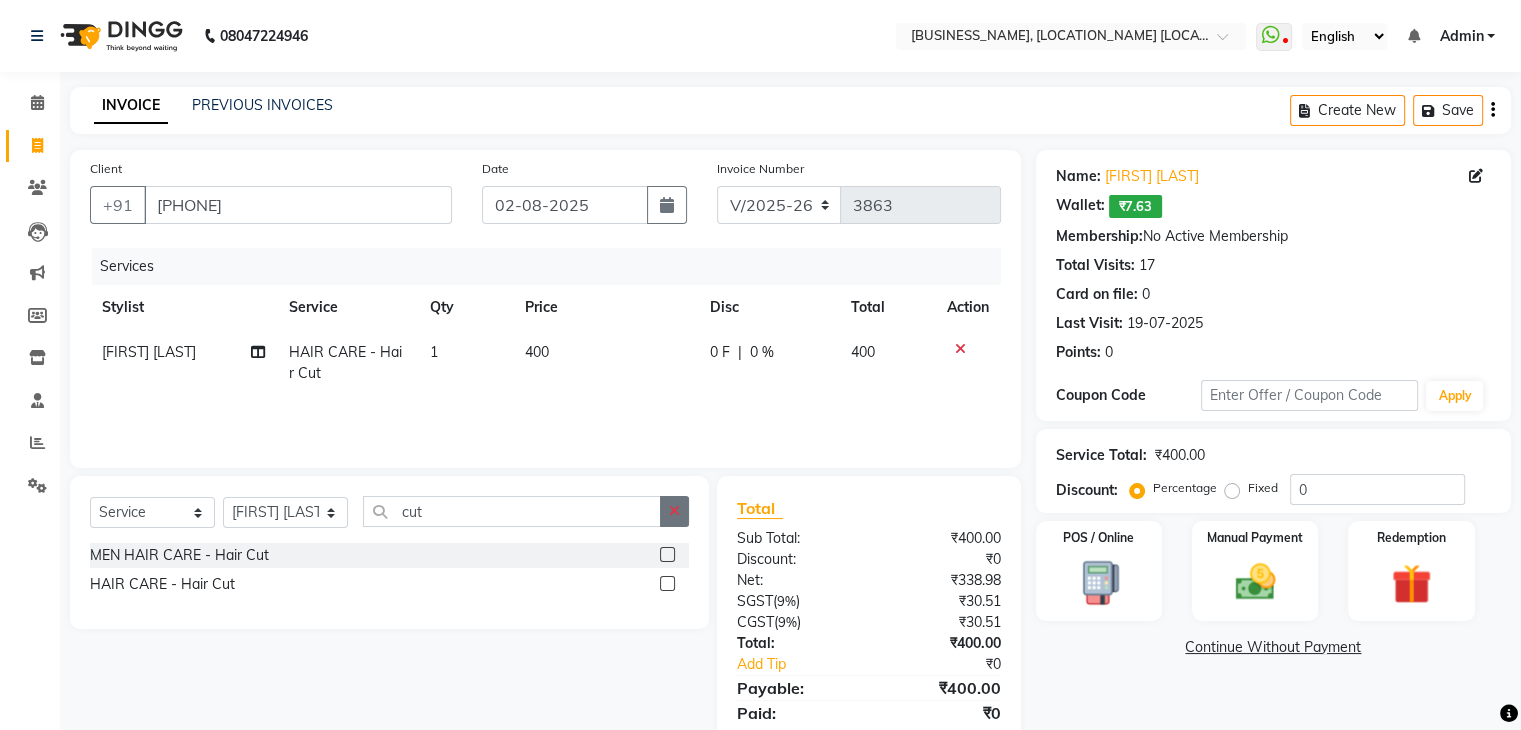 click 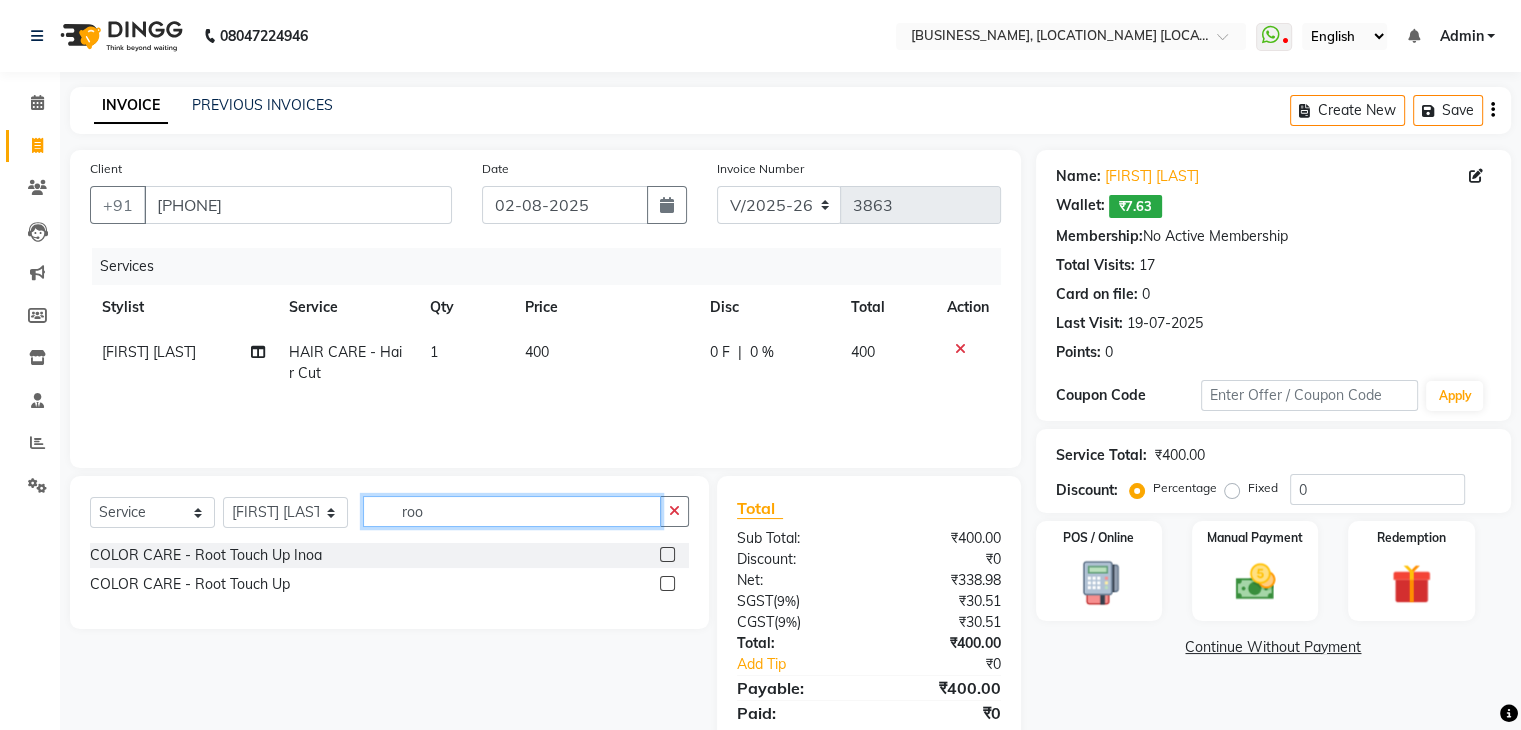 type on "roo" 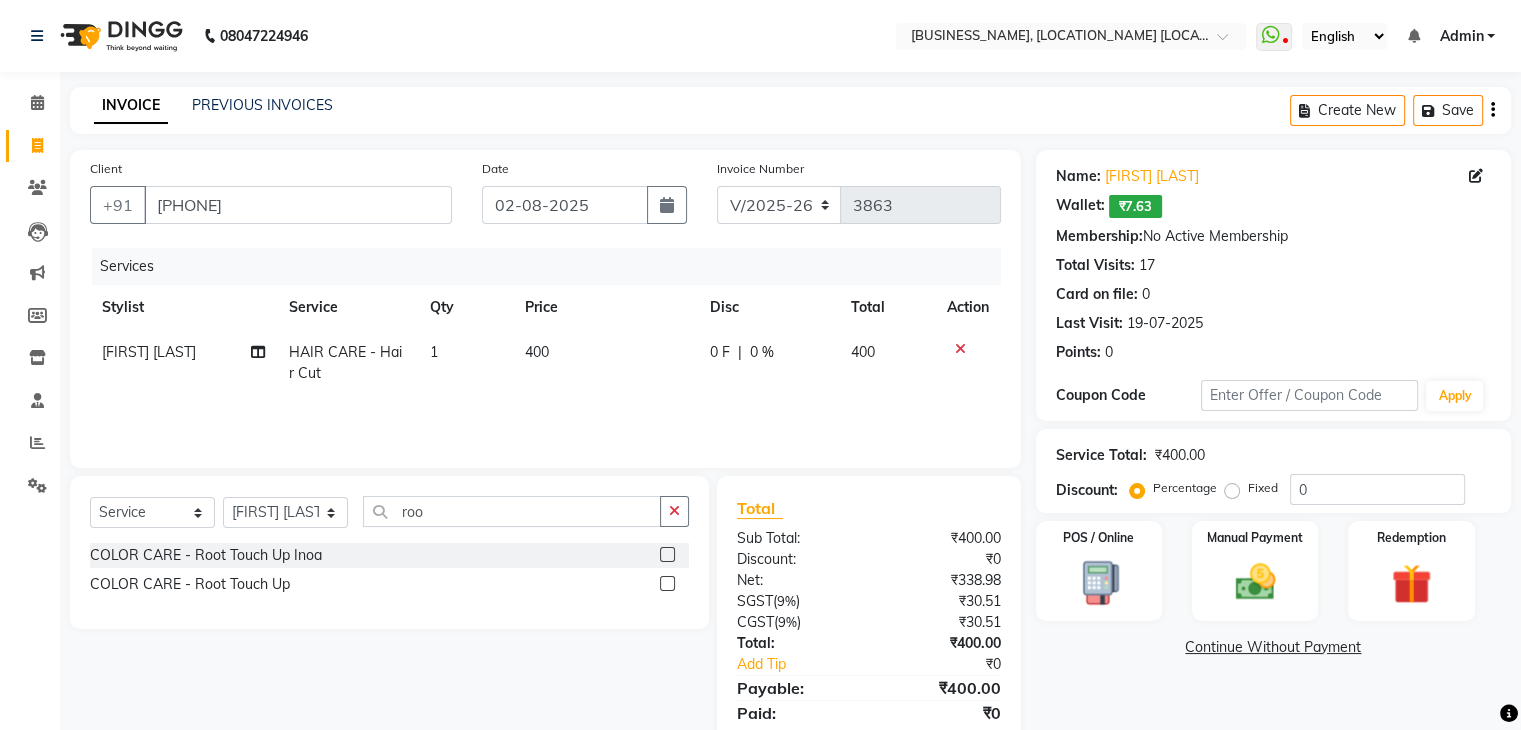 click 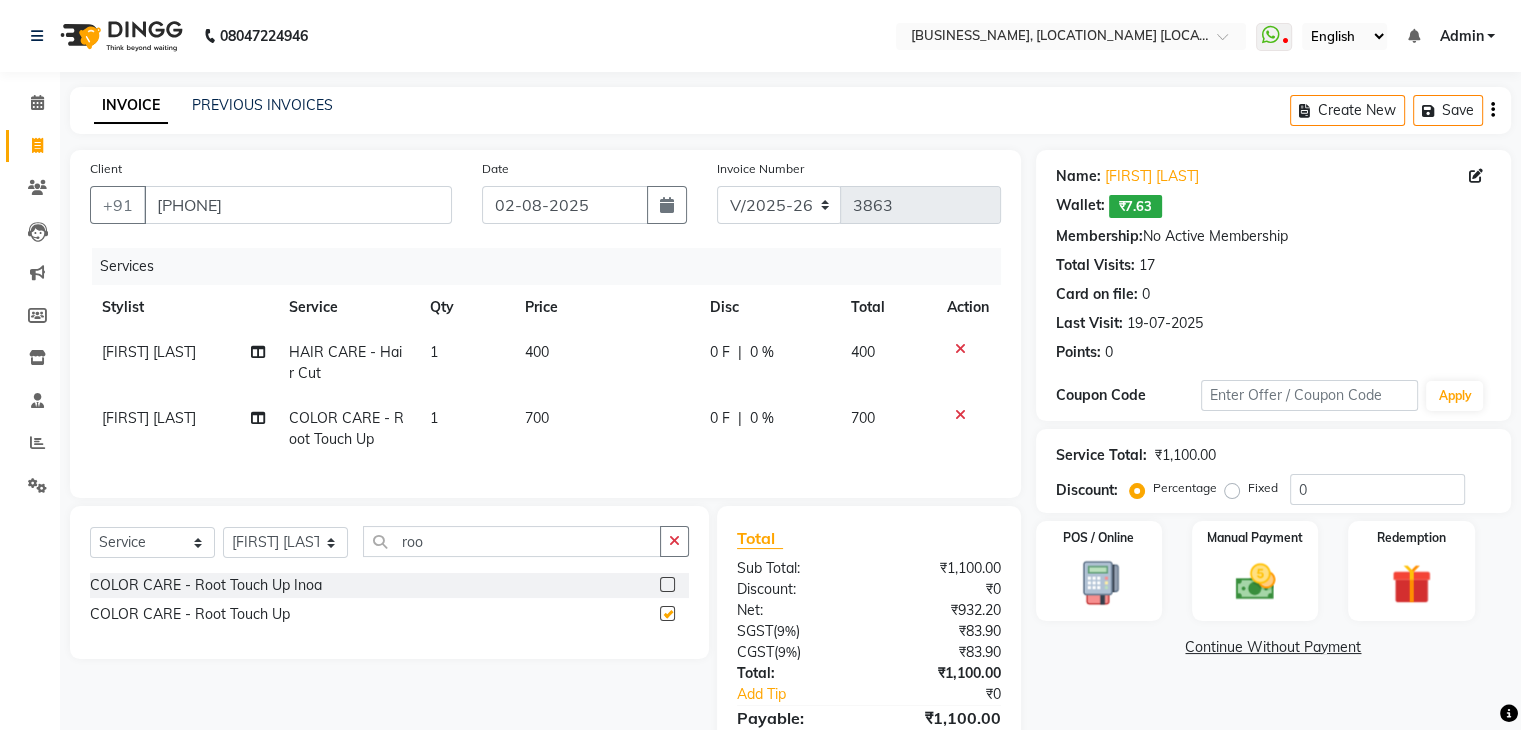 checkbox on "false" 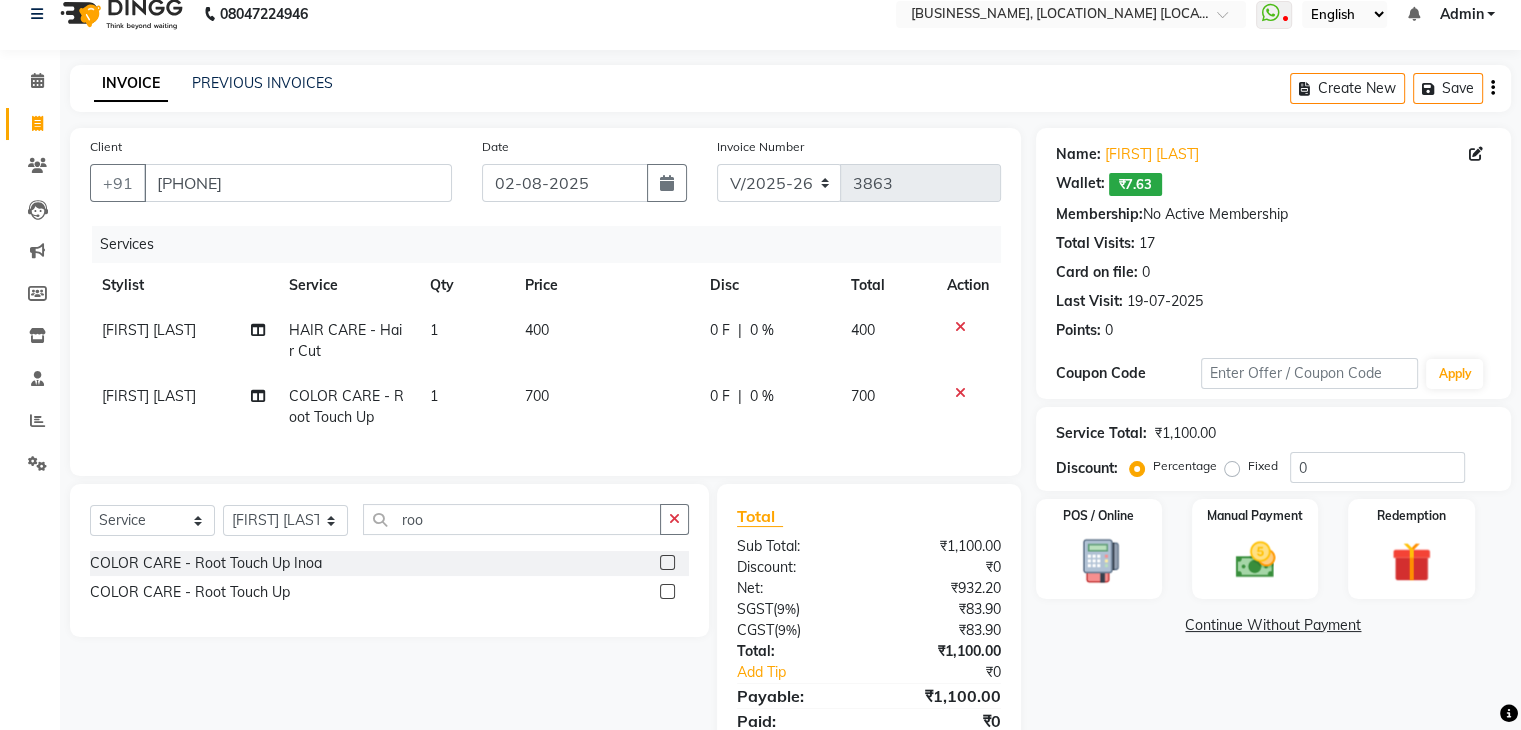 scroll, scrollTop: 24, scrollLeft: 0, axis: vertical 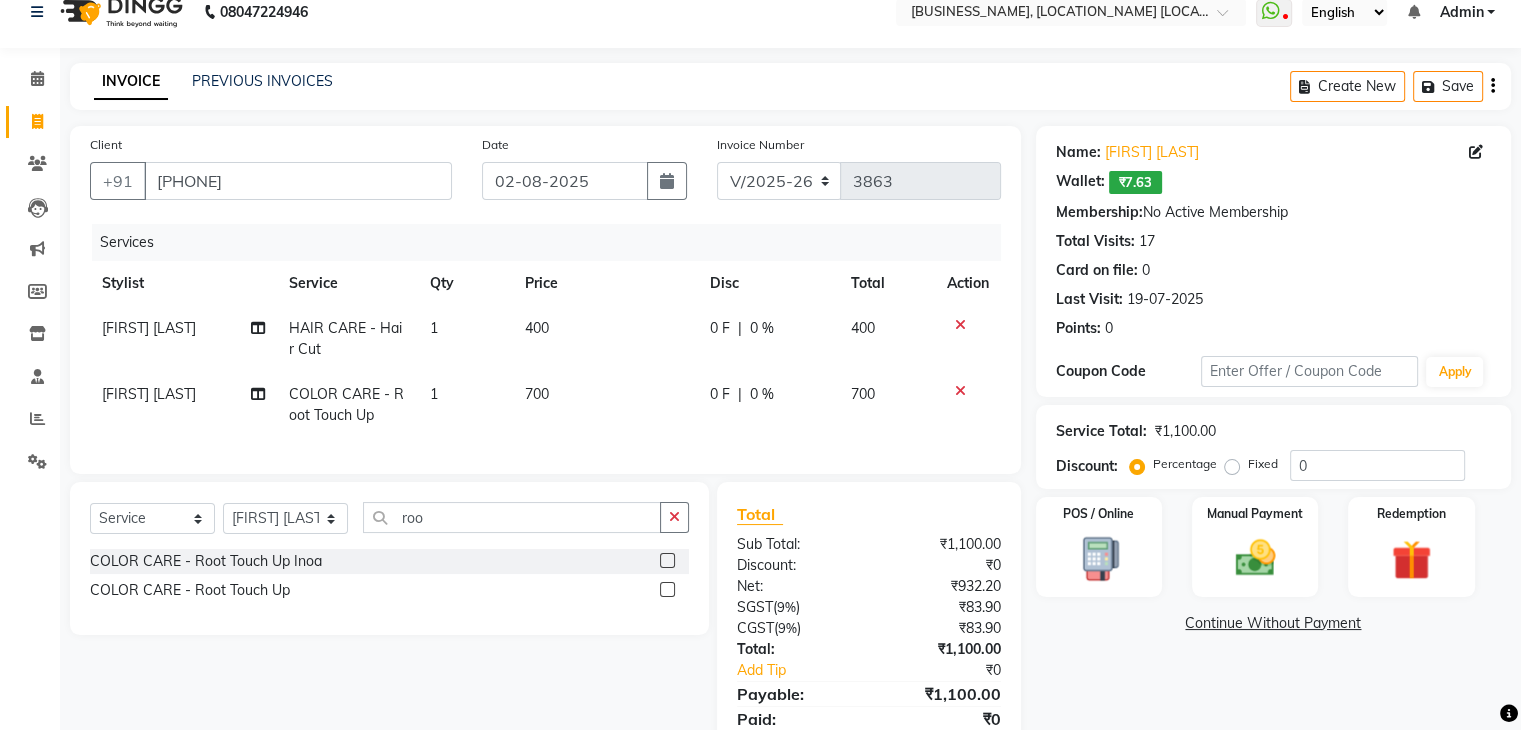 click on "400" 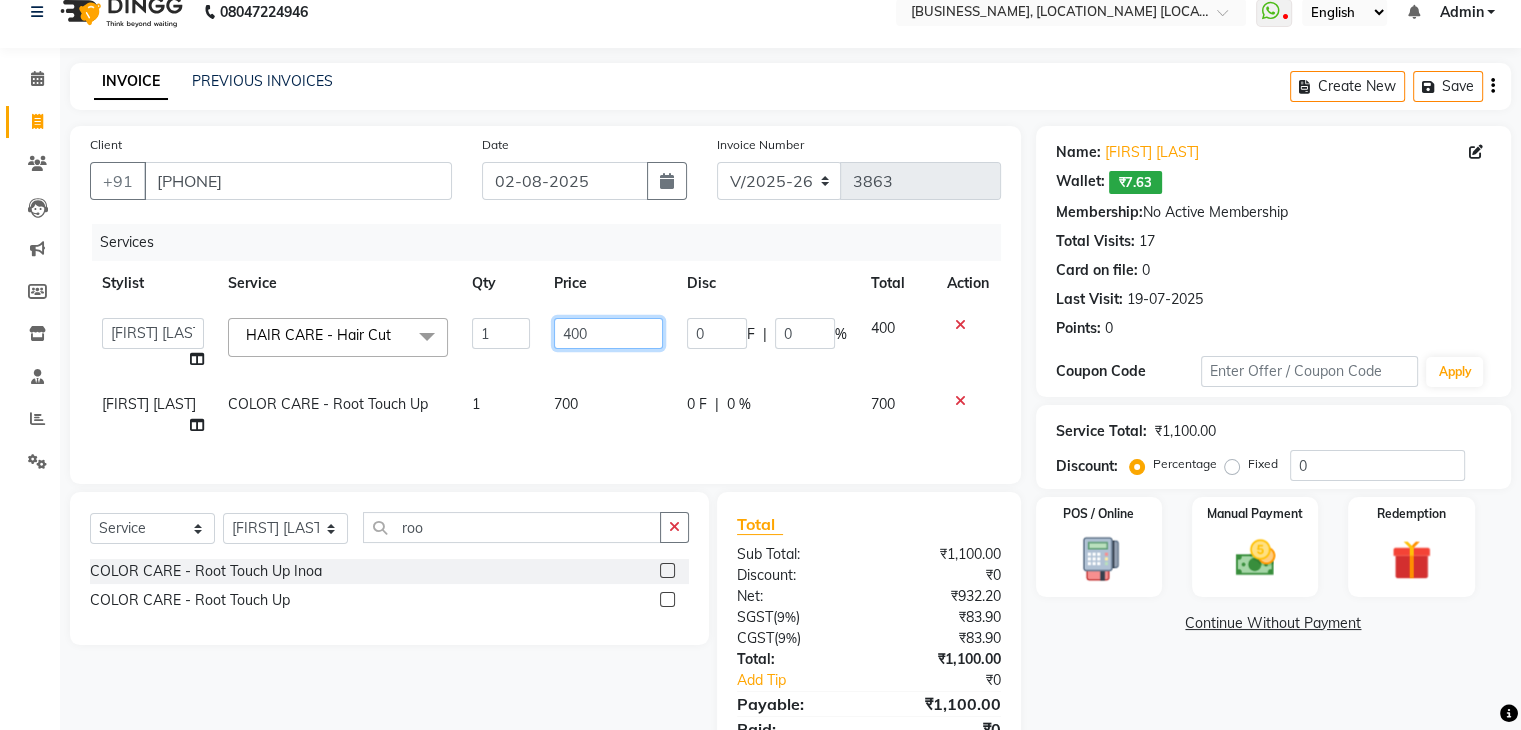 click on "400" 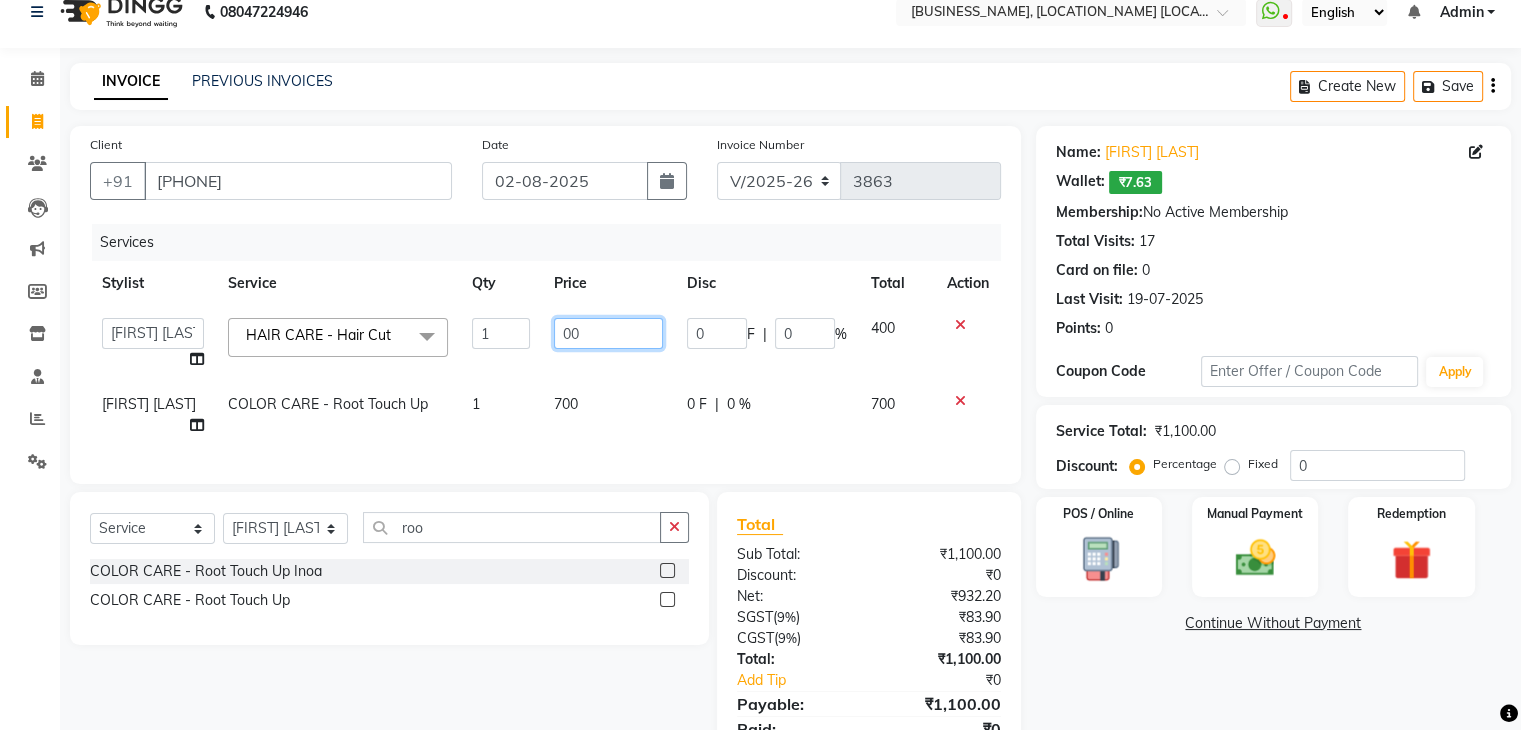type on "300" 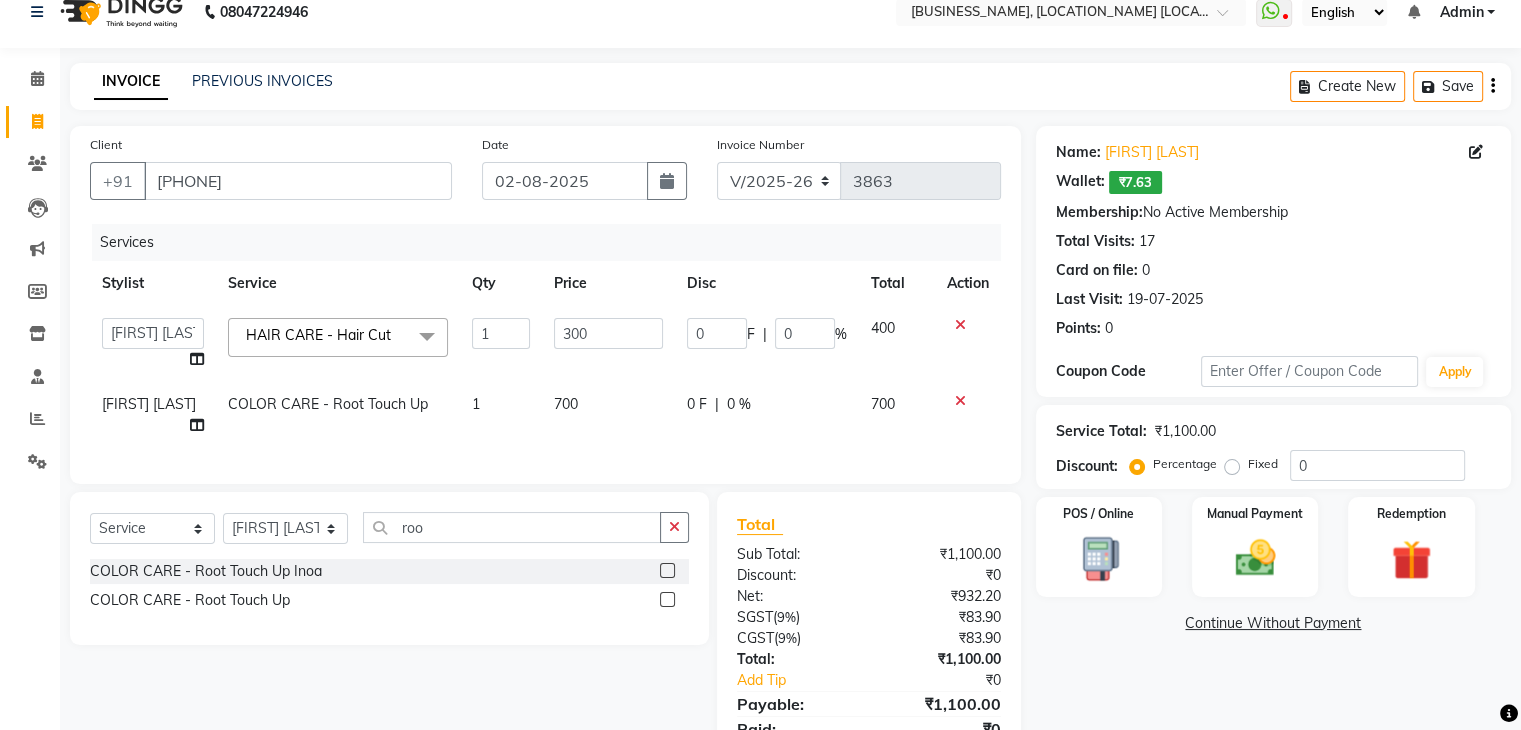 click on "300" 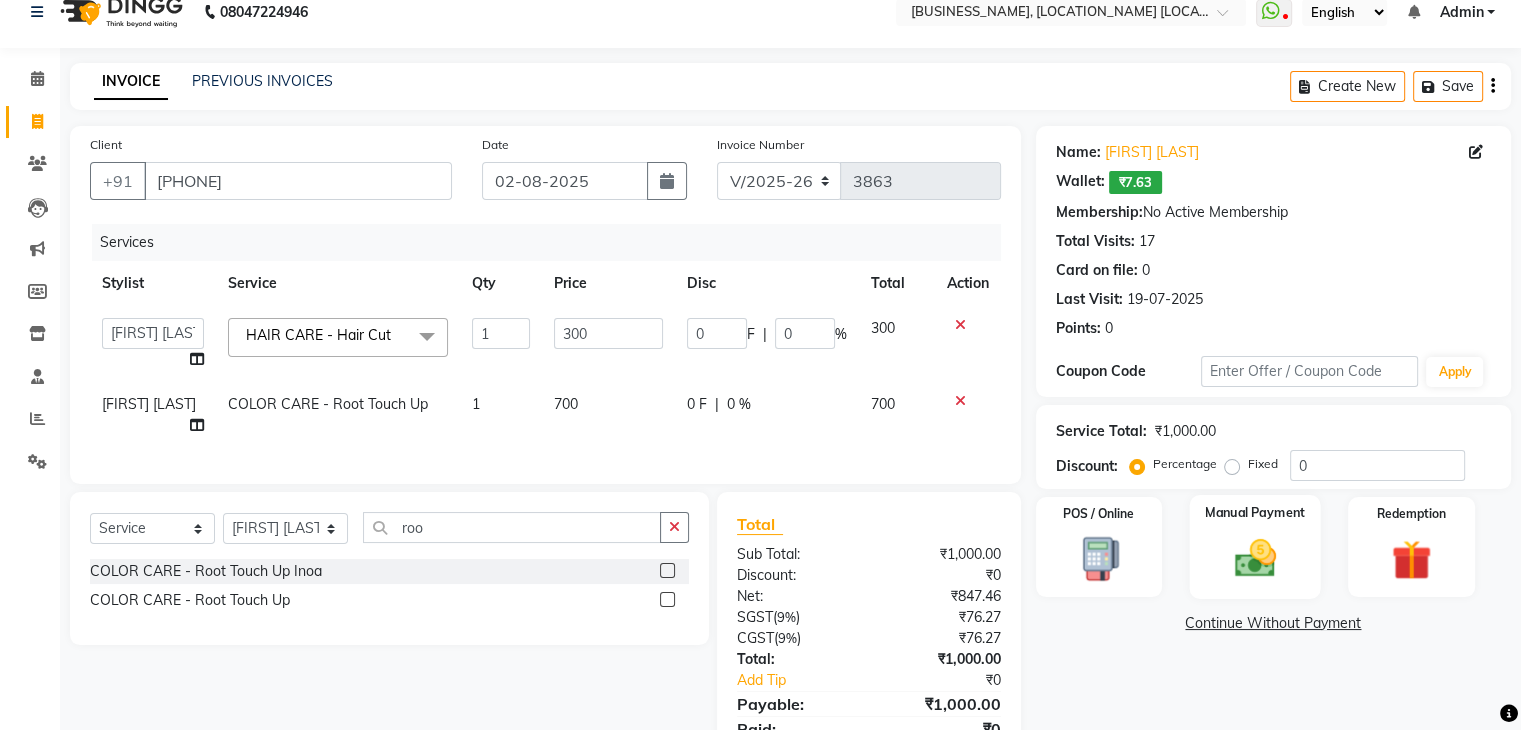 click 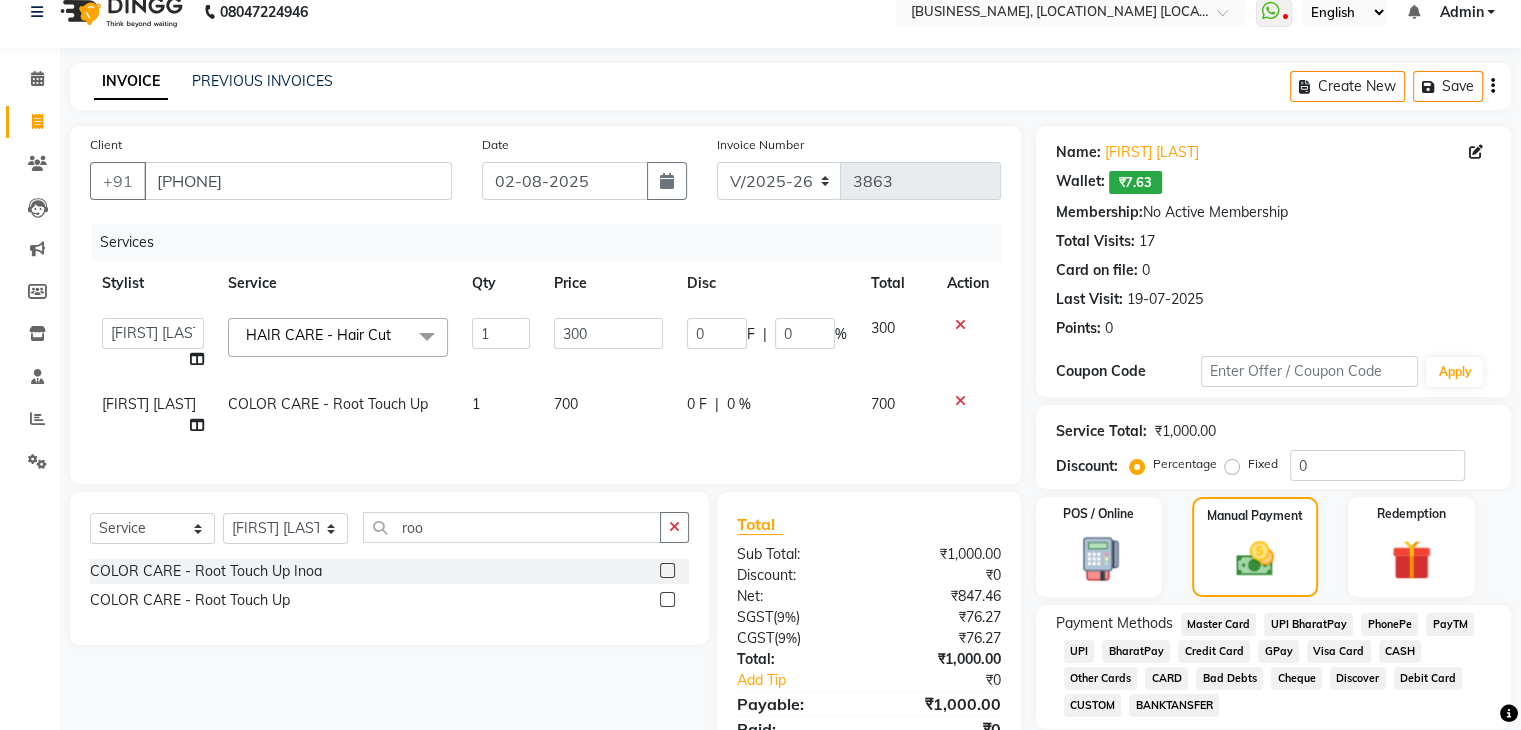 click on "Debit Card" 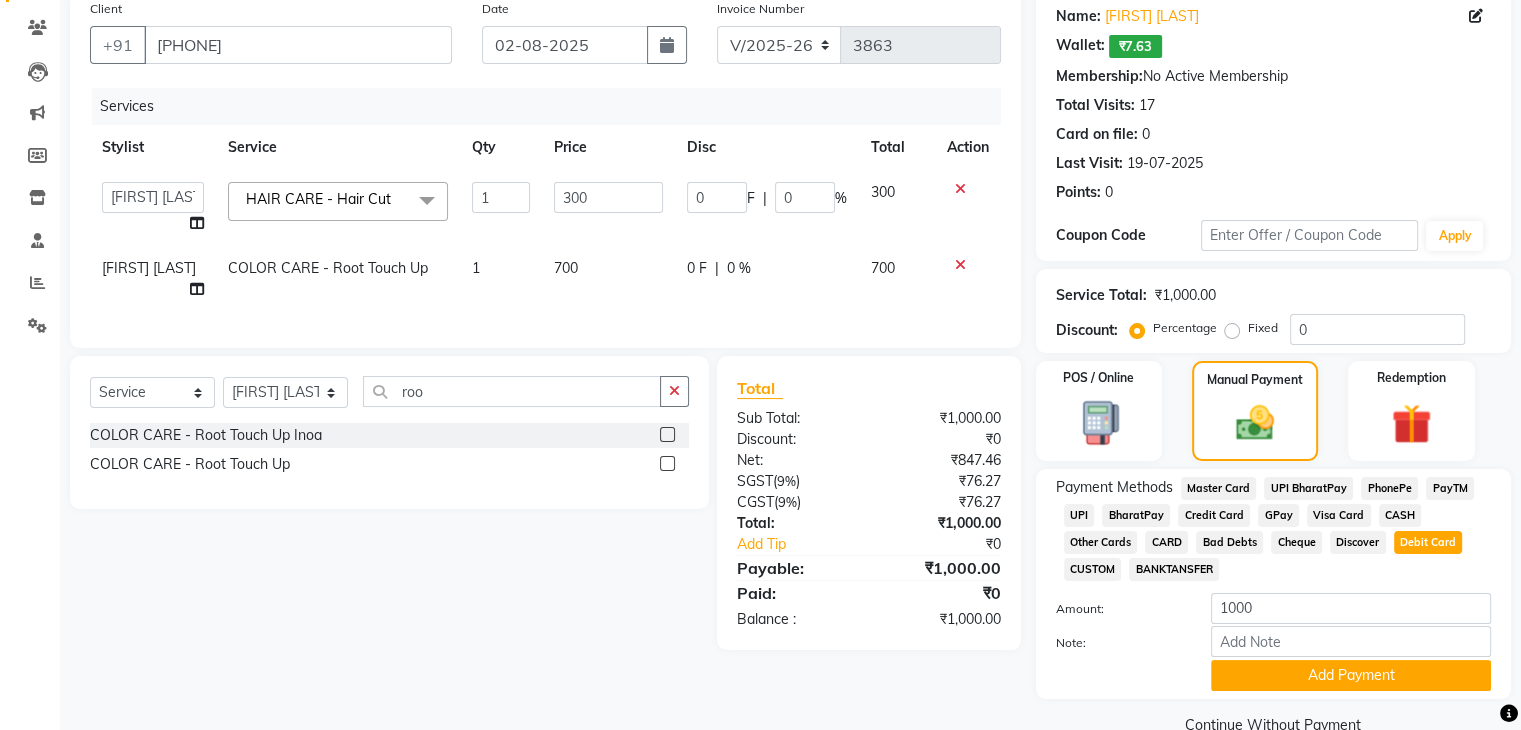 scroll, scrollTop: 204, scrollLeft: 0, axis: vertical 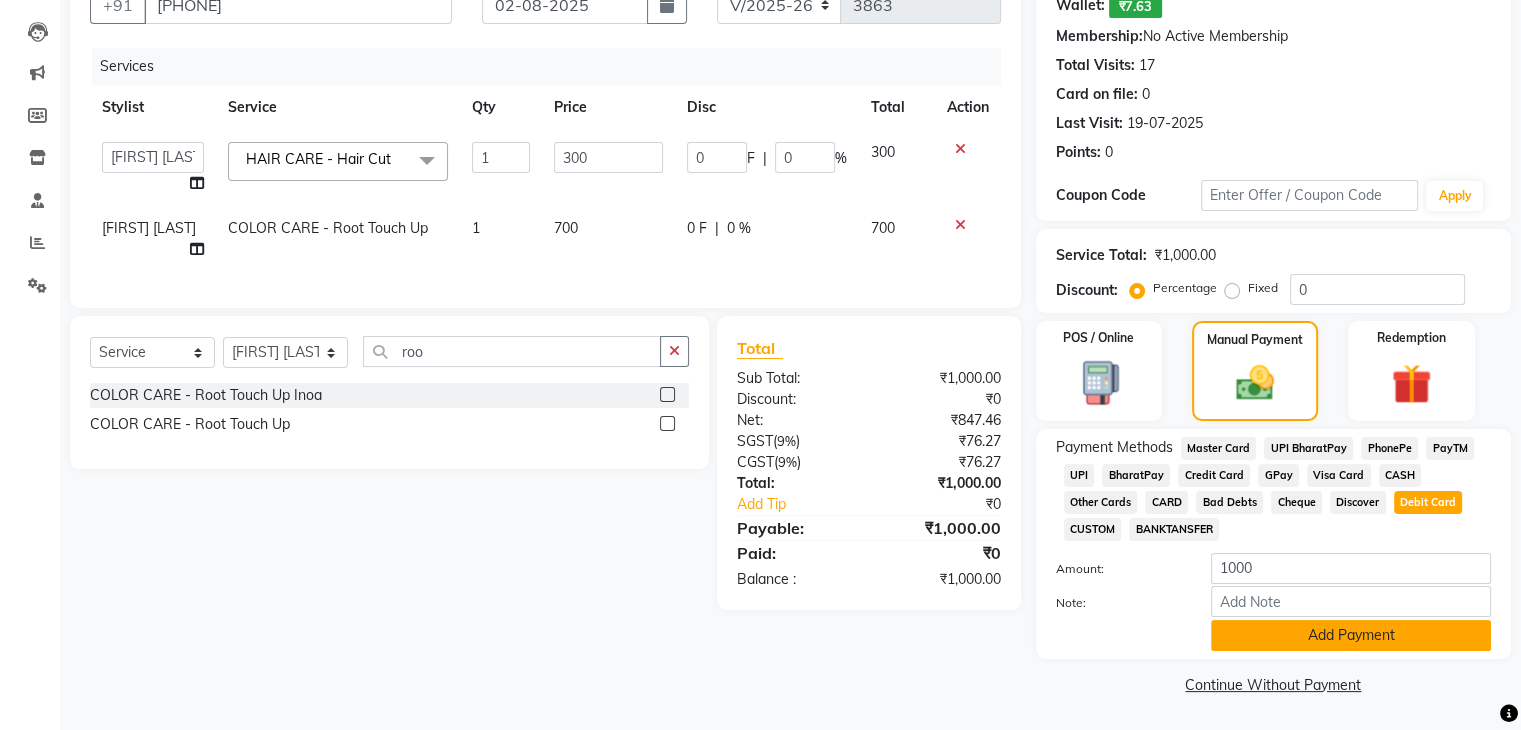 click on "Add Payment" 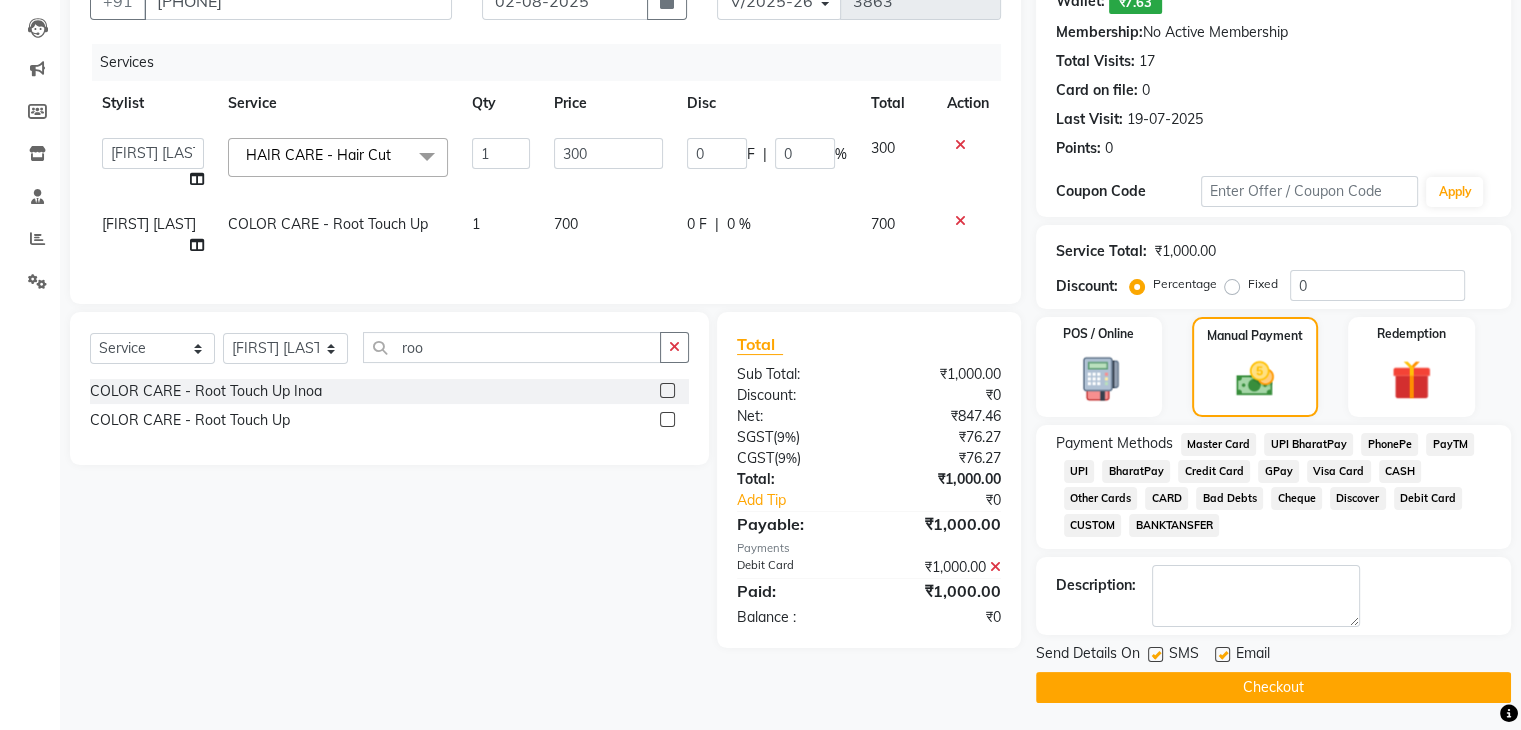 click on "Checkout" 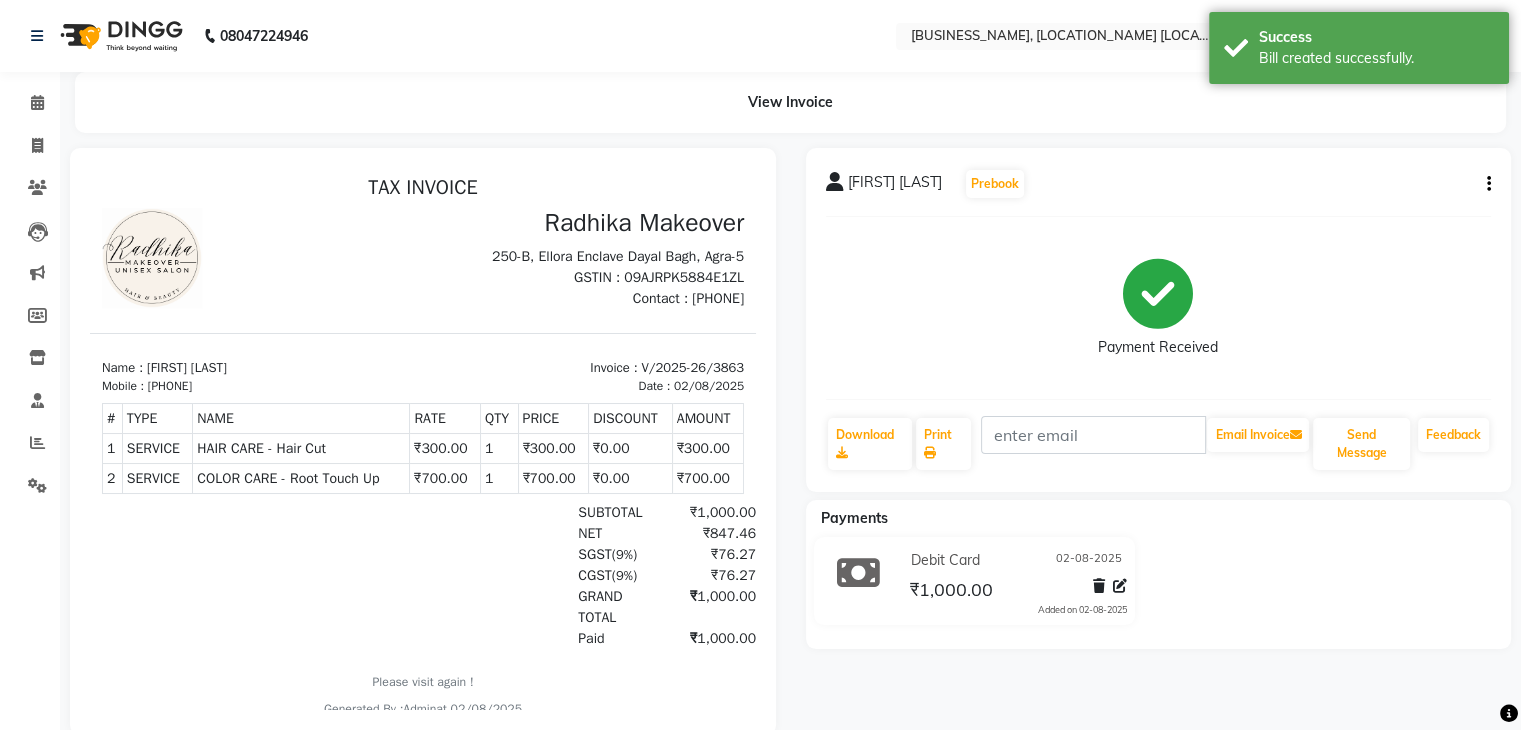 scroll, scrollTop: 0, scrollLeft: 0, axis: both 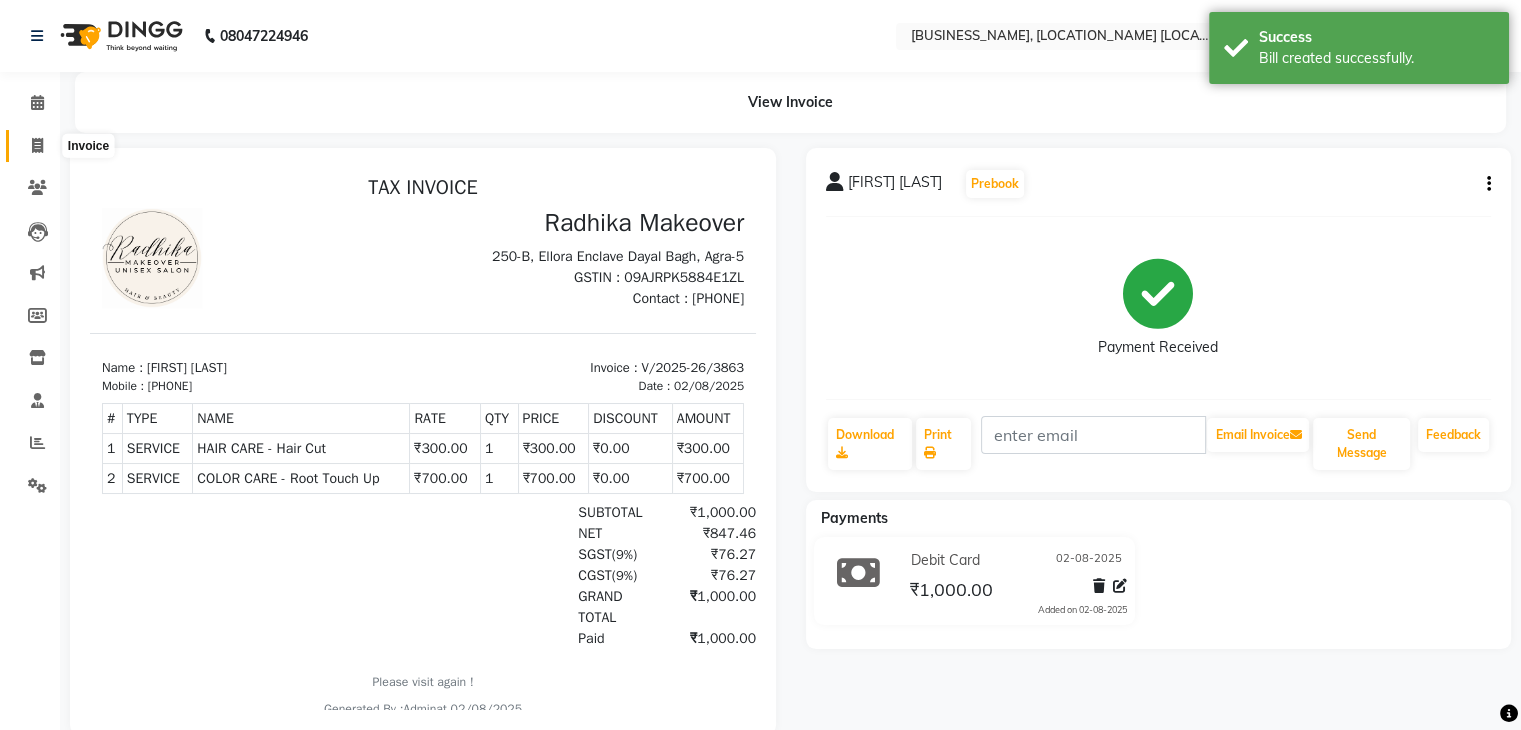 click 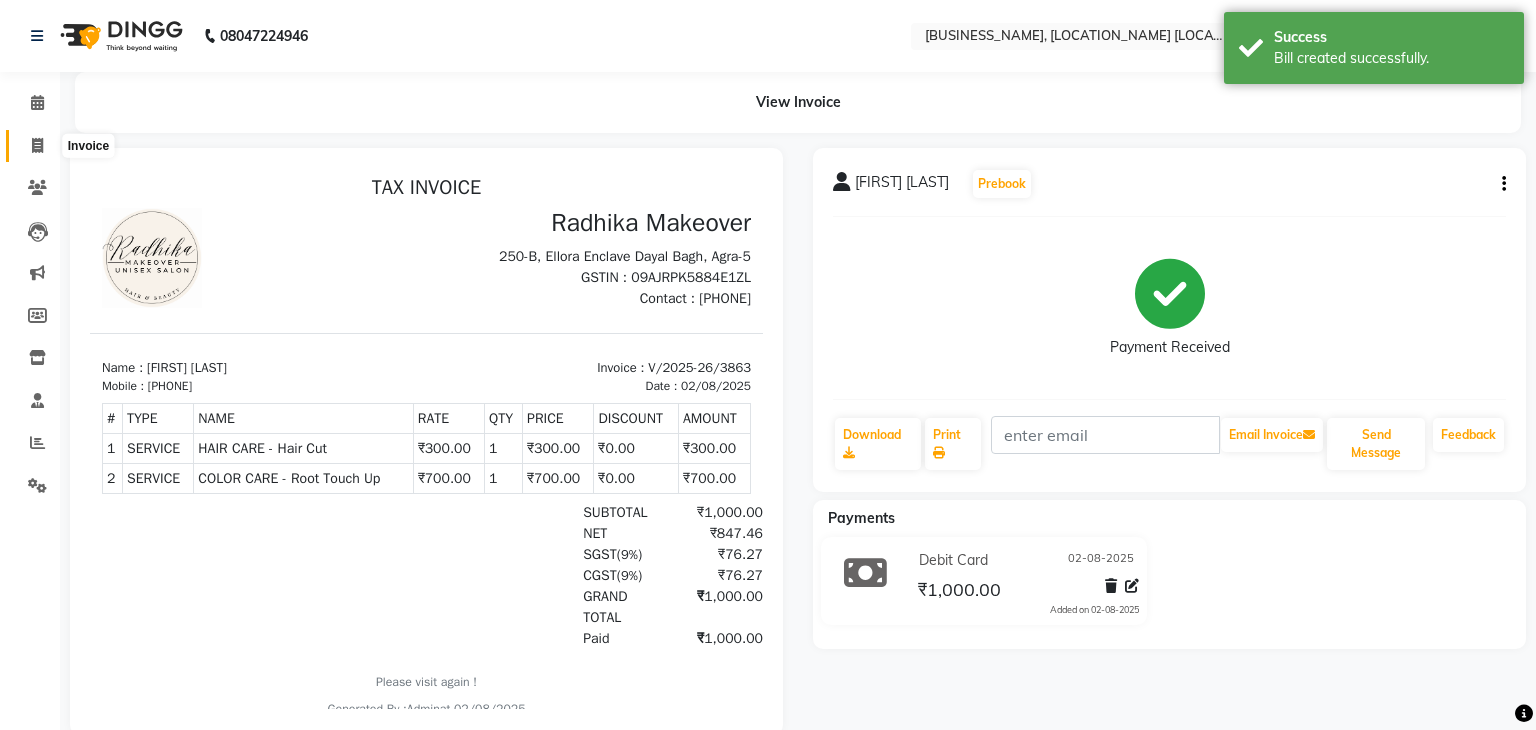 select on "service" 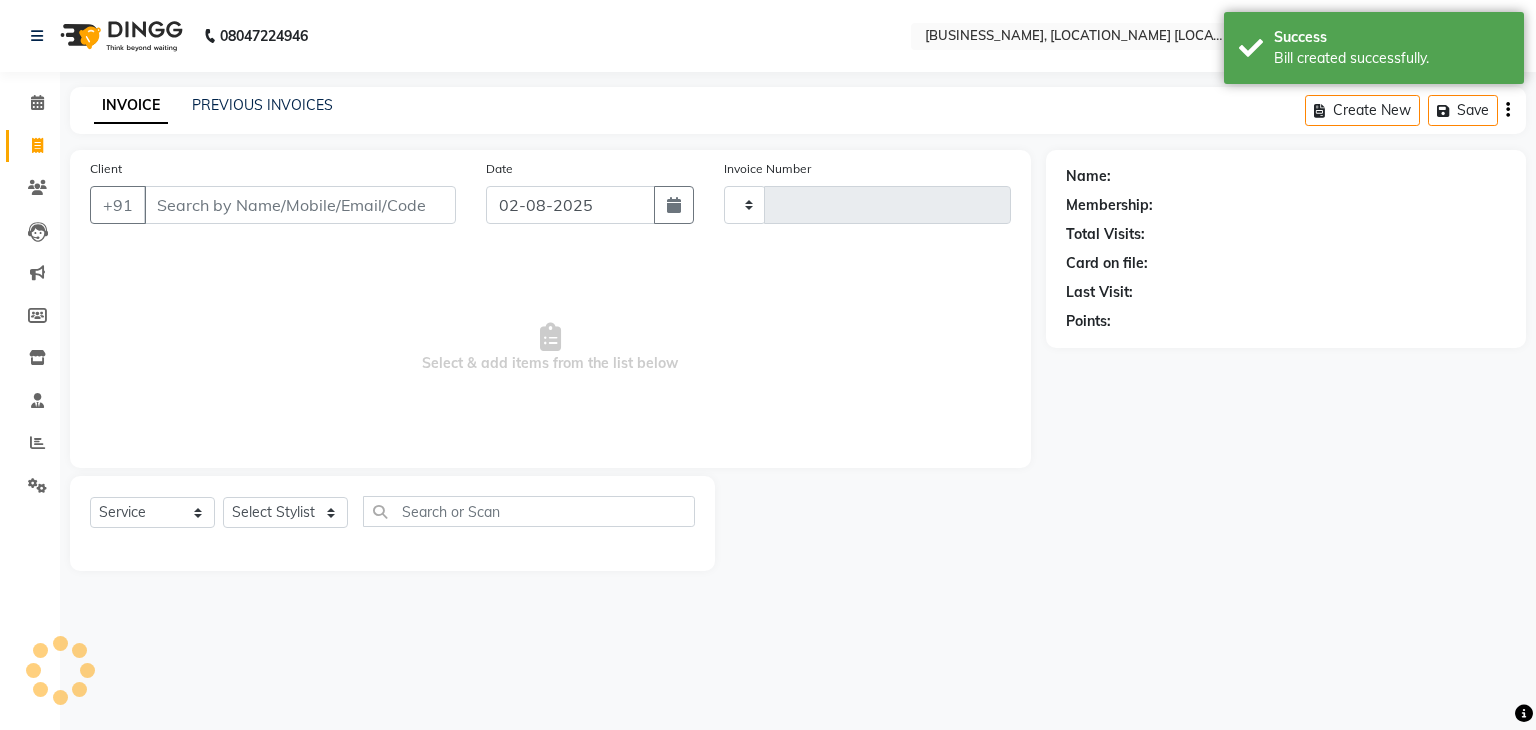 type on "3864" 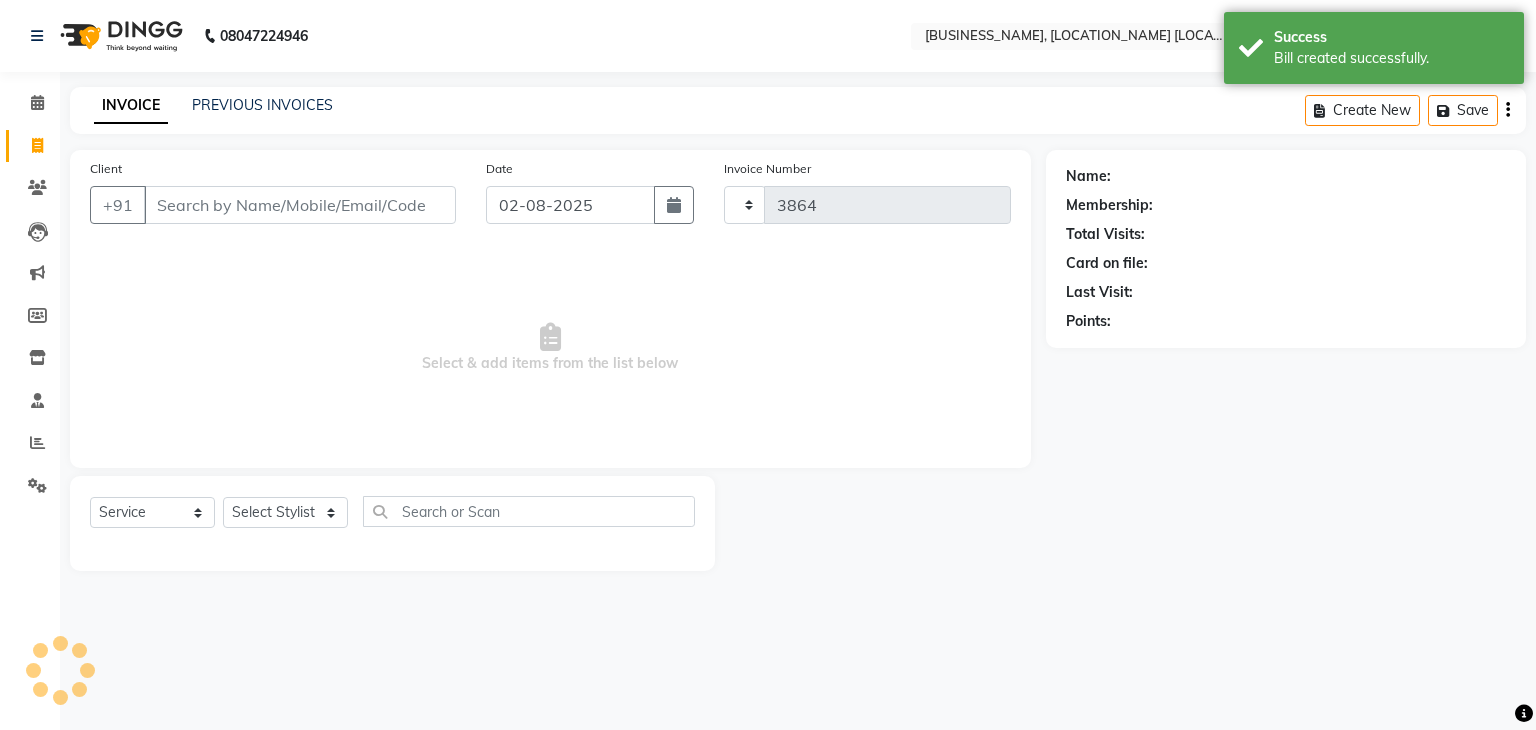 select on "6880" 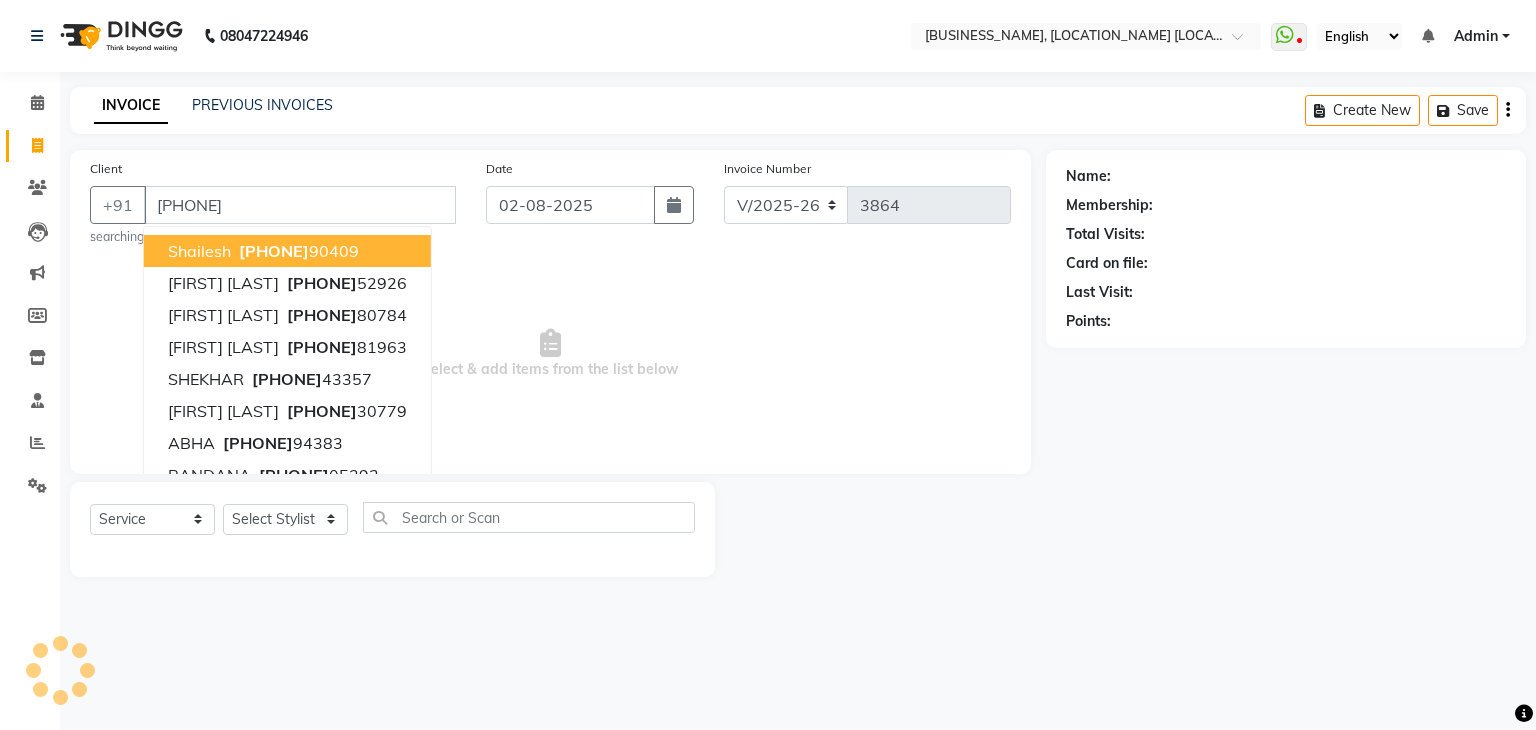 type on "[PHONE]" 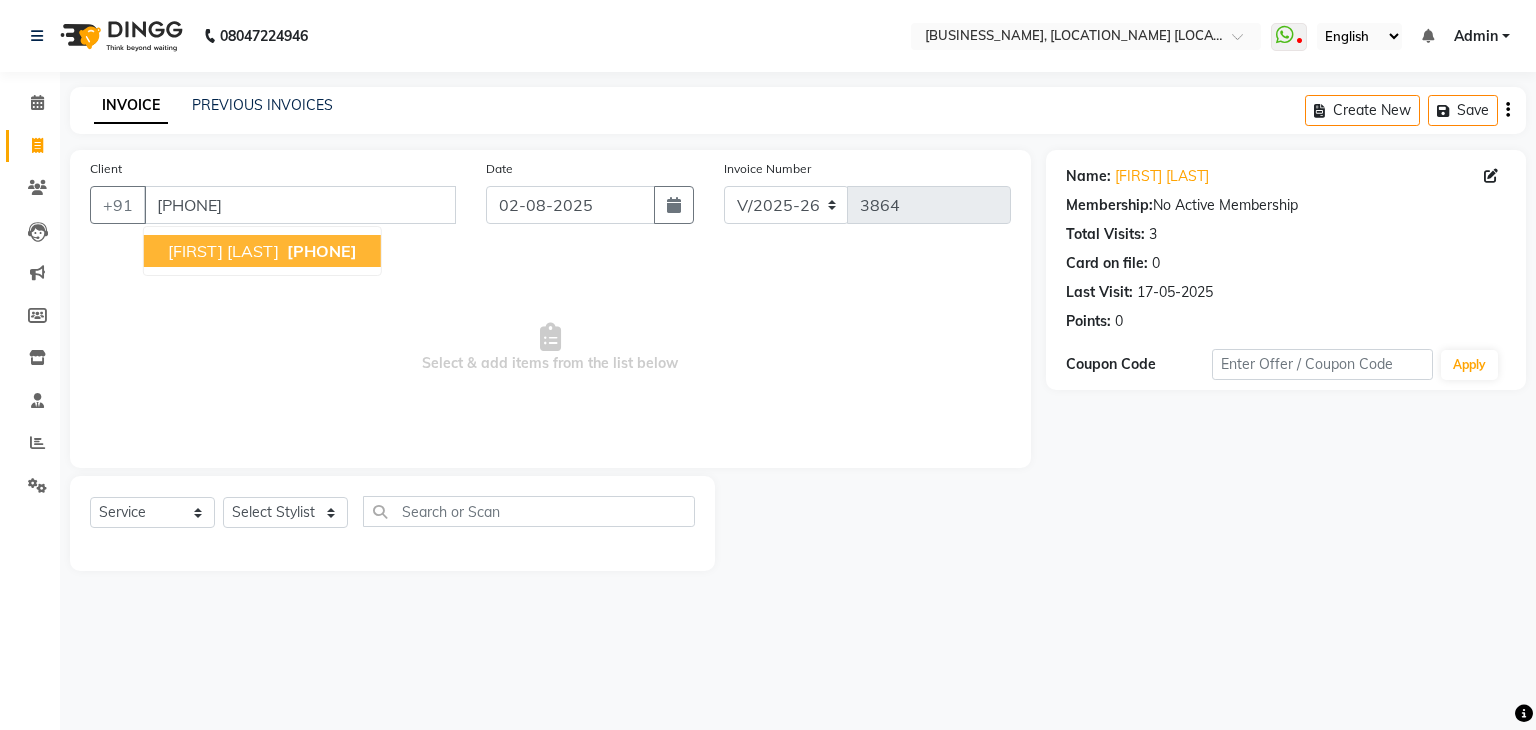 click on "[FIRST] [LAST]   [PHONE]" at bounding box center (262, 251) 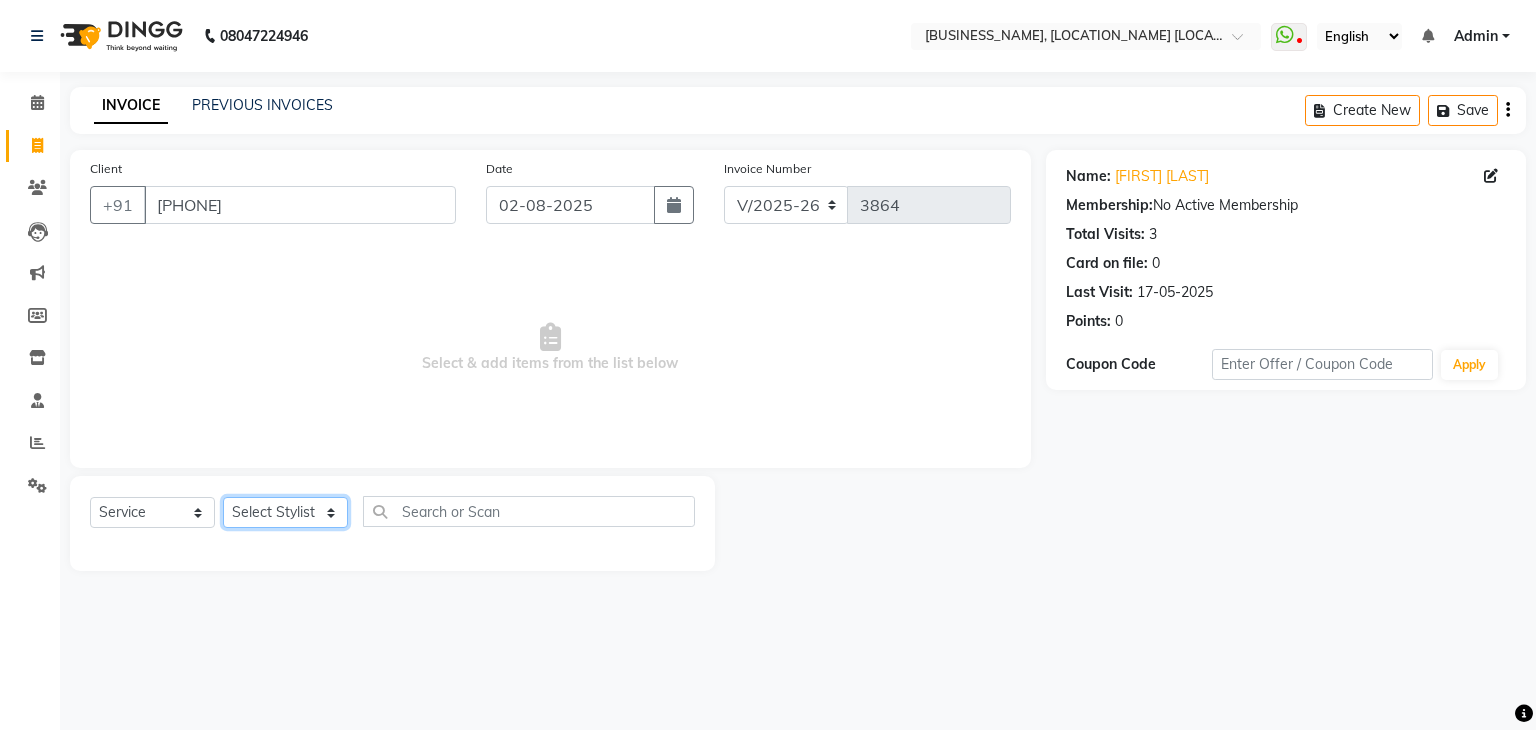 click on "Select Stylist AMAN DANISH SALMANI GOPAL PACHORI KANU KAVITA KIRAN KUMARI MEENU KUMARI NEHA NIKHIL CHAUDHARY Priya PRIYANKA YADAV RASHMI SANDHYA SHAGUFTA SHWETA SONA SAXENA SOUMYA TUSHAR OTWAL VINAY KUMAR" 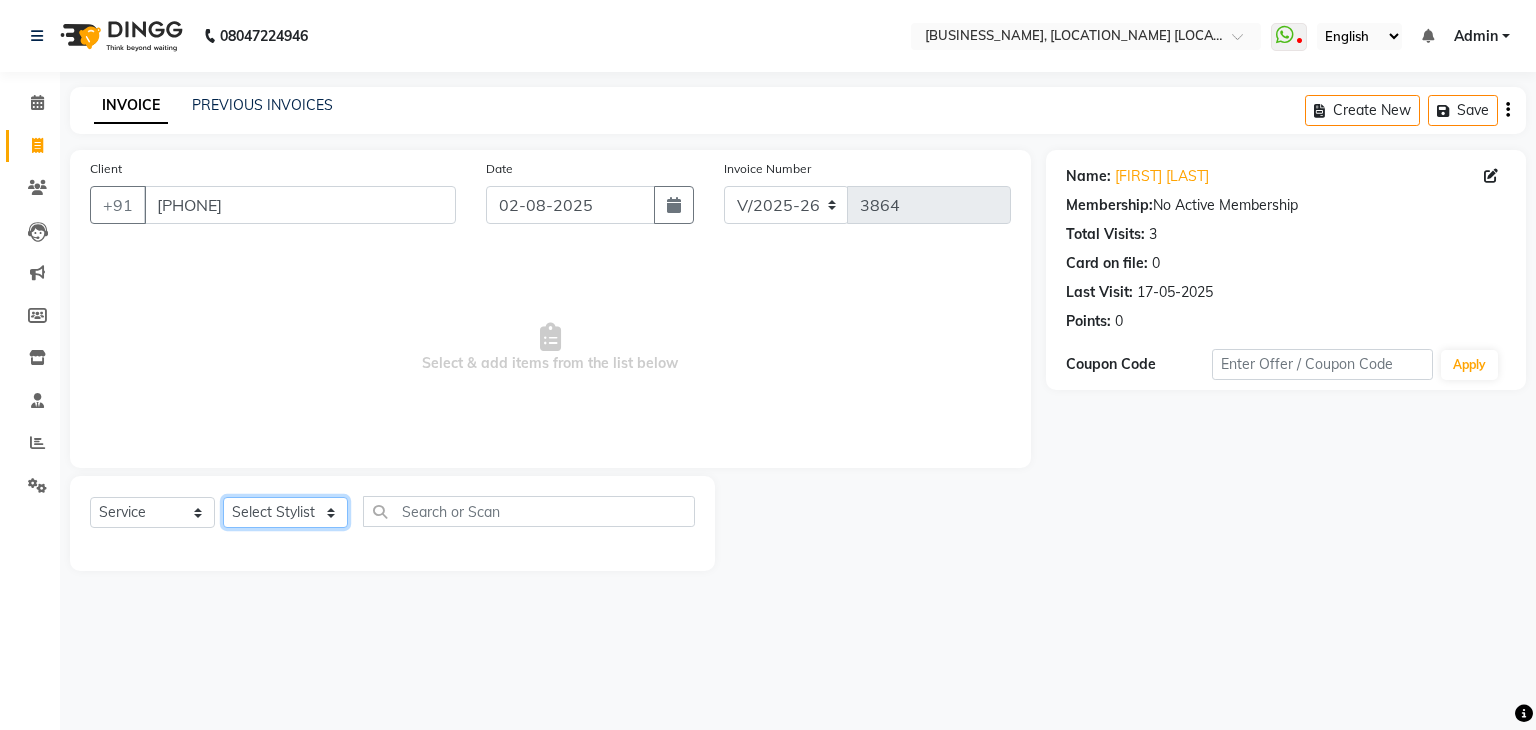 select on "86751" 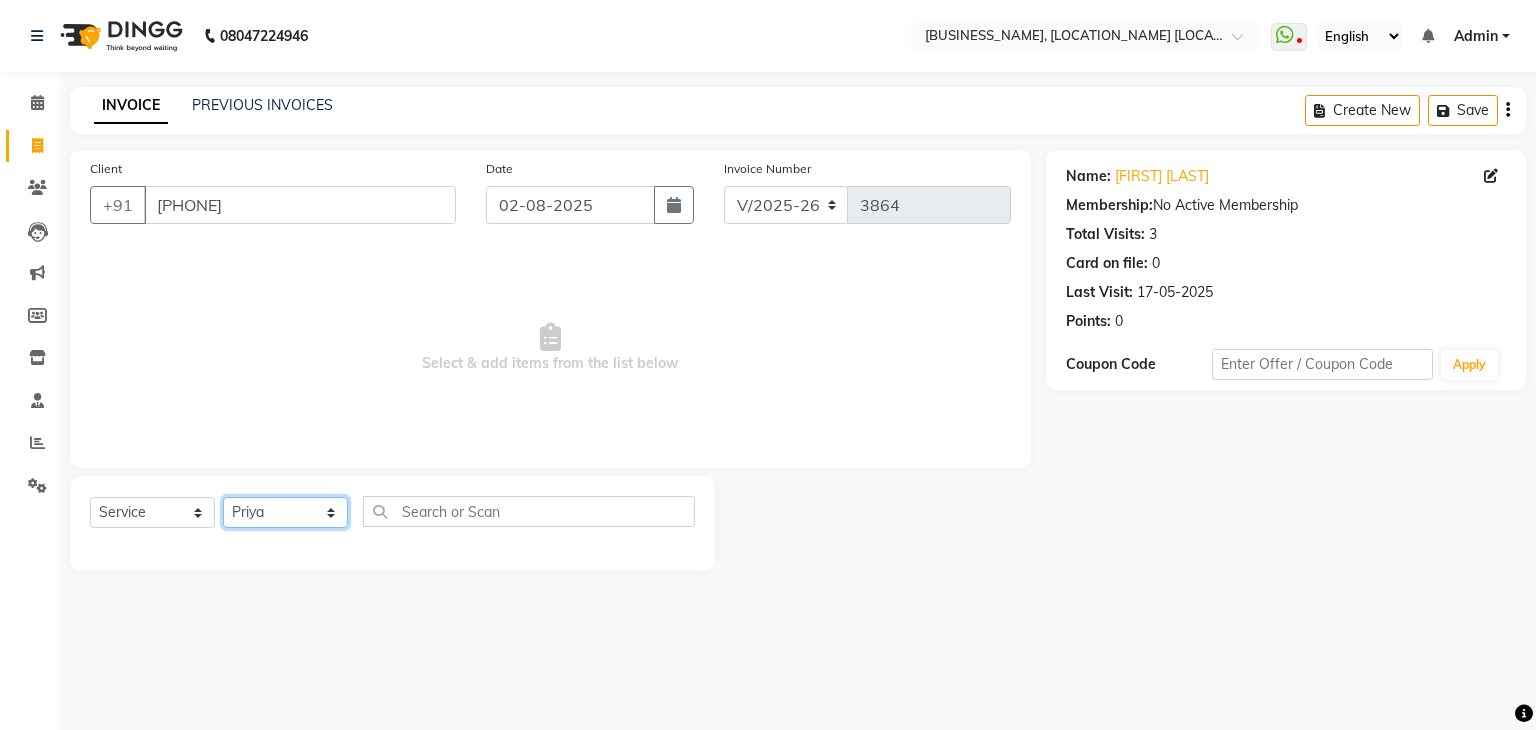click on "Select Stylist AMAN DANISH SALMANI GOPAL PACHORI KANU KAVITA KIRAN KUMARI MEENU KUMARI NEHA NIKHIL CHAUDHARY Priya PRIYANKA YADAV RASHMI SANDHYA SHAGUFTA SHWETA SONA SAXENA SOUMYA TUSHAR OTWAL VINAY KUMAR" 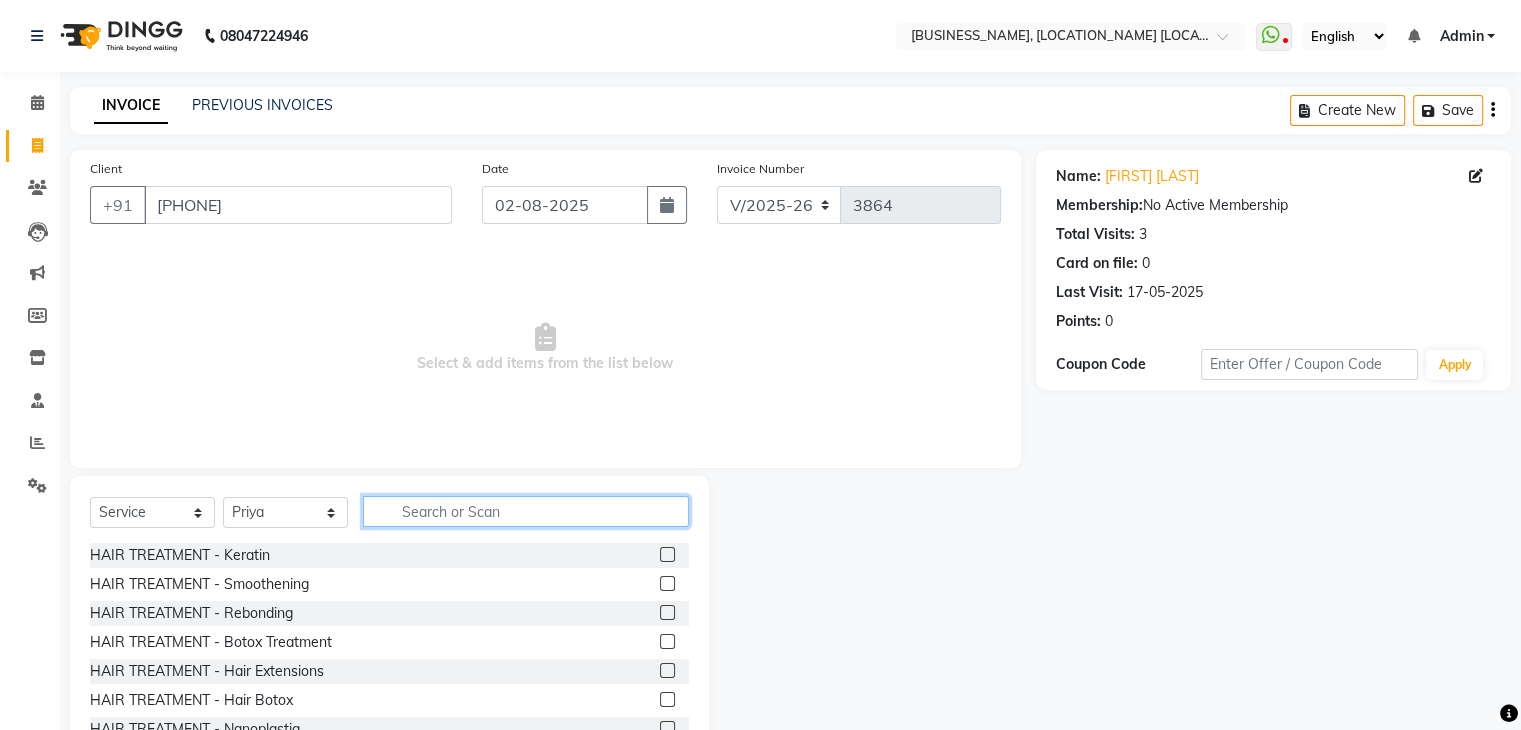 click 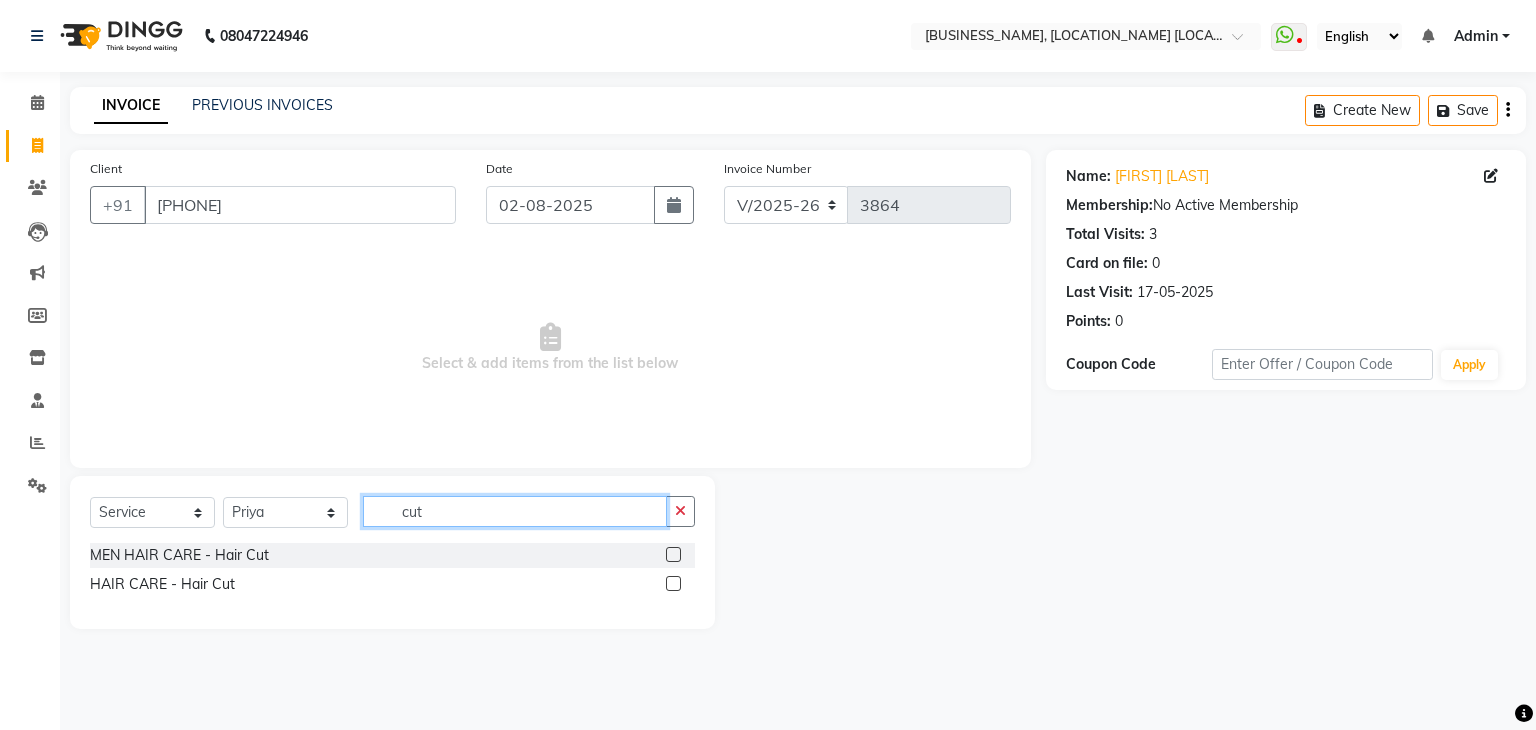 type on "cut" 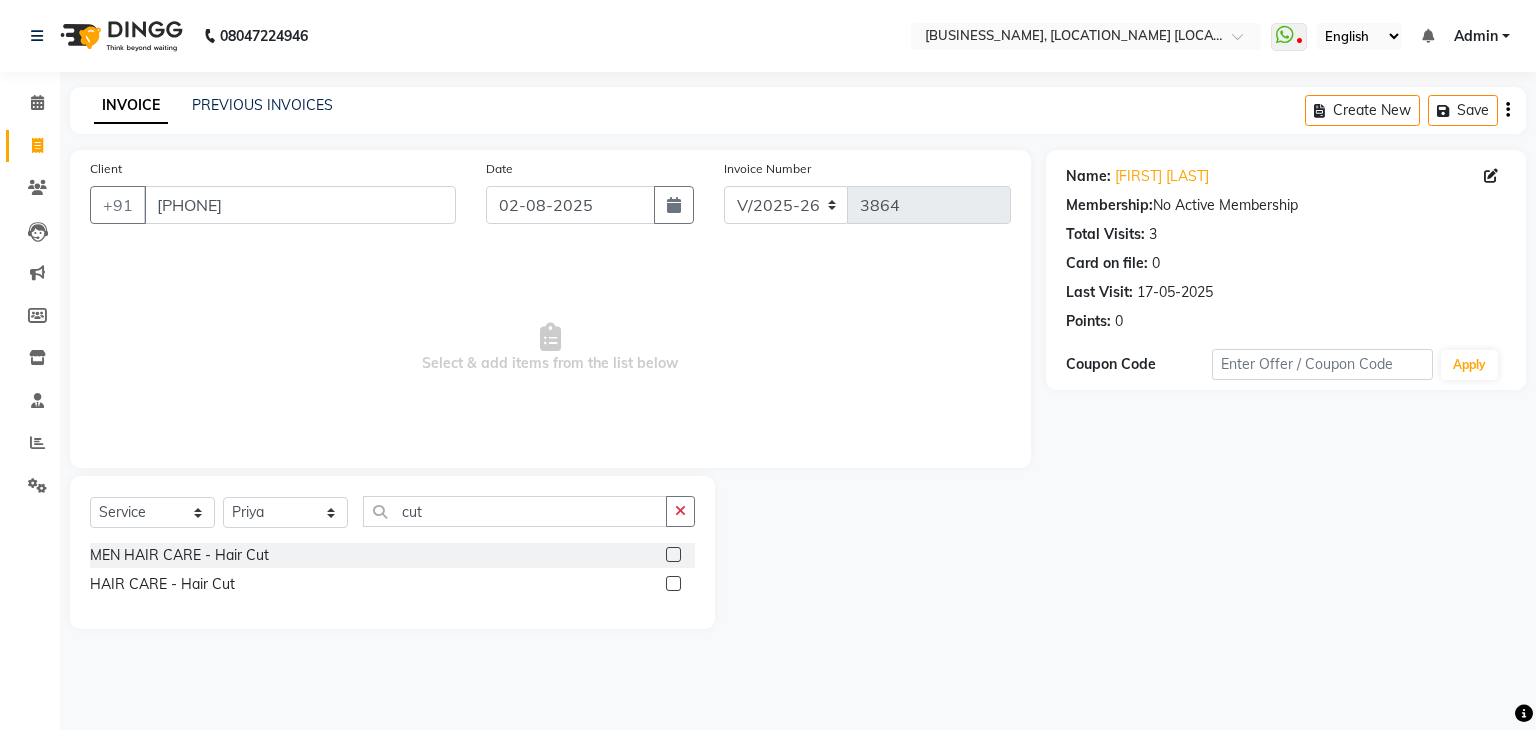 click 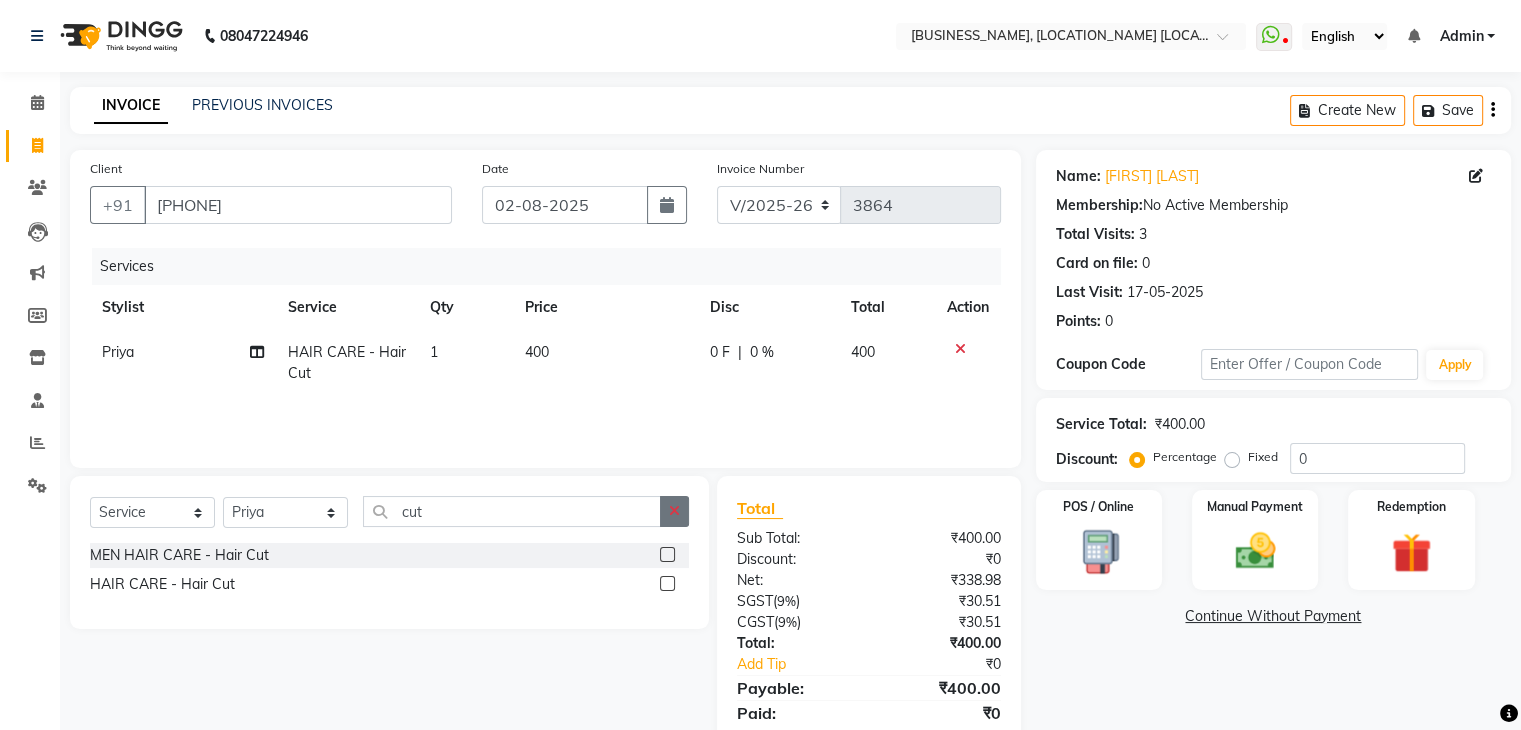 checkbox on "false" 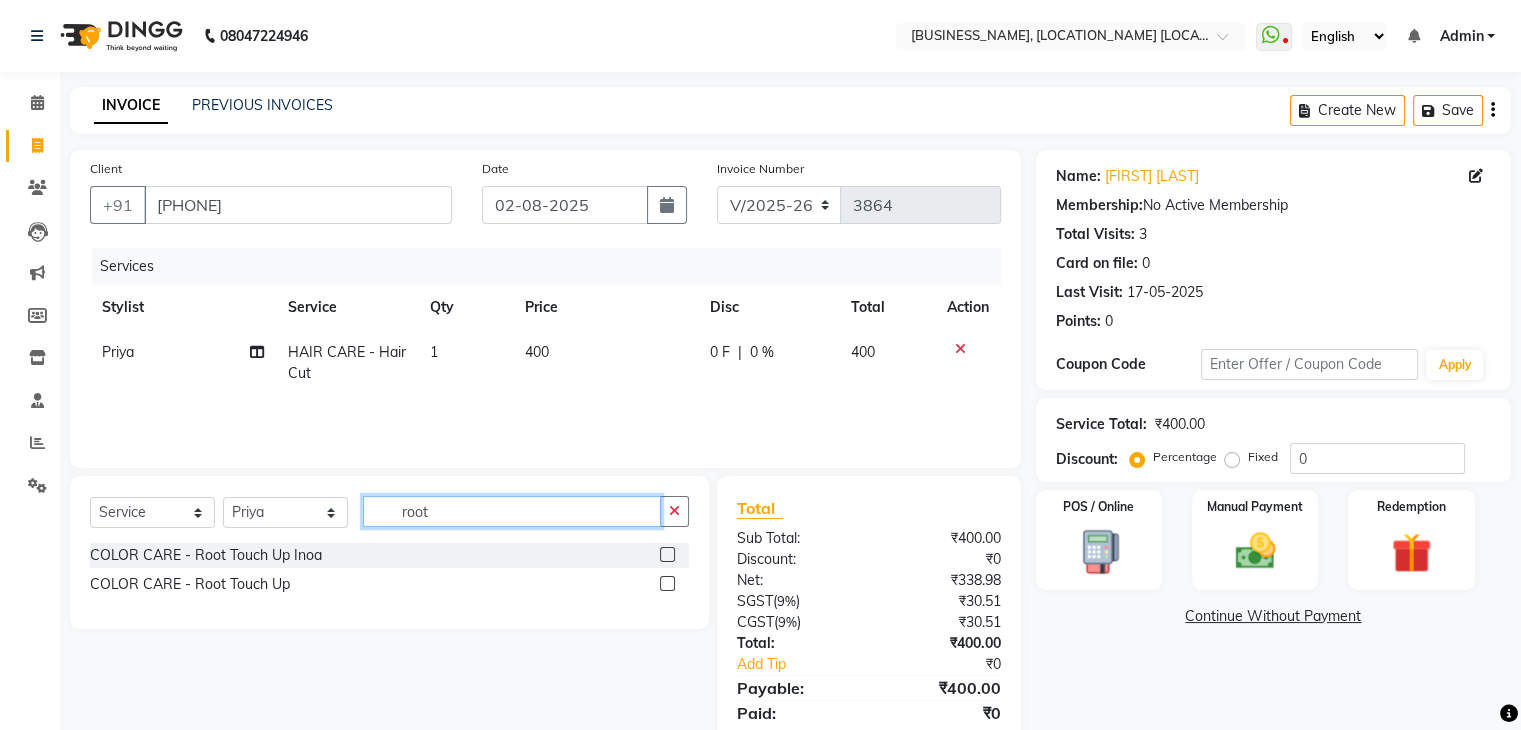 type on "root" 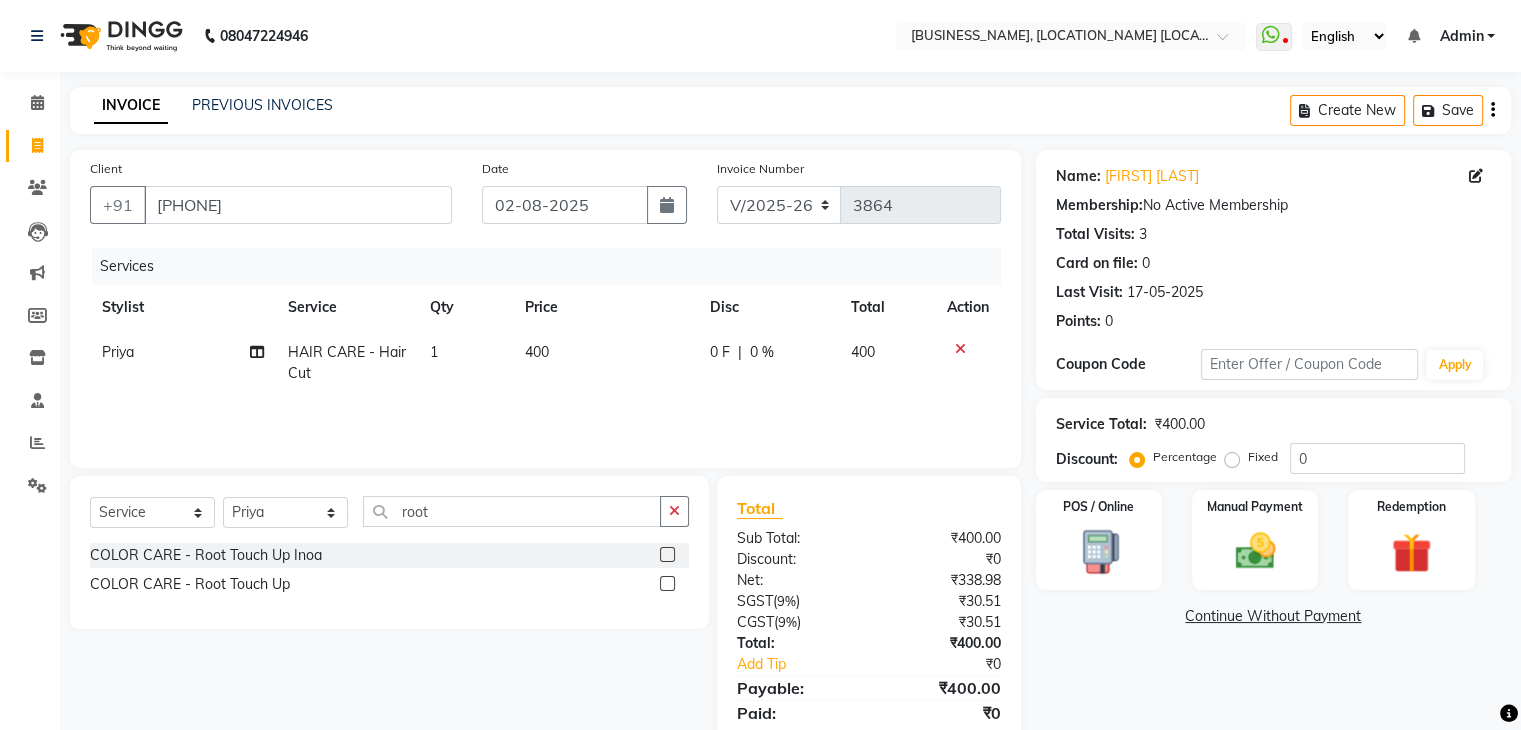 click 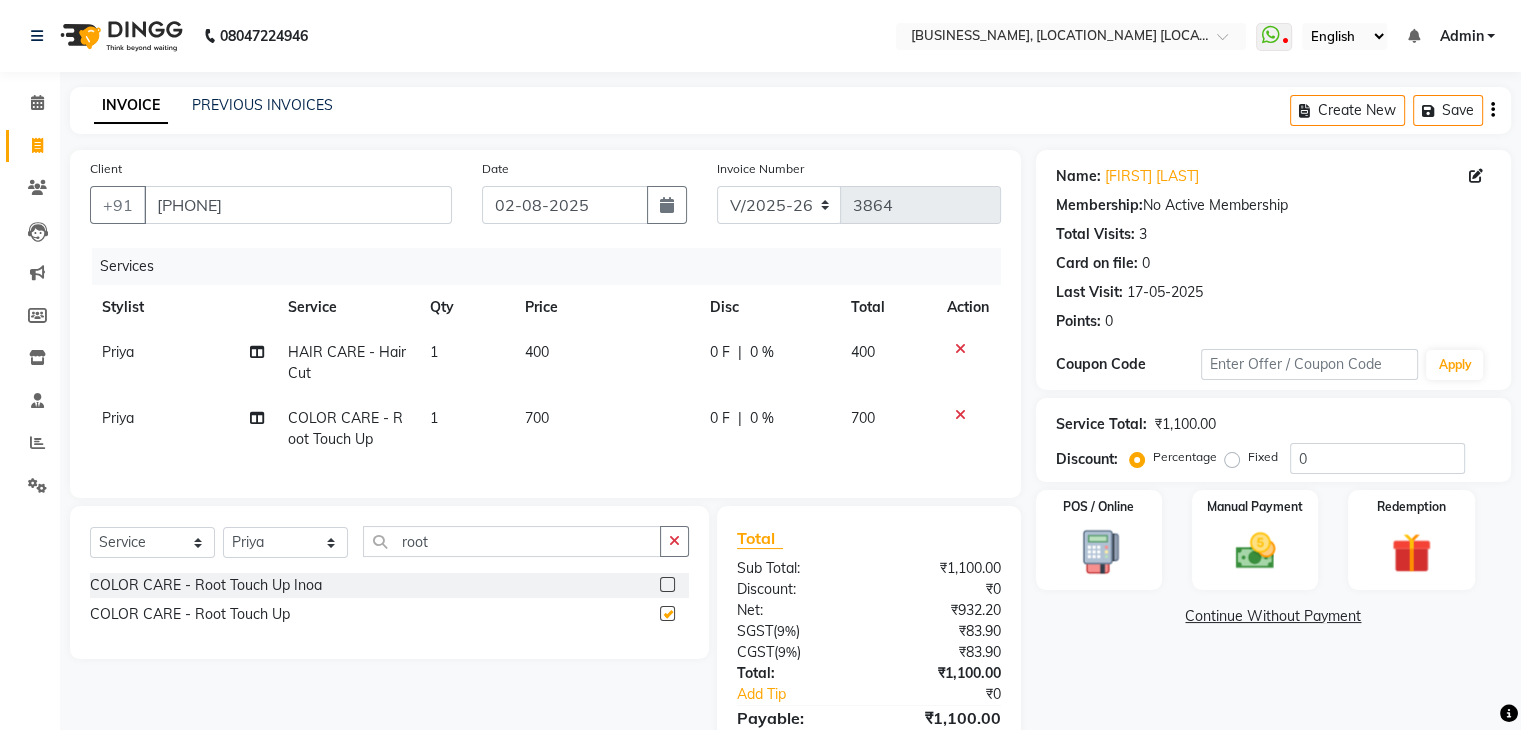 checkbox on "false" 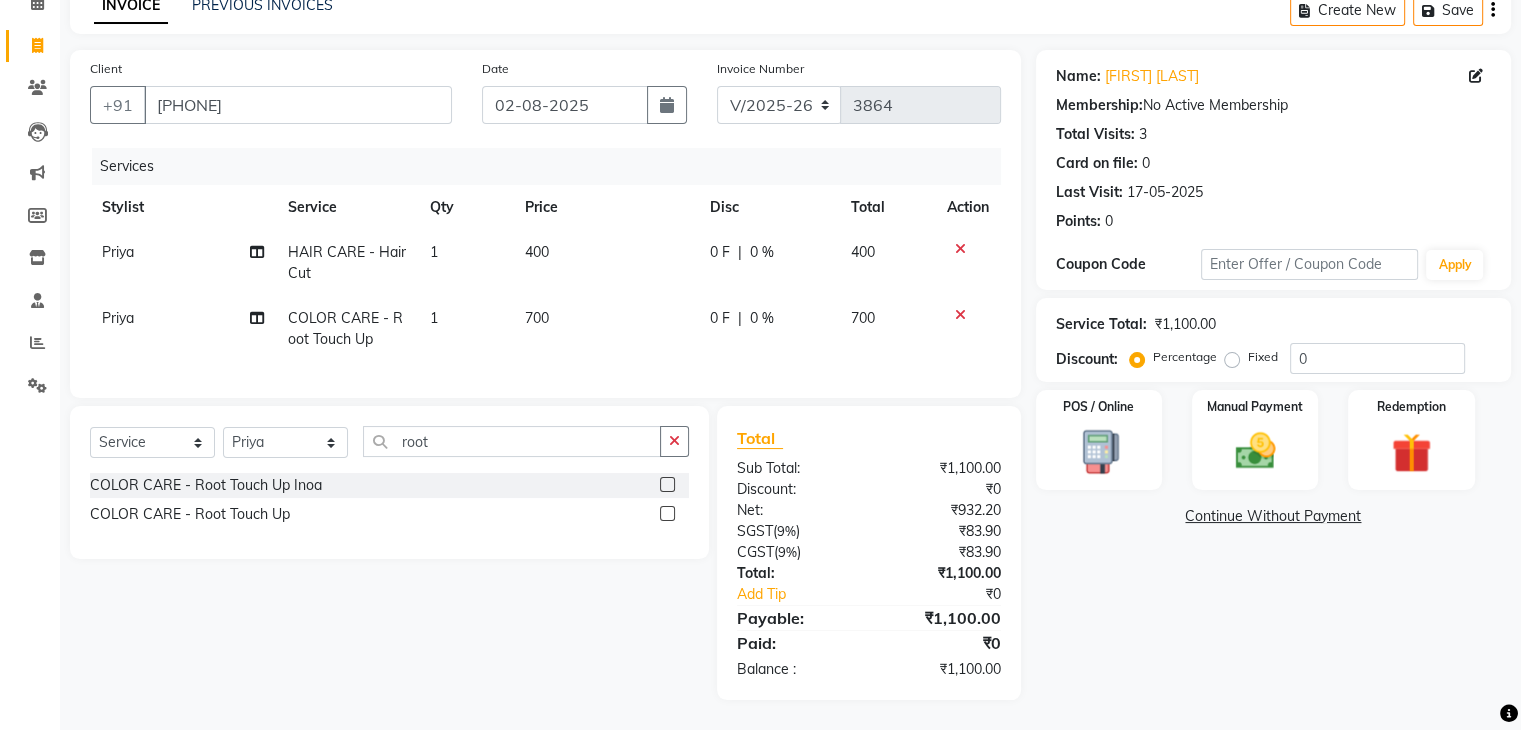 scroll, scrollTop: 116, scrollLeft: 0, axis: vertical 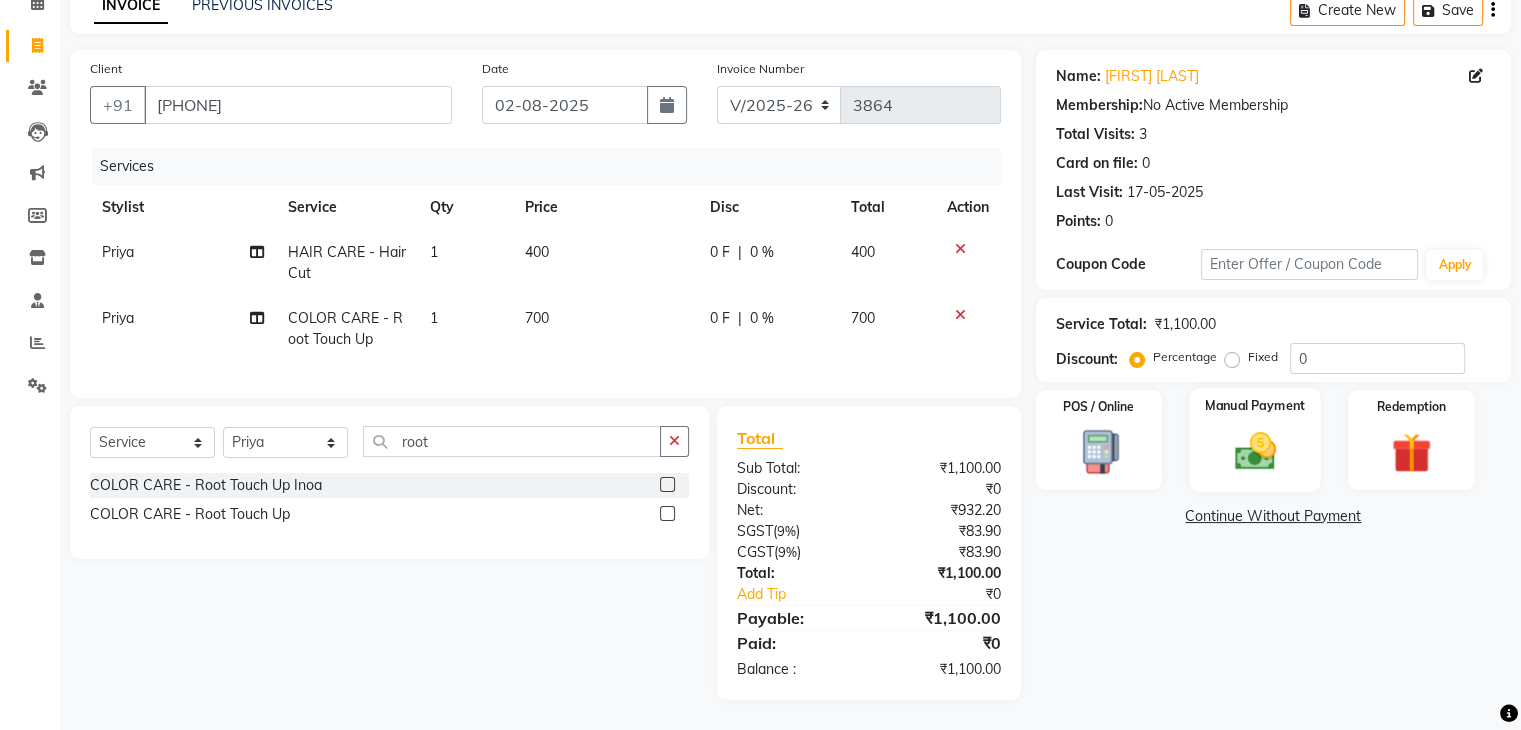 click on "Manual Payment" 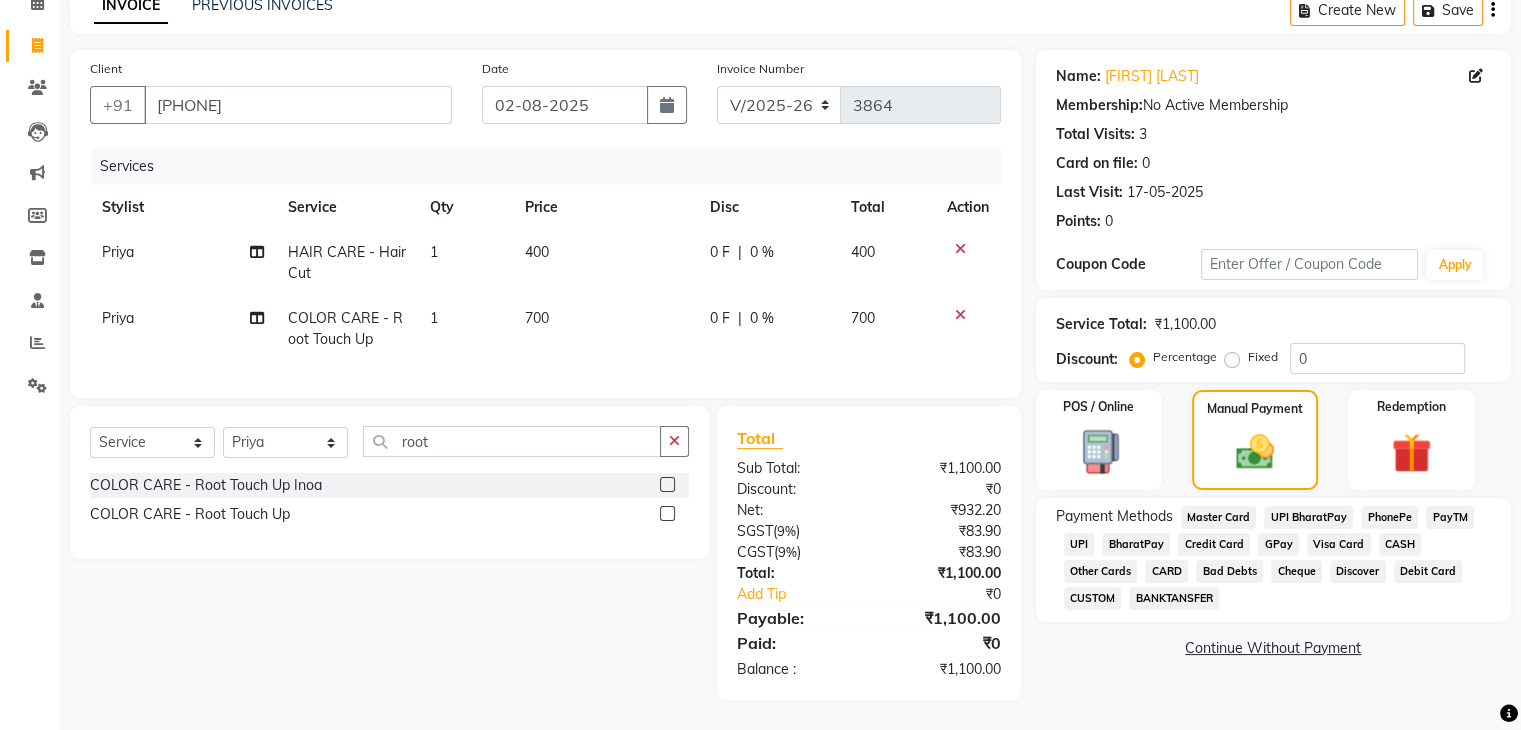 click on "CASH" 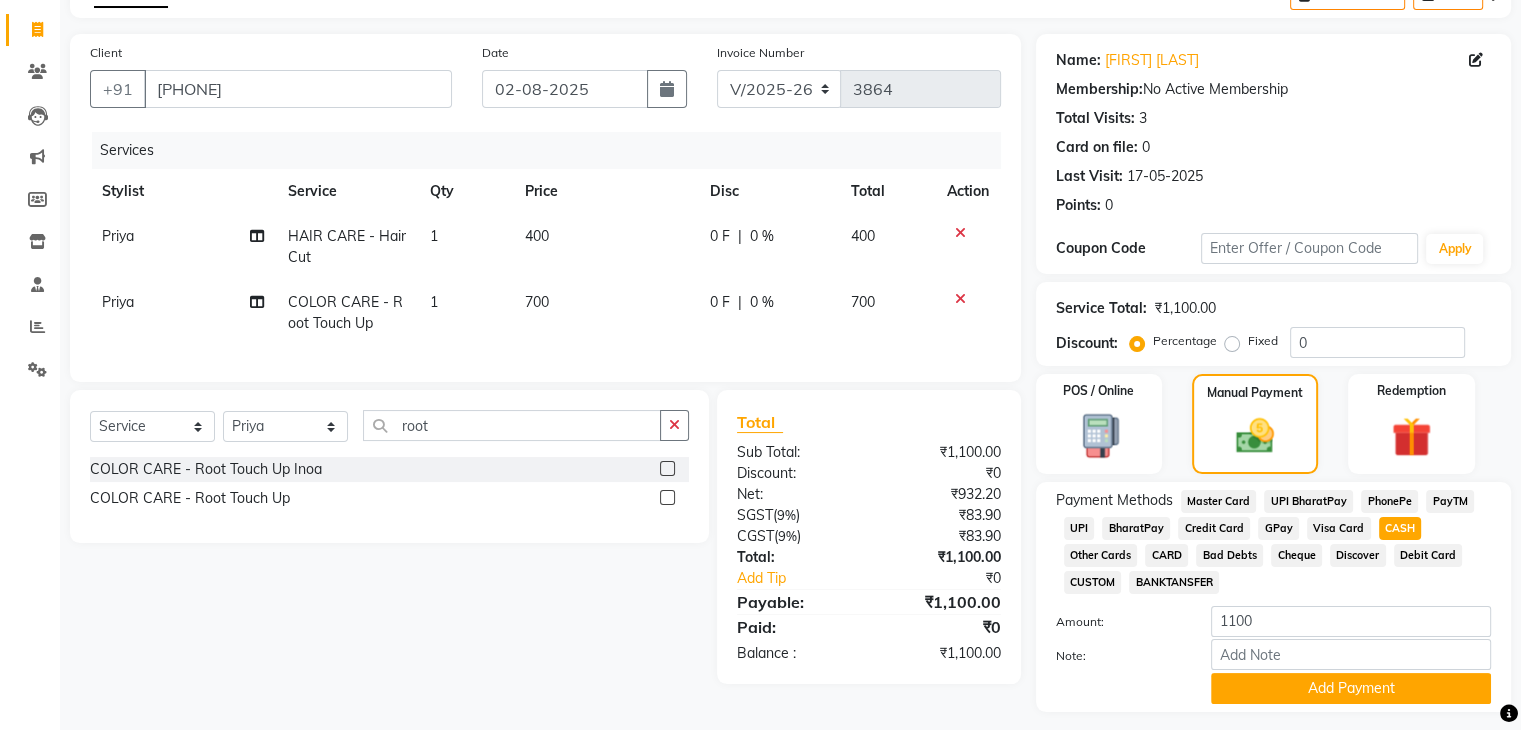 scroll, scrollTop: 172, scrollLeft: 0, axis: vertical 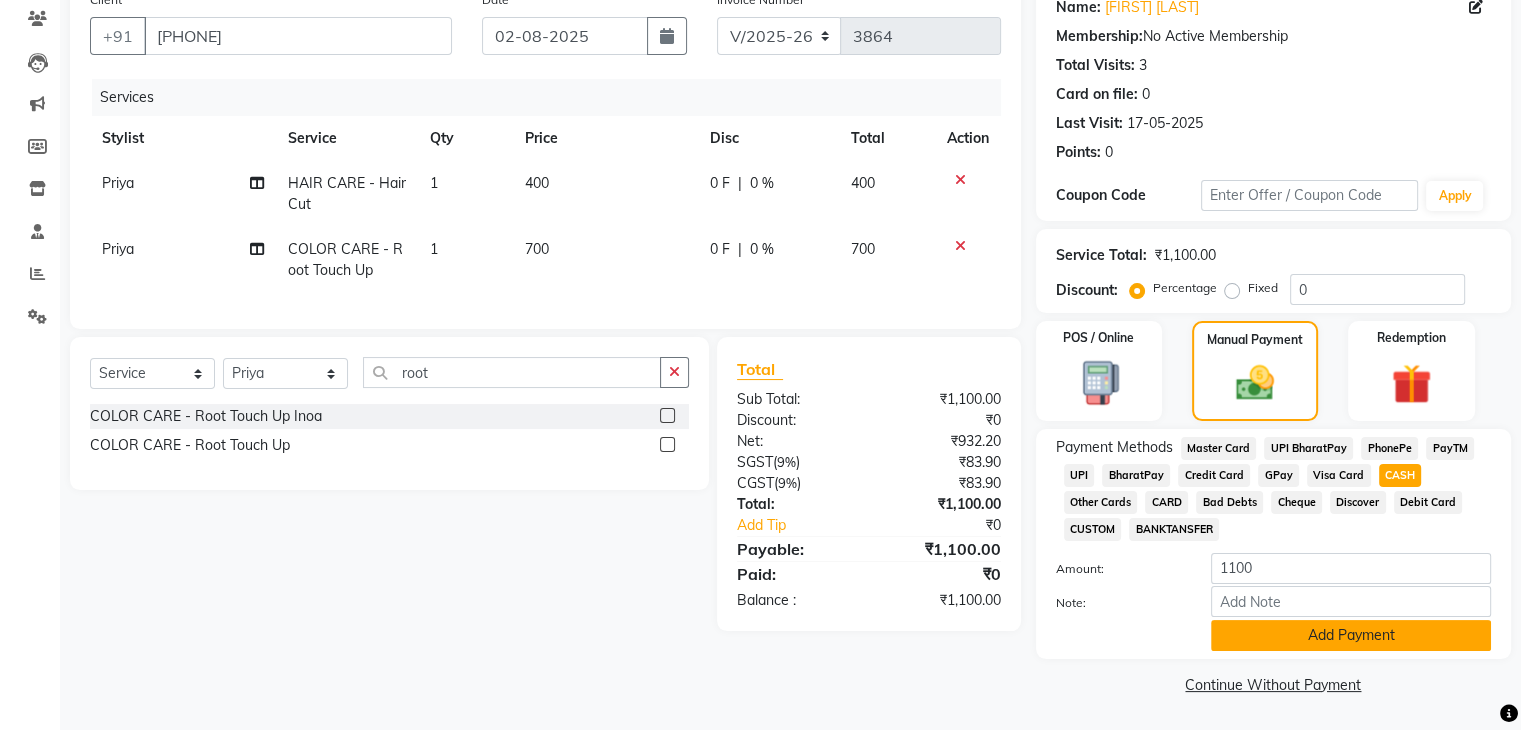 click on "Add Payment" 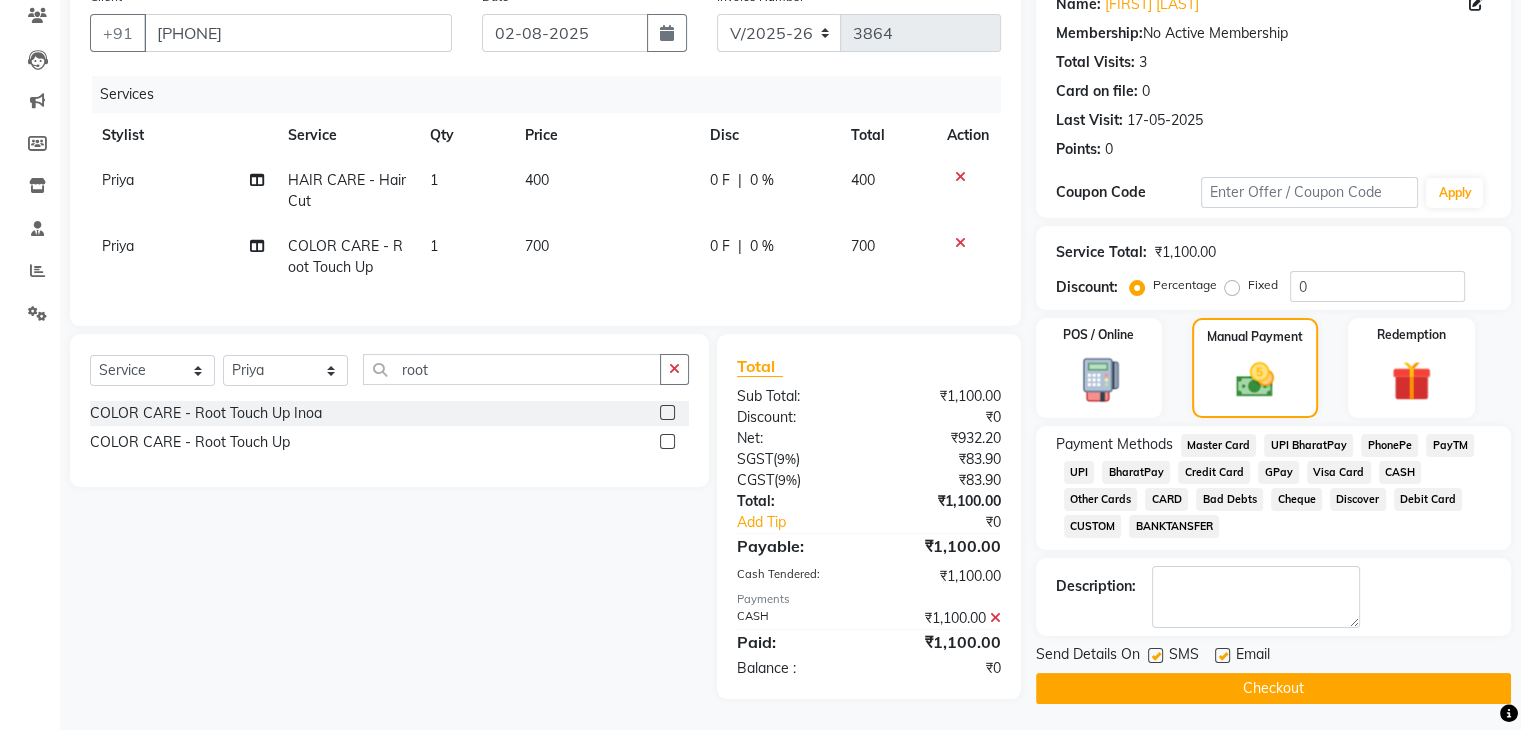 click on "Checkout" 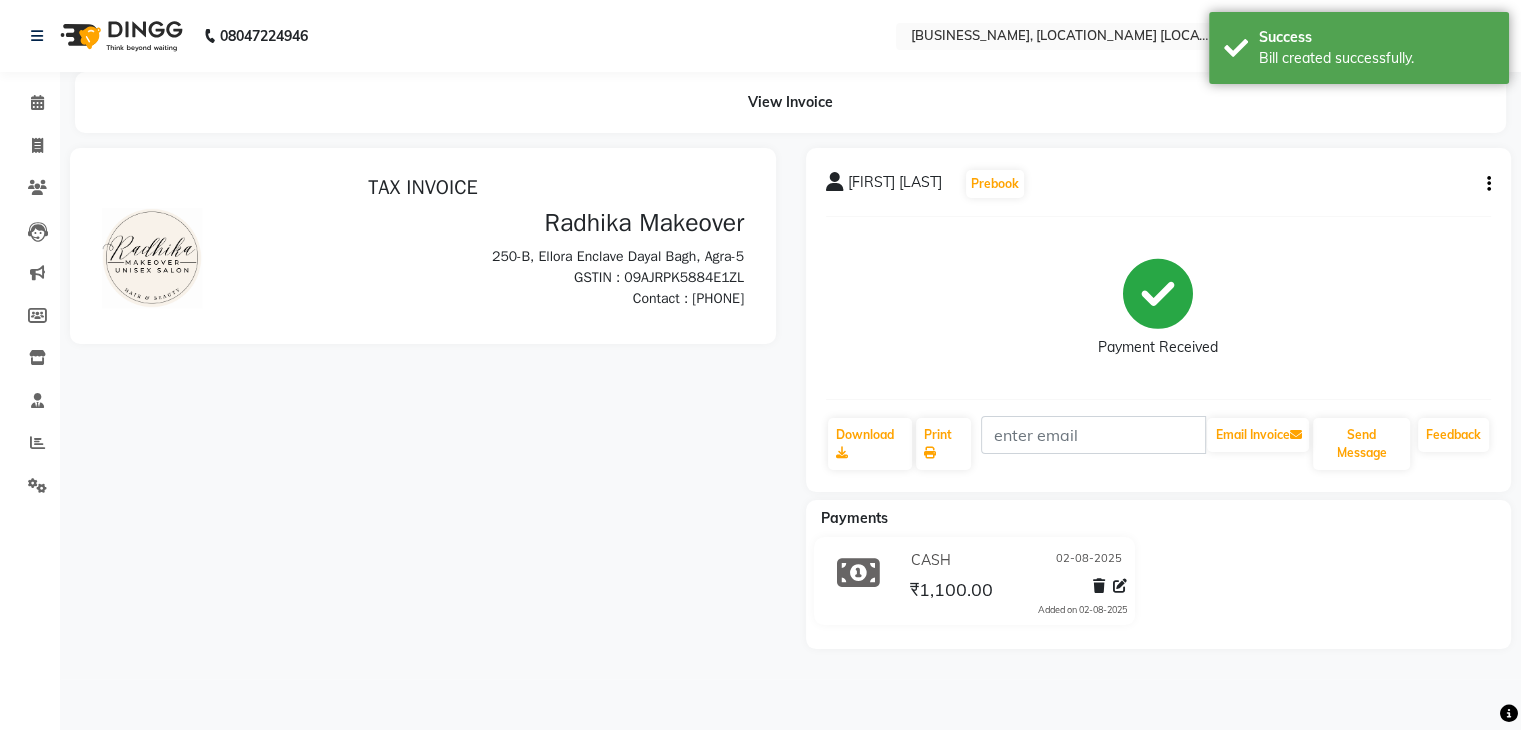 scroll, scrollTop: 0, scrollLeft: 0, axis: both 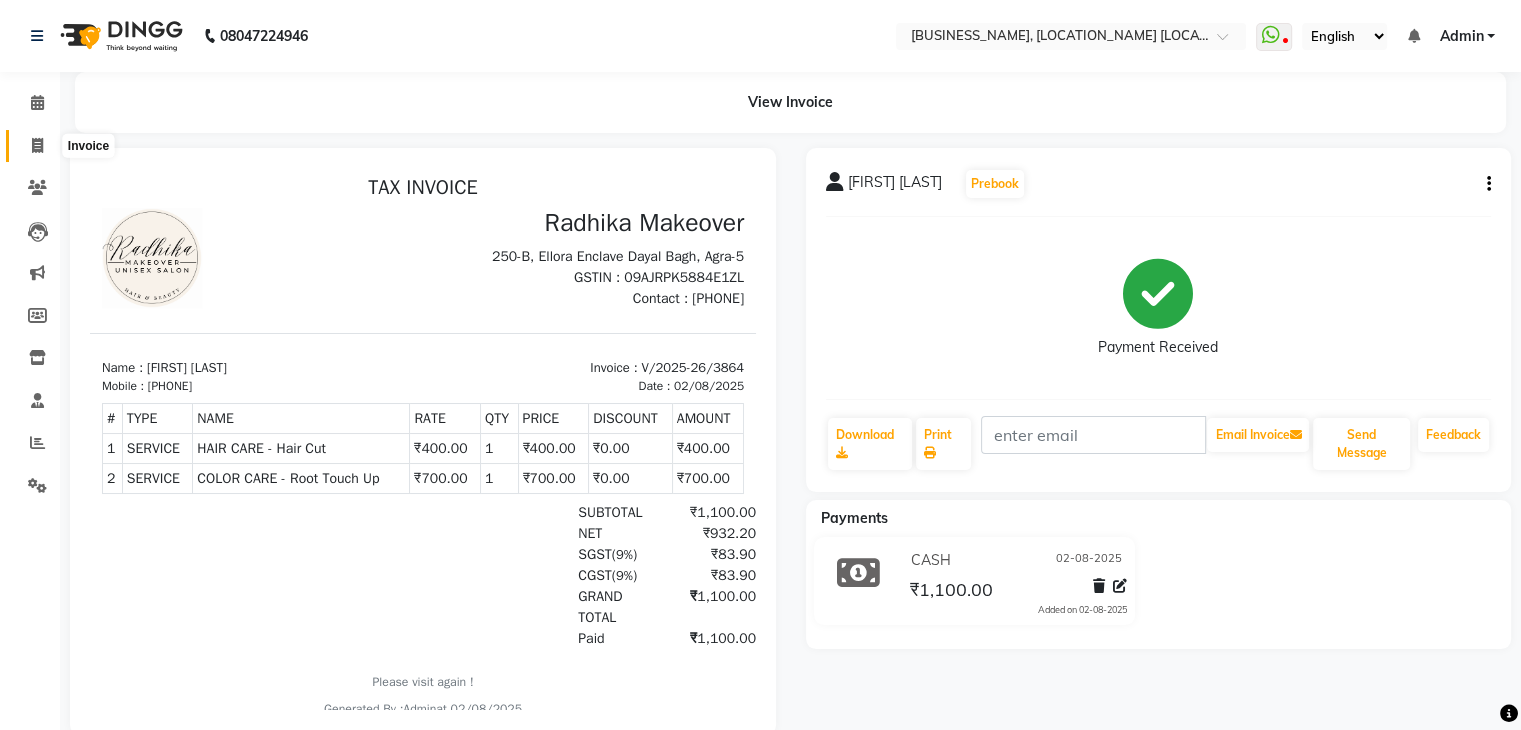 click 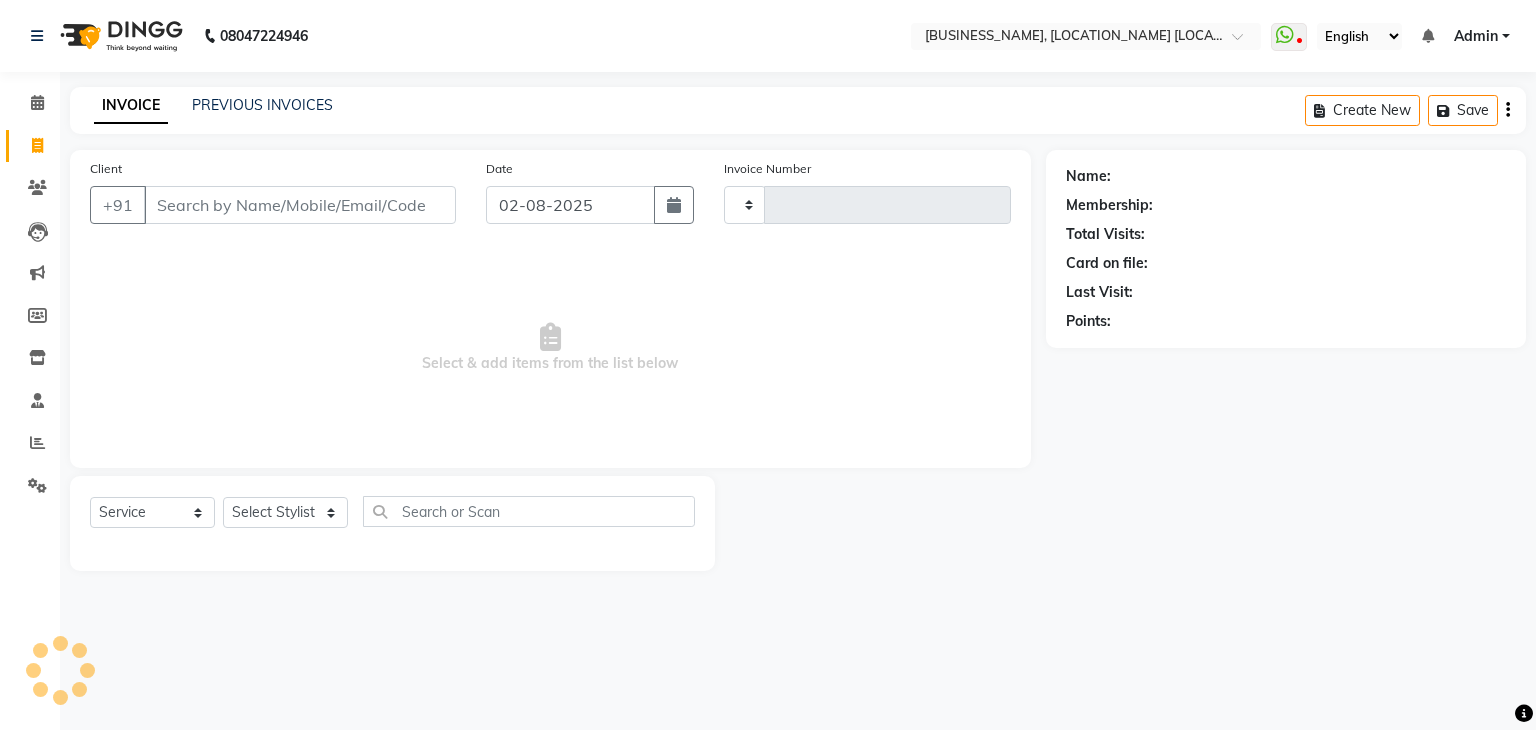 type on "3865" 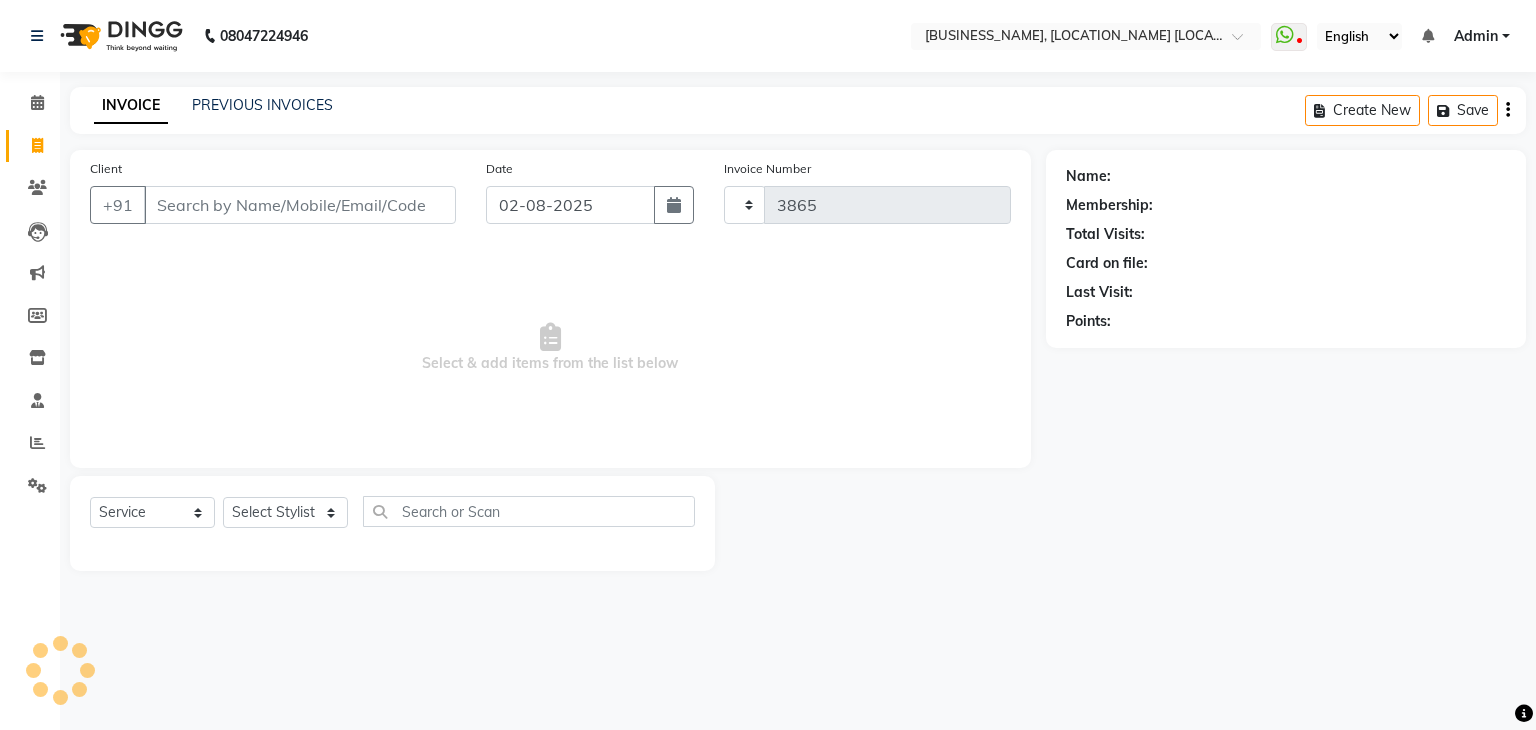 select on "6880" 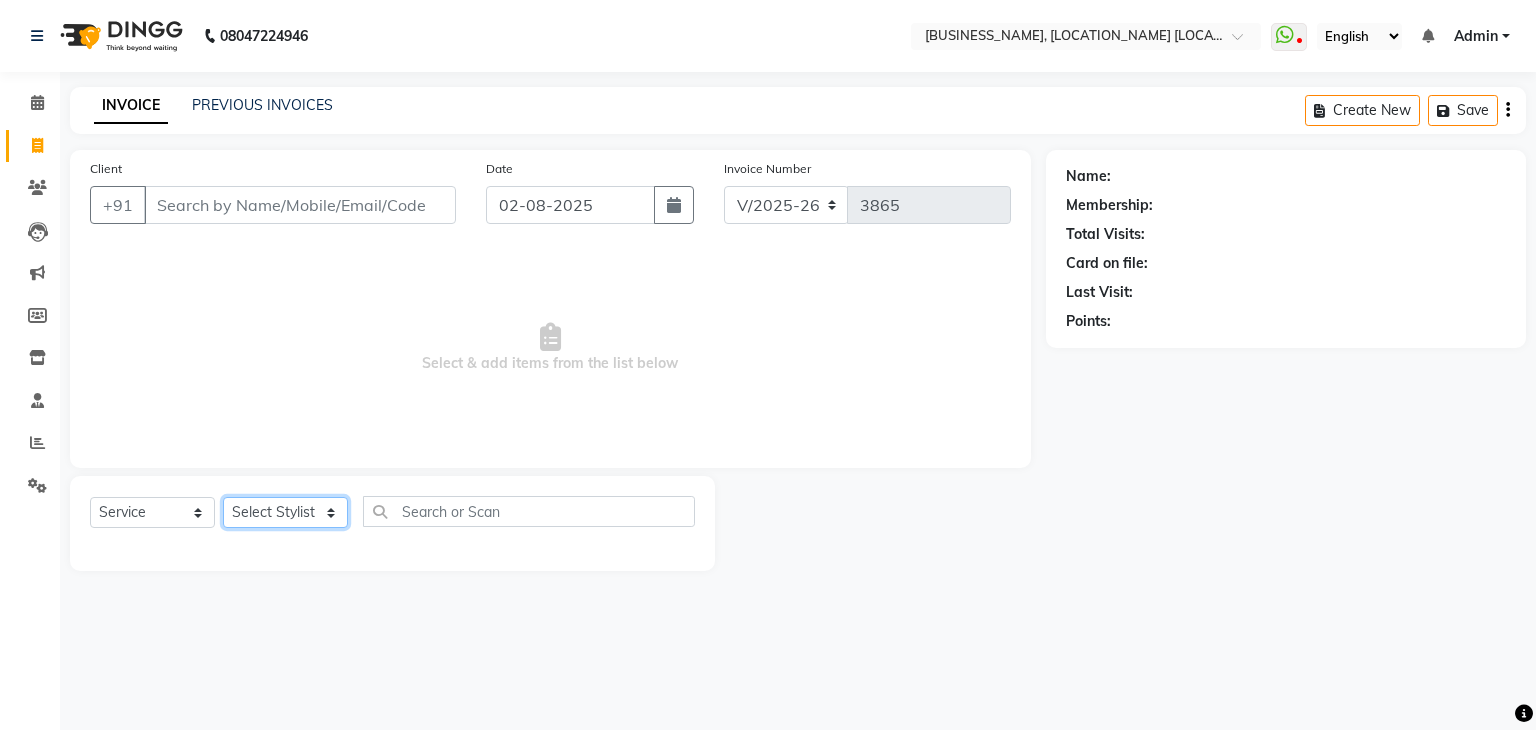 click on "Select Stylist AMAN DANISH SALMANI GOPAL PACHORI KANU KAVITA KIRAN KUMARI MEENU KUMARI NEHA NIKHIL CHAUDHARY Priya PRIYANKA YADAV RASHMI SANDHYA SHAGUFTA SHWETA SONA SAXENA SOUMYA TUSHAR OTWAL VINAY KUMAR" 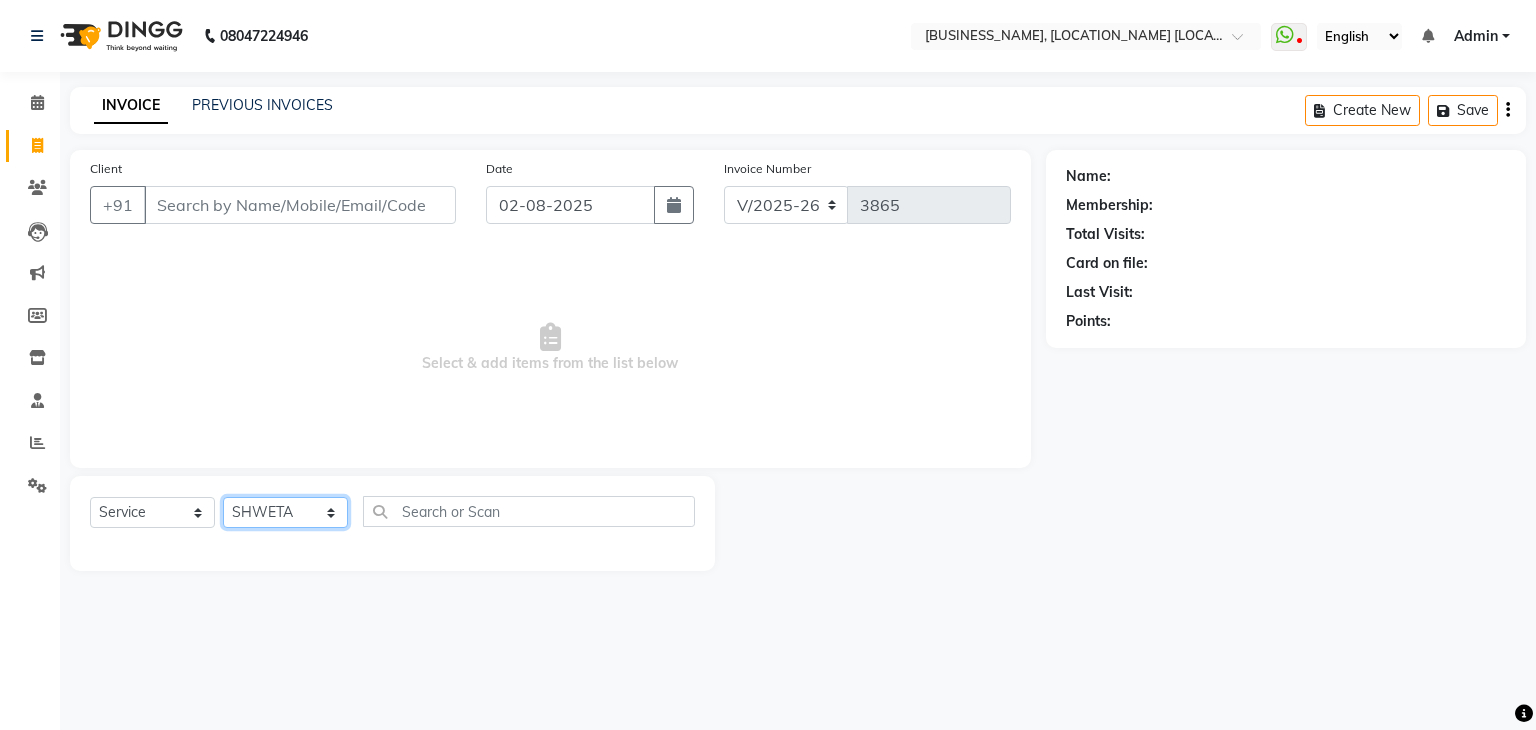 click on "Select Stylist AMAN DANISH SALMANI GOPAL PACHORI KANU KAVITA KIRAN KUMARI MEENU KUMARI NEHA NIKHIL CHAUDHARY Priya PRIYANKA YADAV RASHMI SANDHYA SHAGUFTA SHWETA SONA SAXENA SOUMYA TUSHAR OTWAL VINAY KUMAR" 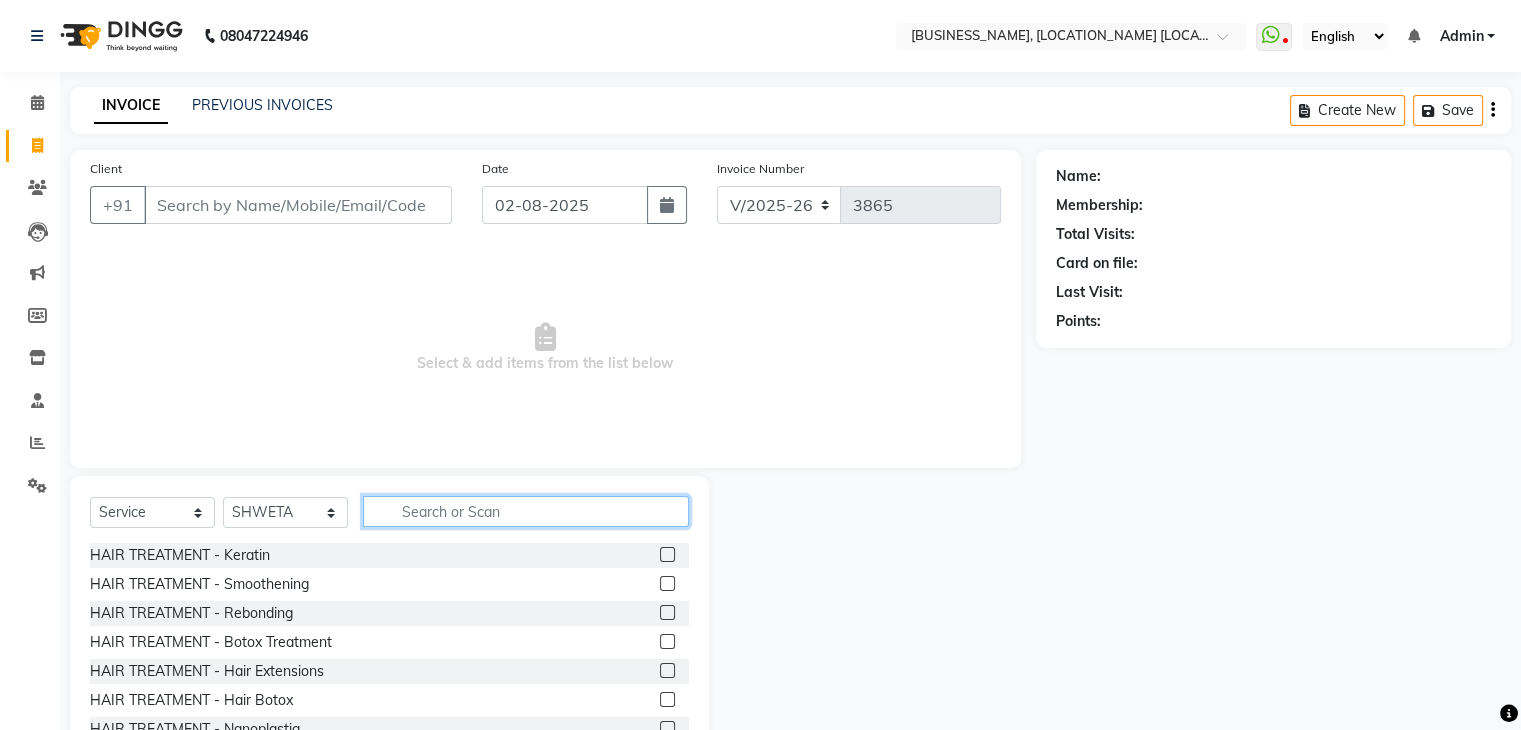 click 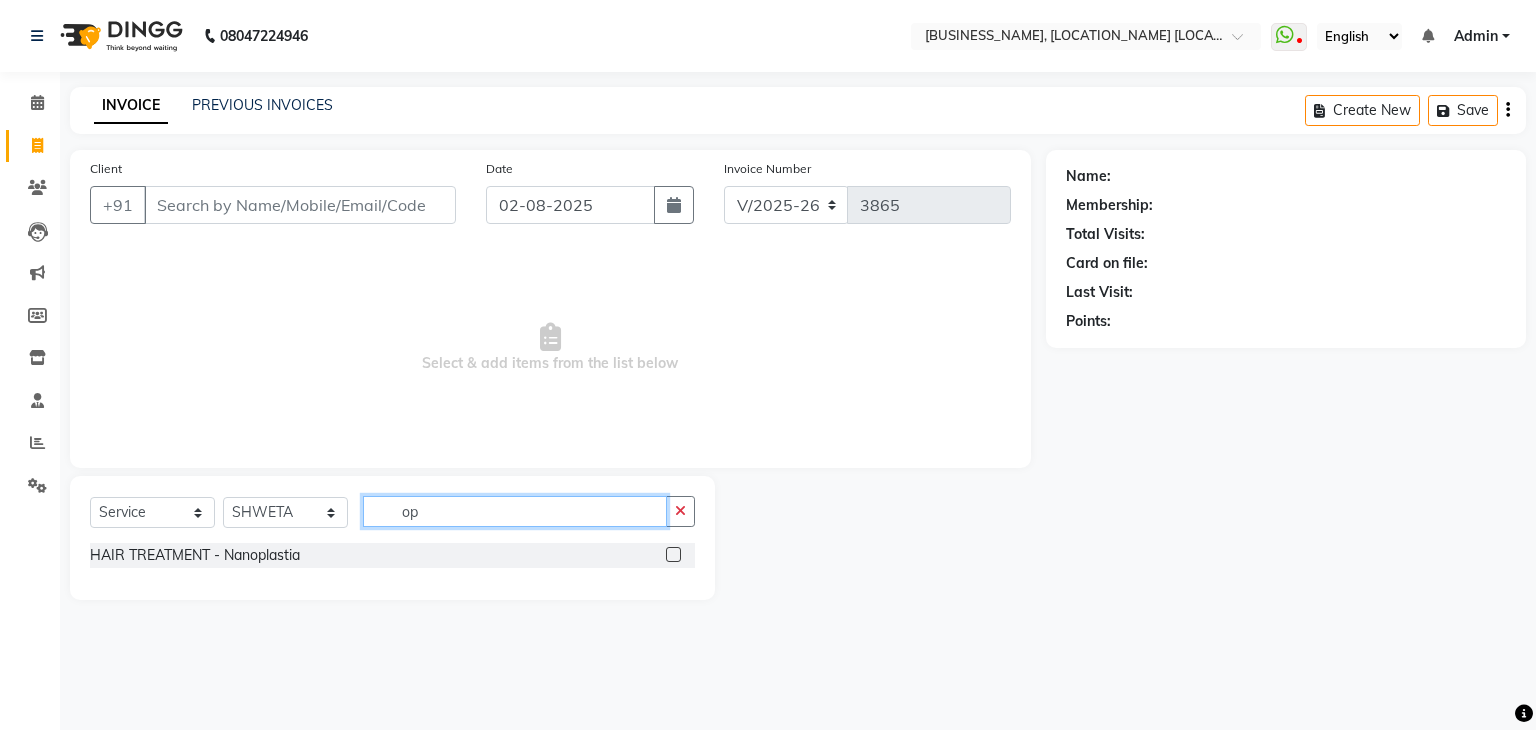 type on "o" 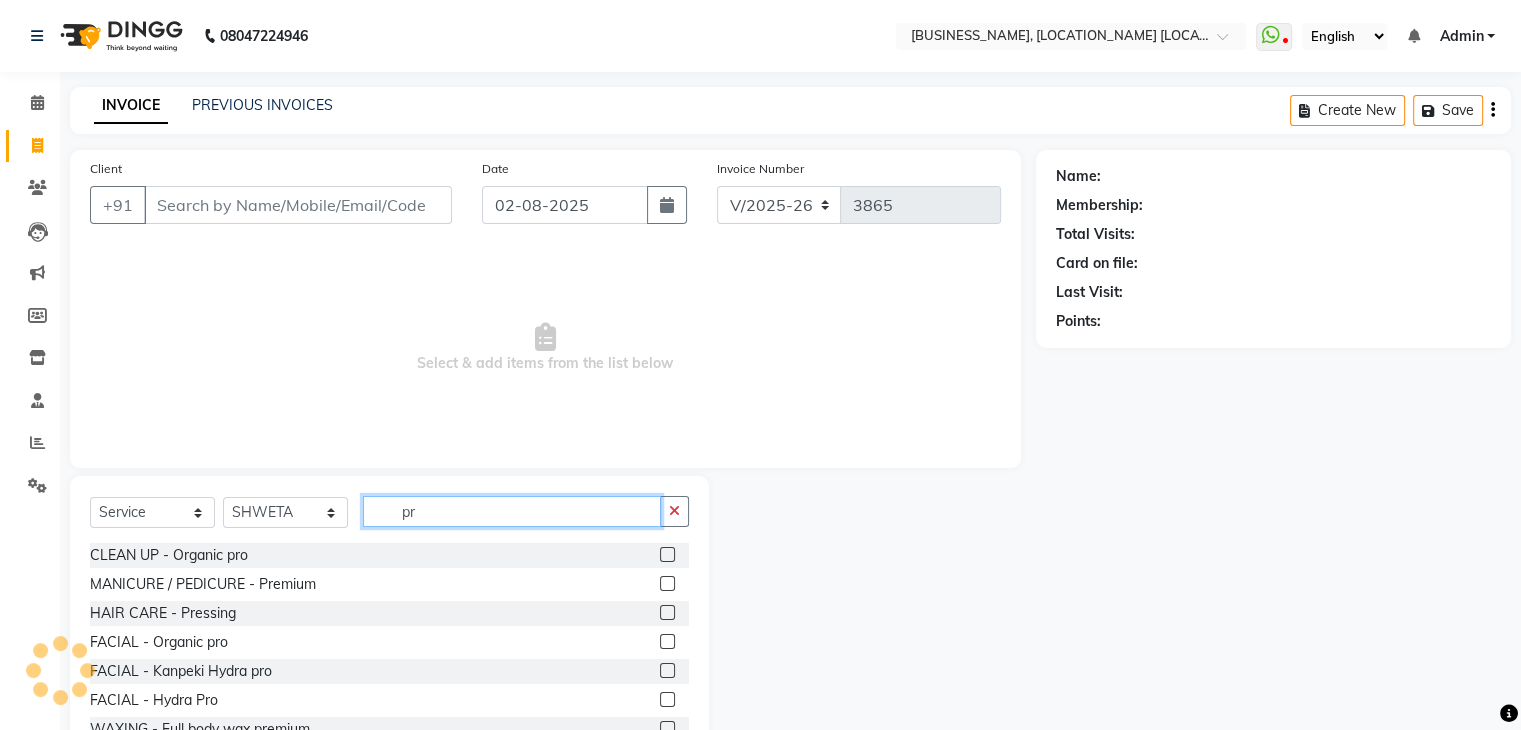 type on "pr" 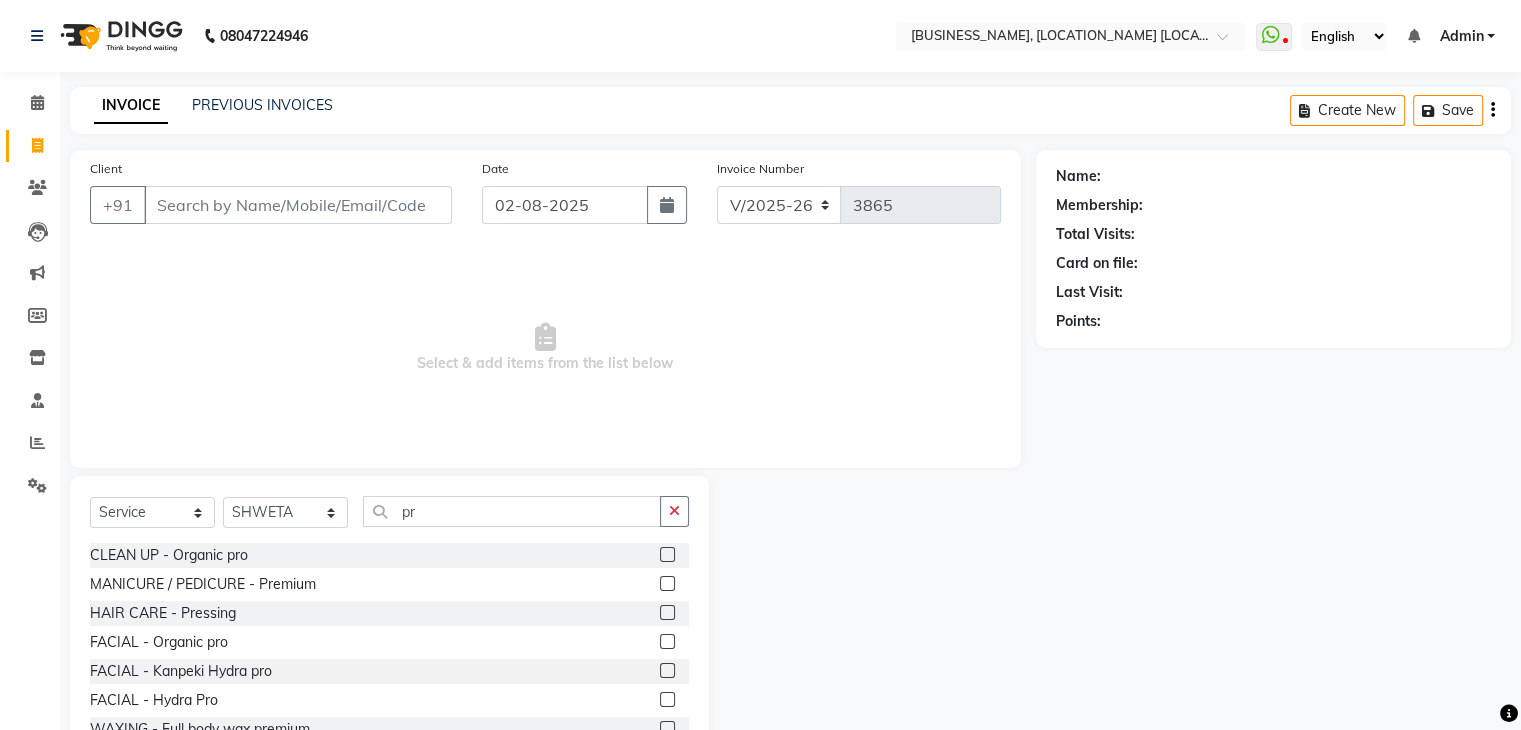 click 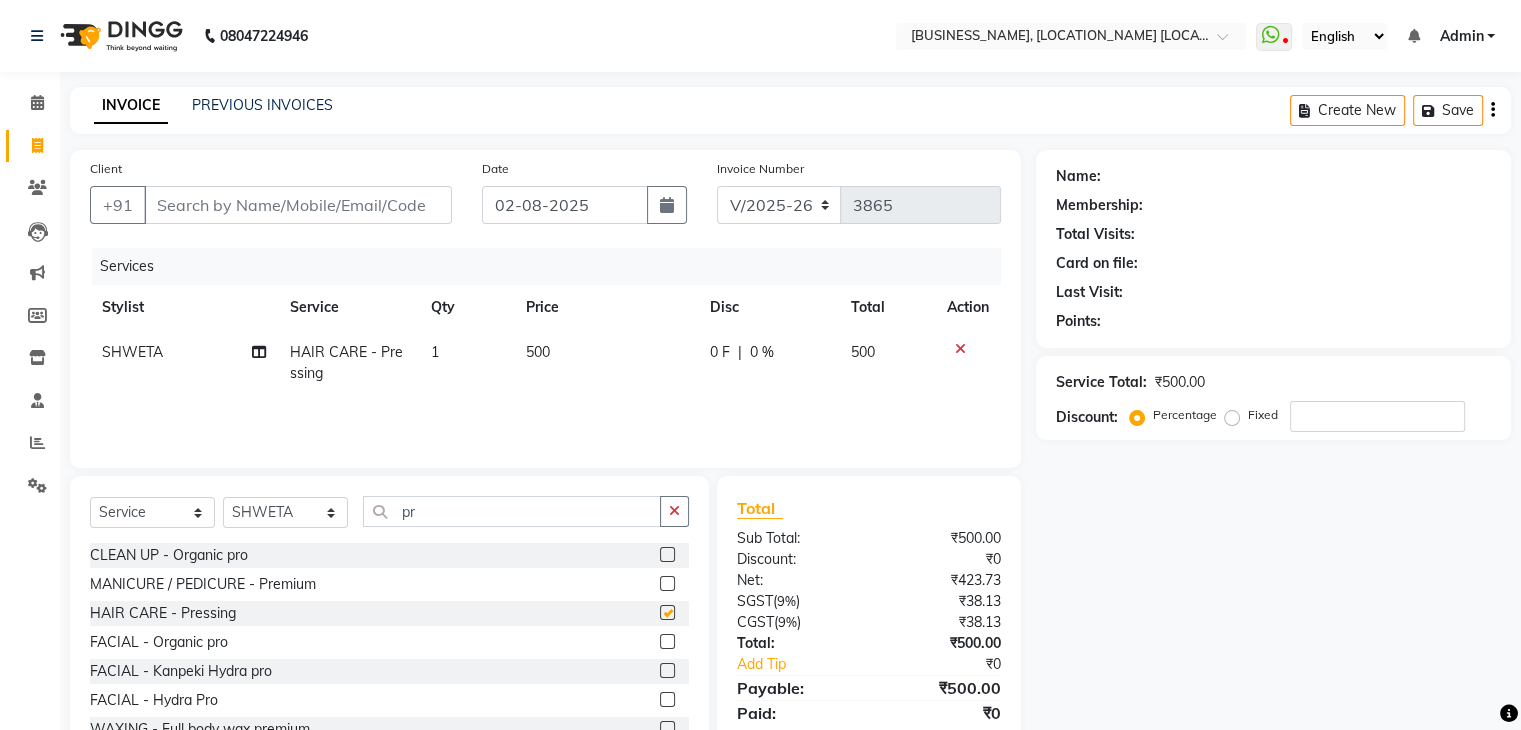 checkbox on "false" 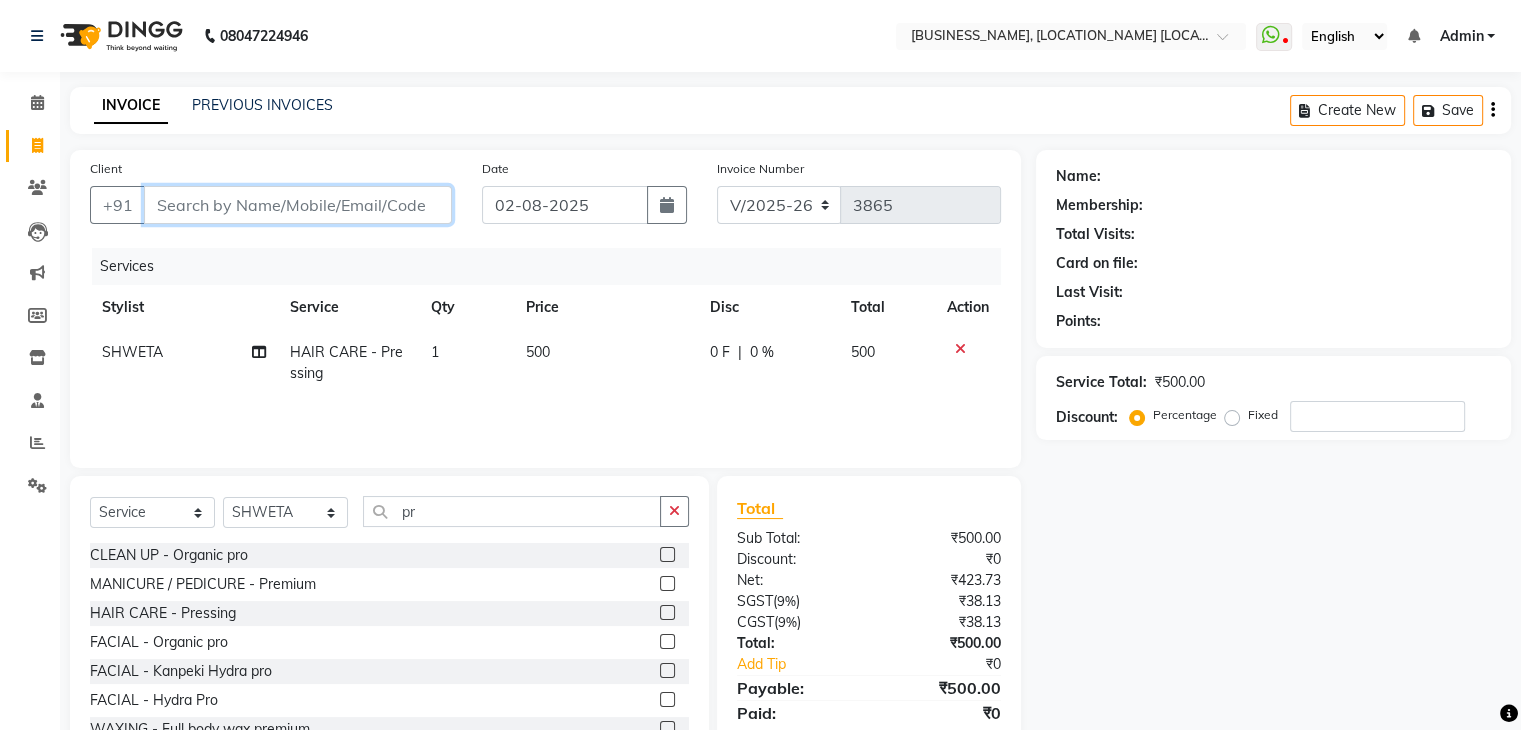 click on "Client" at bounding box center (298, 205) 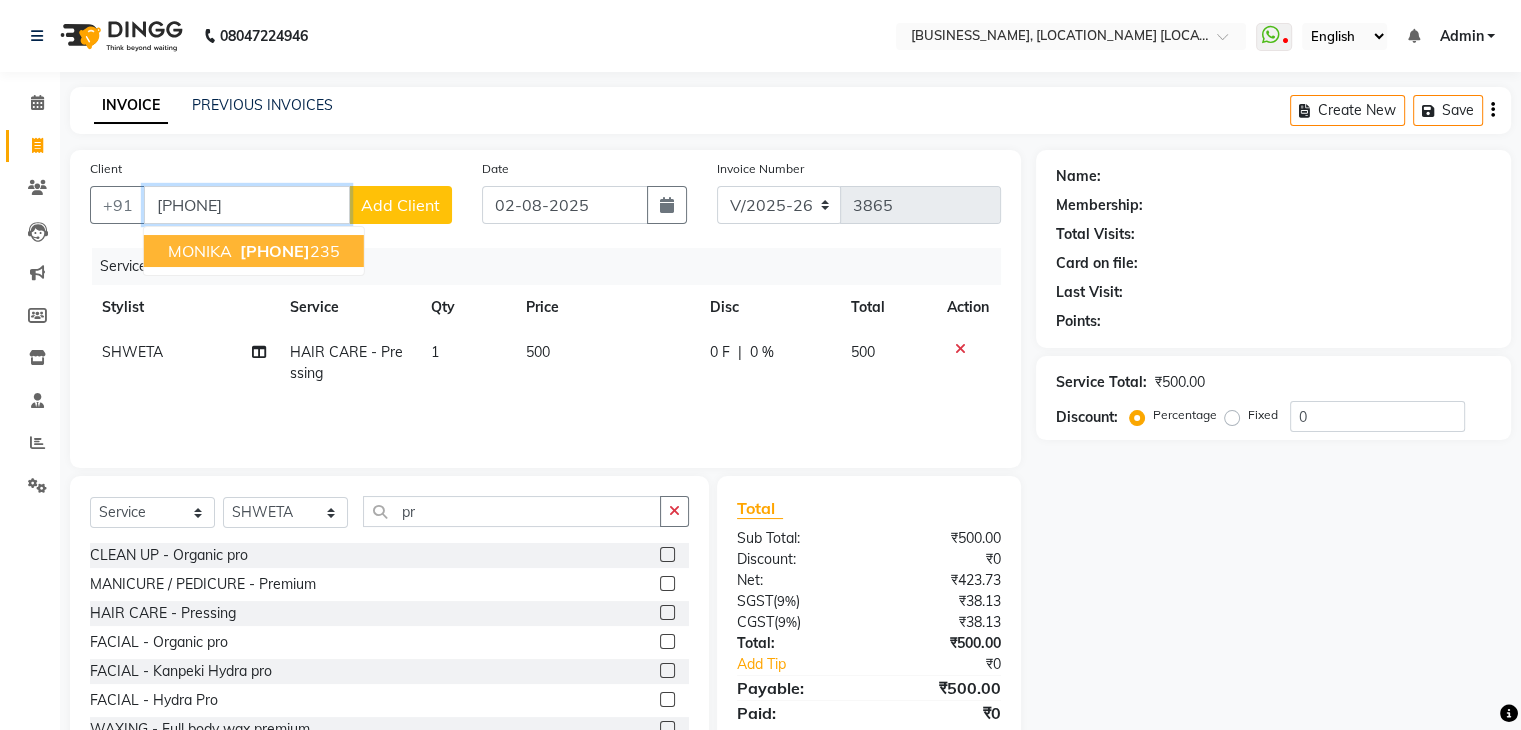 click on "[PHONE]" at bounding box center (288, 251) 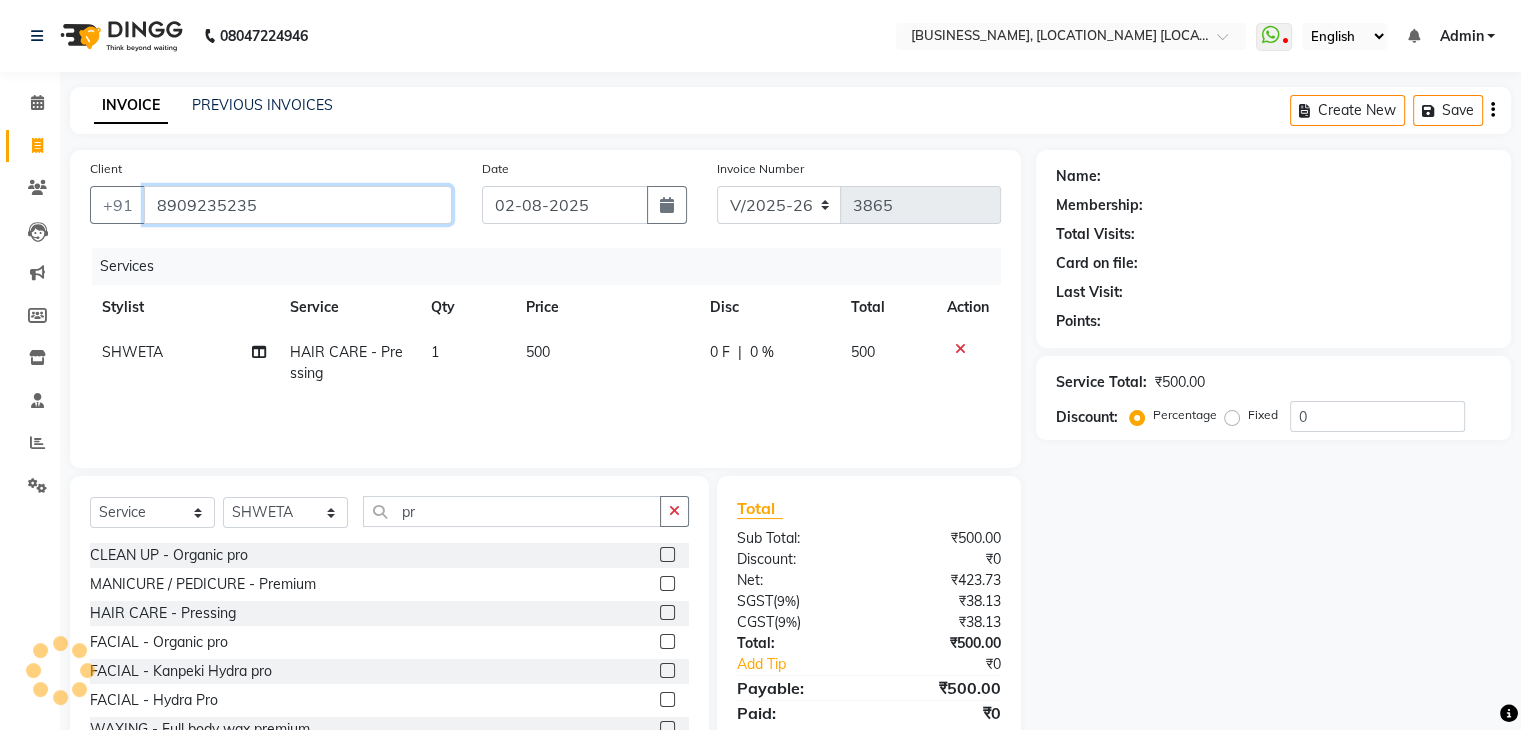 type on "8909235235" 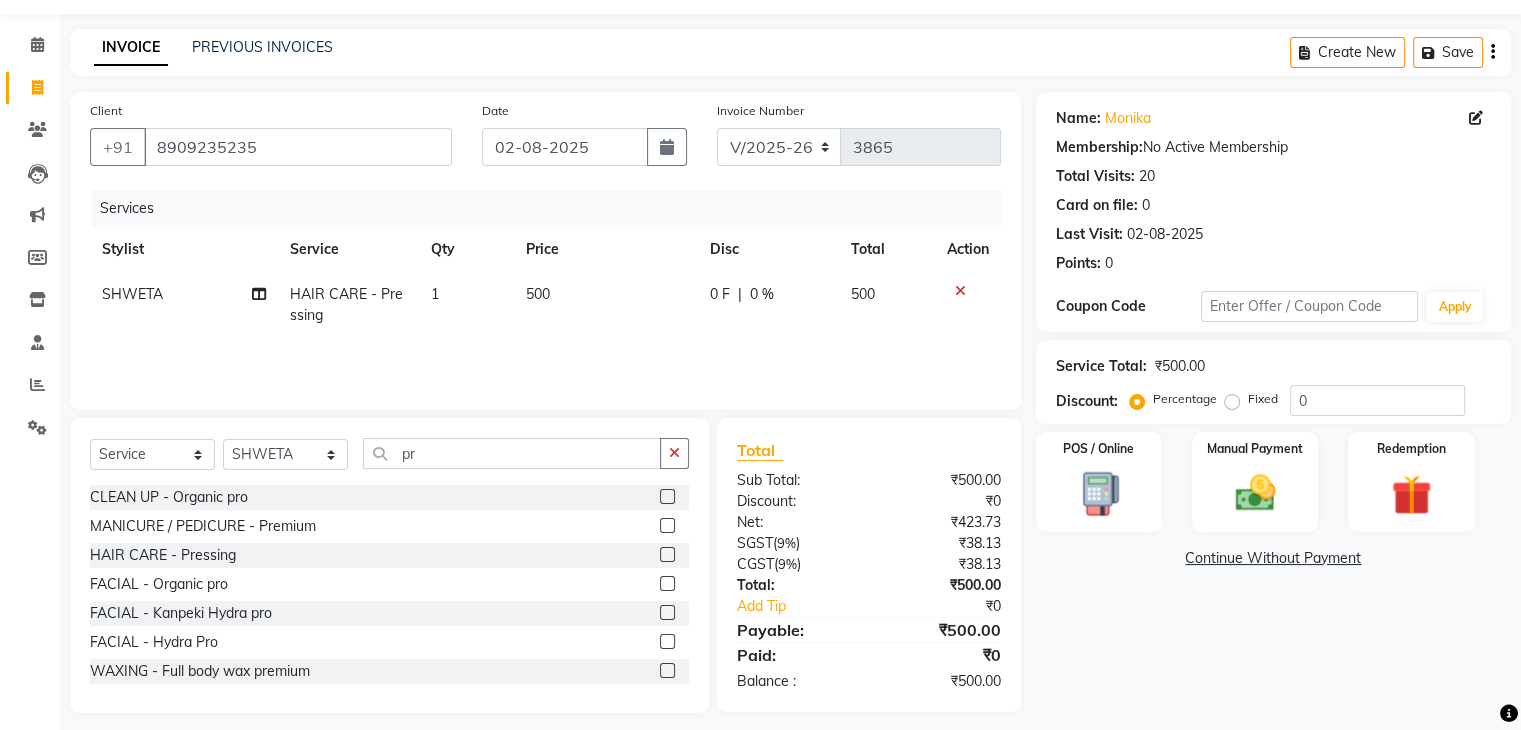 scroll, scrollTop: 64, scrollLeft: 0, axis: vertical 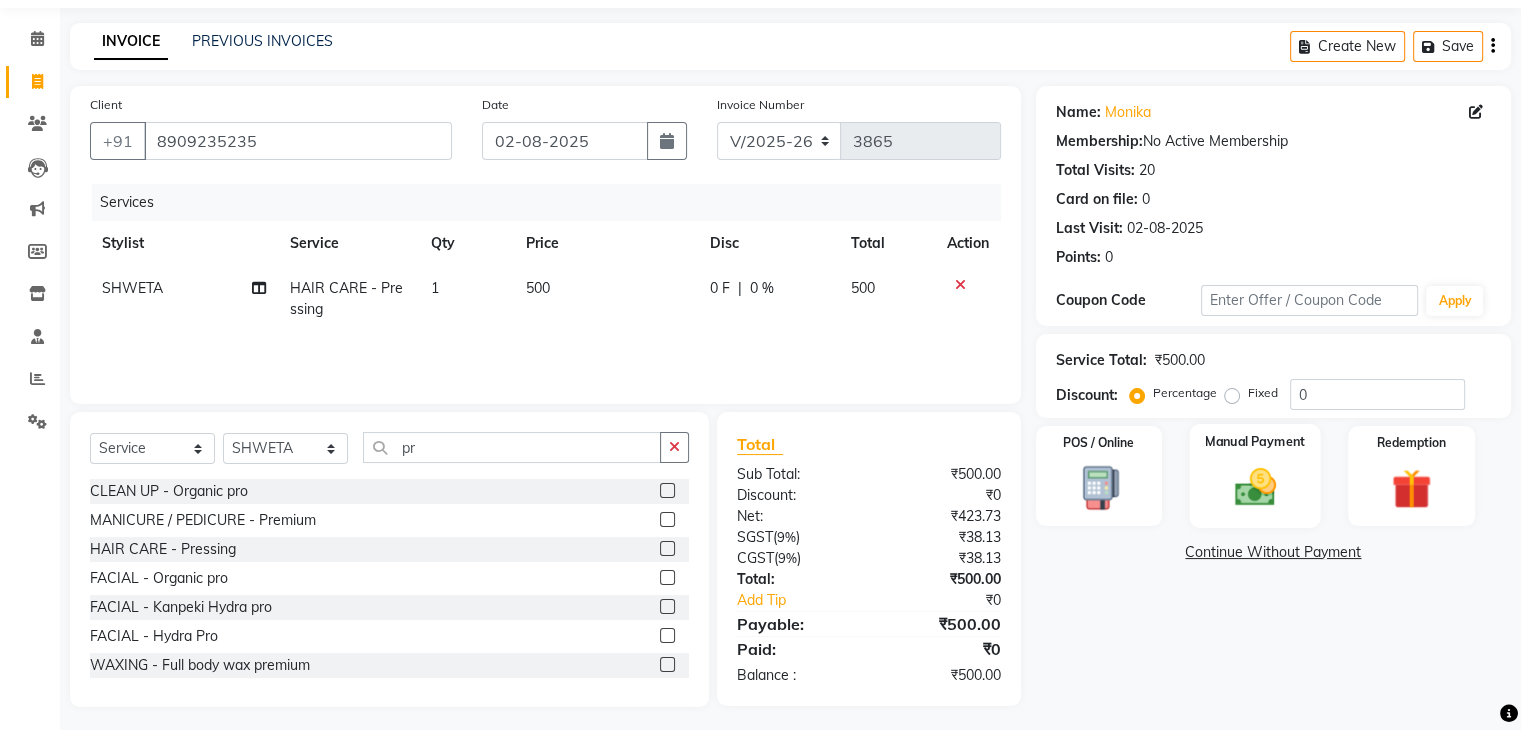 click 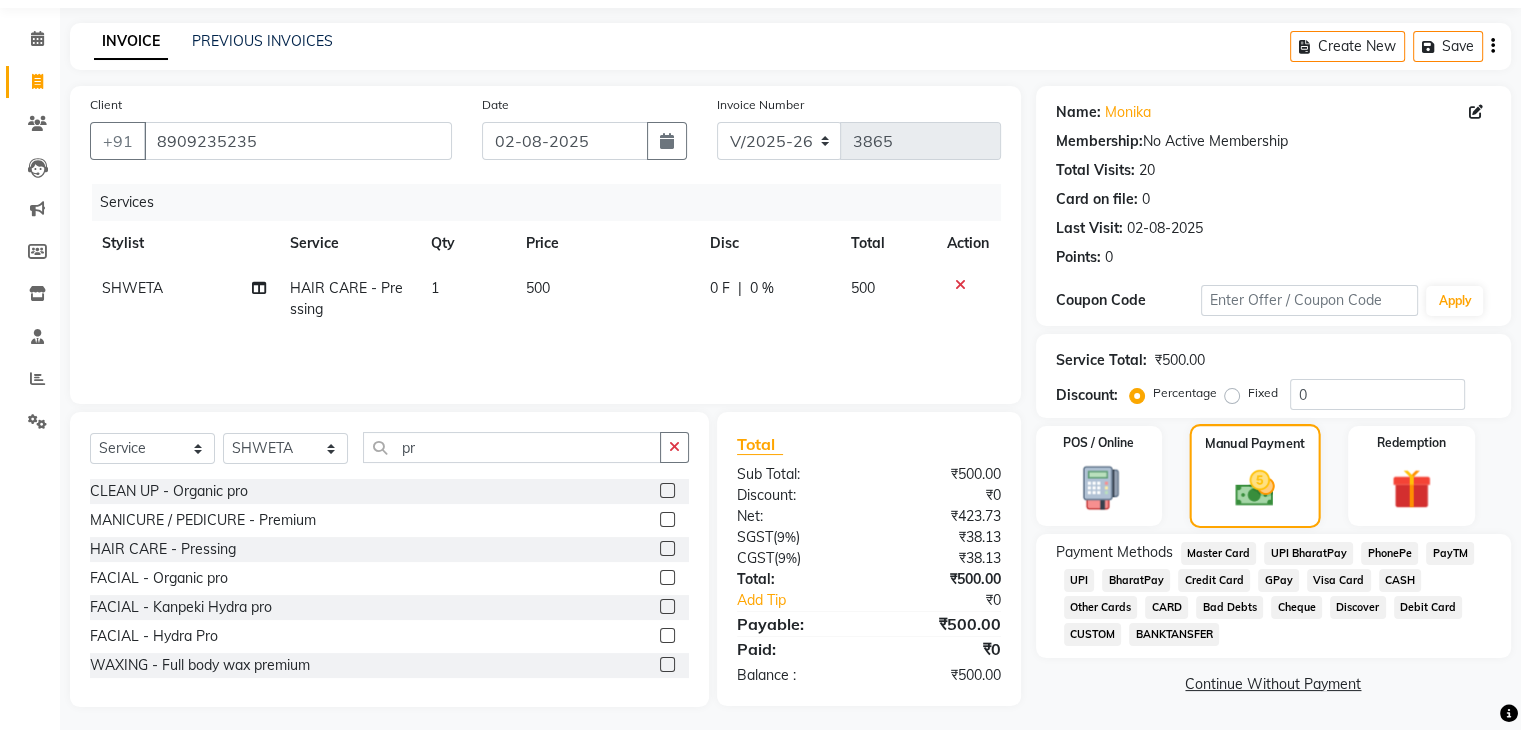 scroll, scrollTop: 72, scrollLeft: 0, axis: vertical 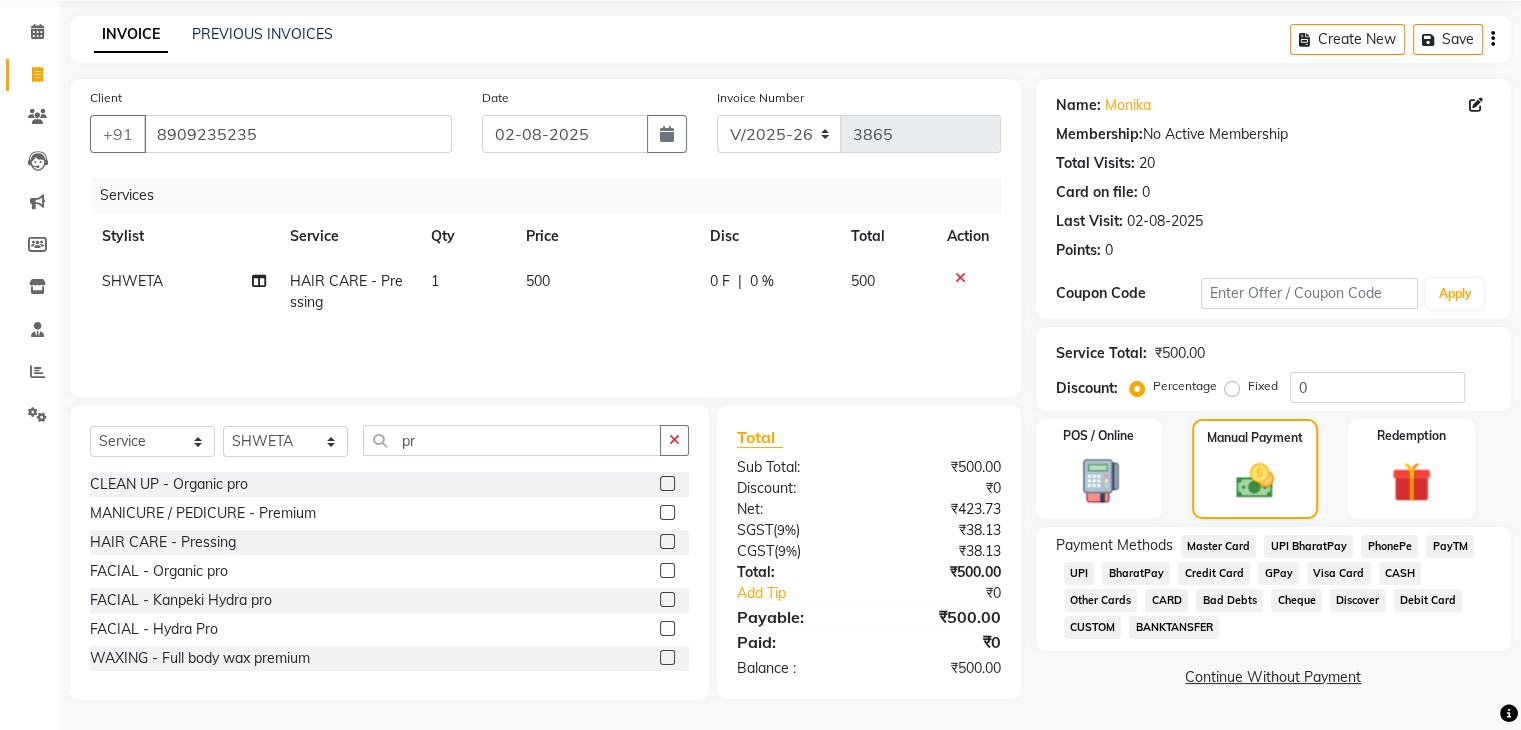click on "CASH" 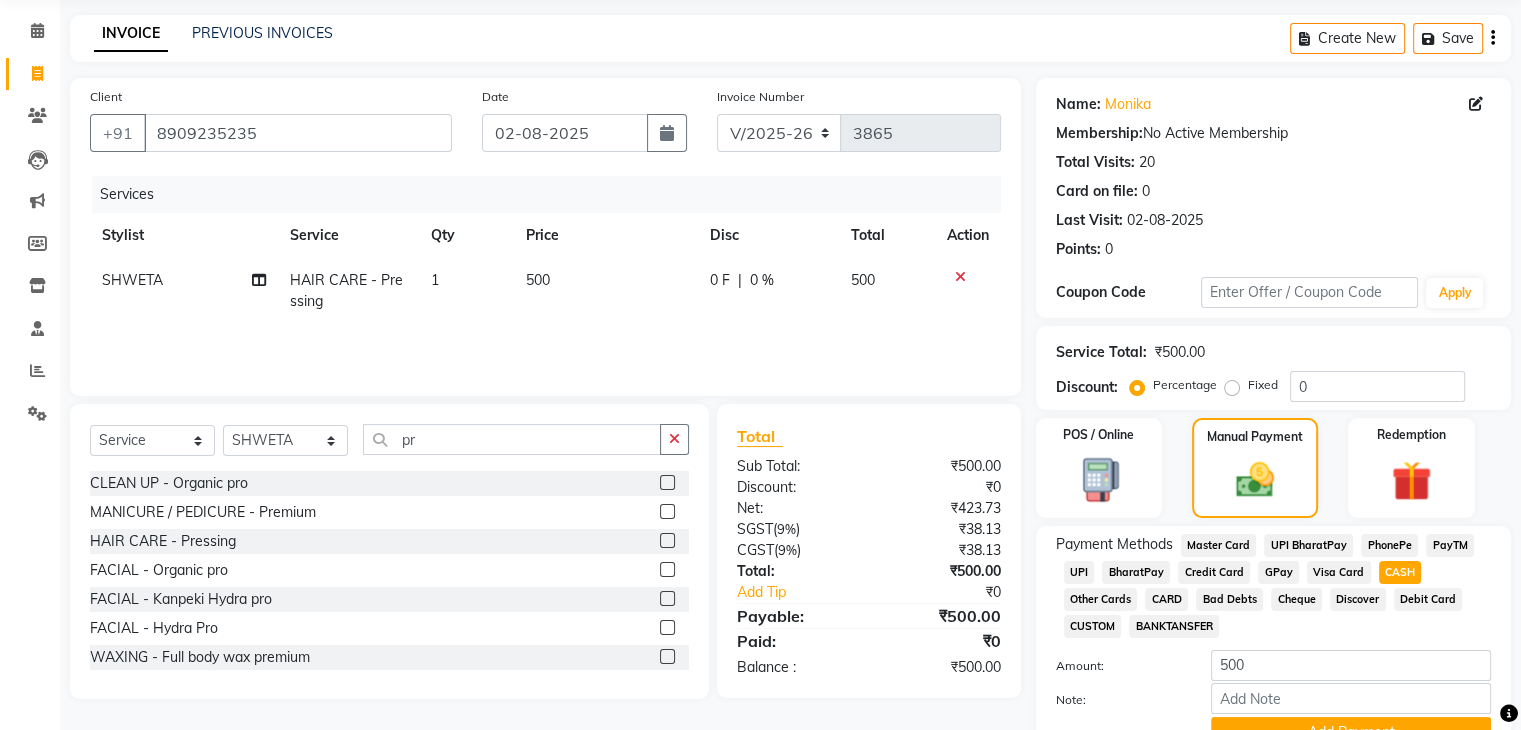 click on "PhonePe" 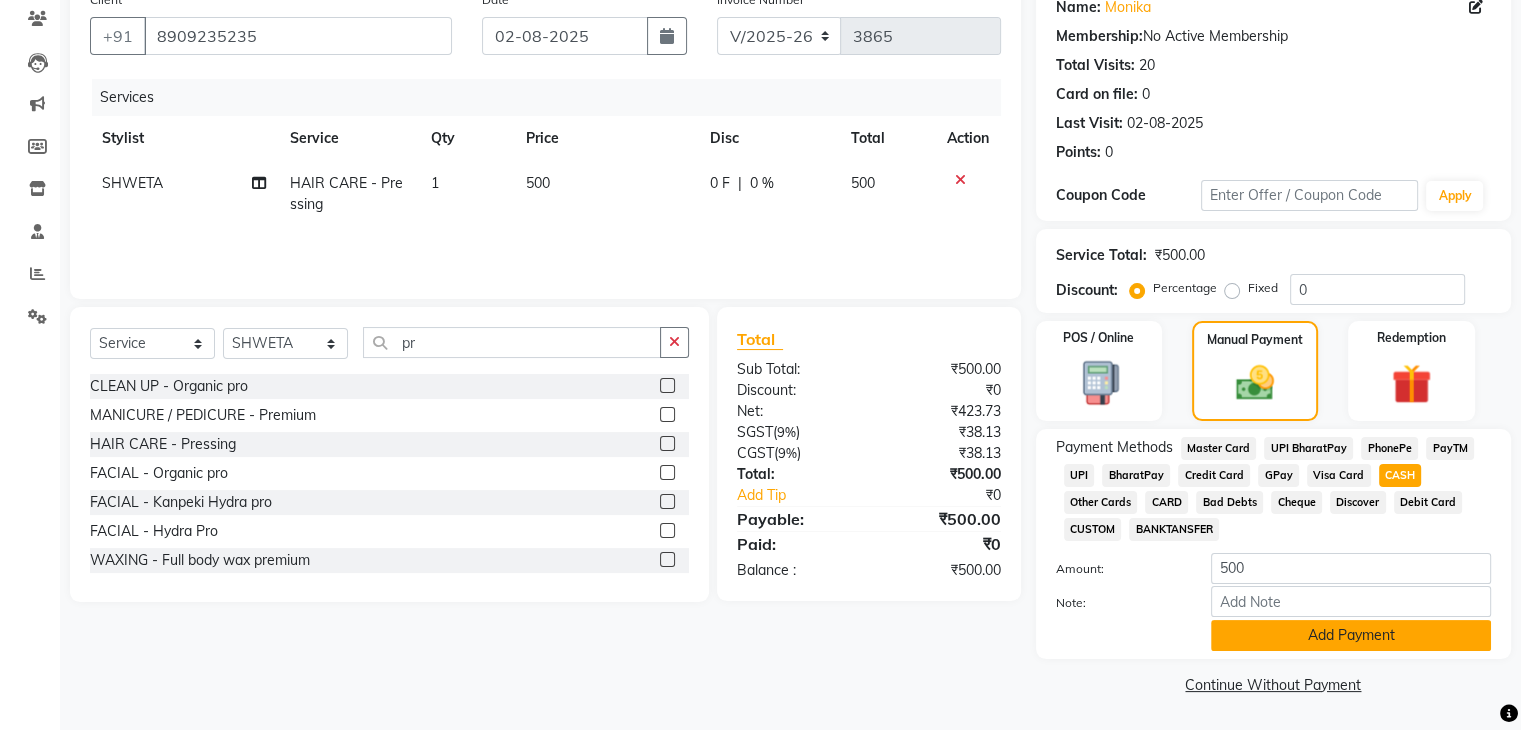 click on "Add Payment" 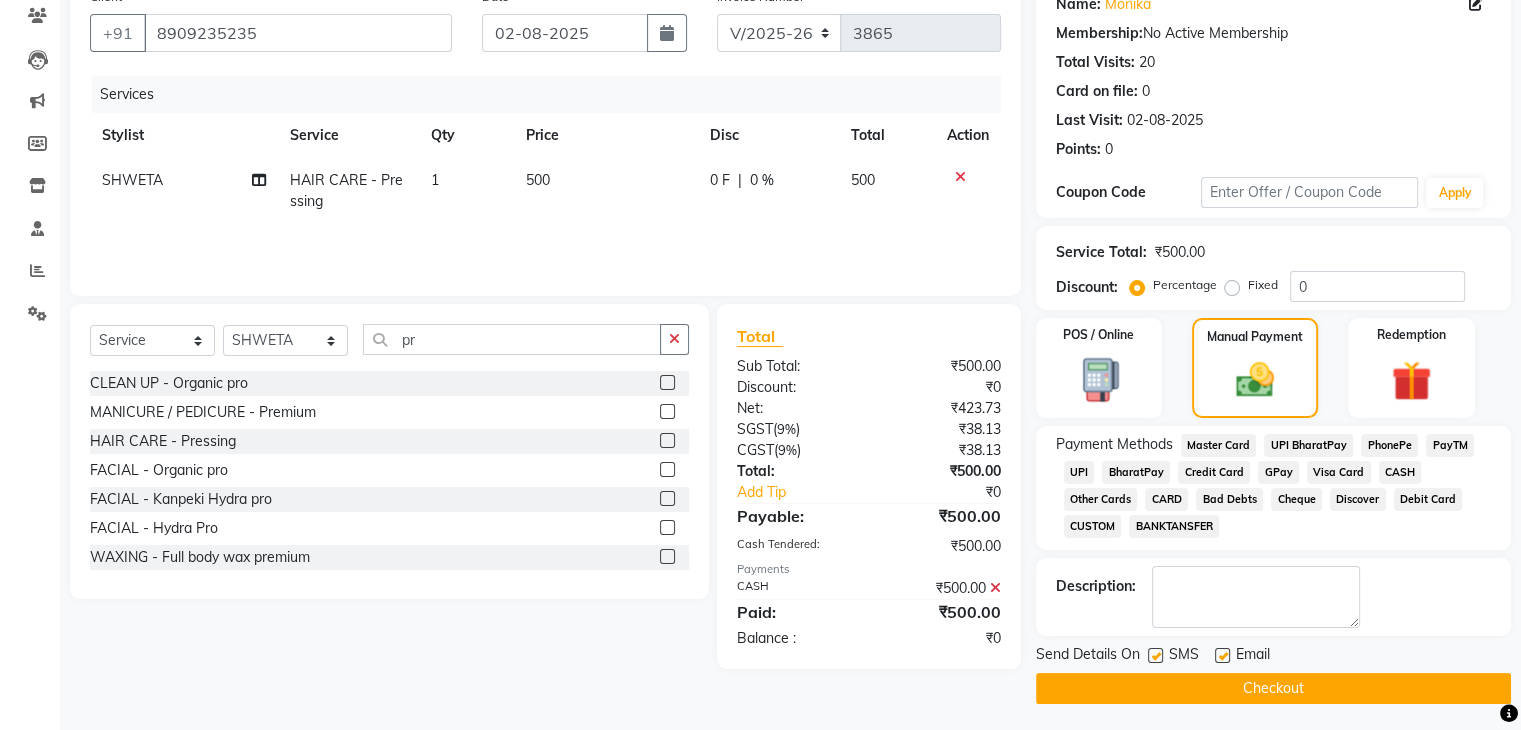 scroll, scrollTop: 178, scrollLeft: 0, axis: vertical 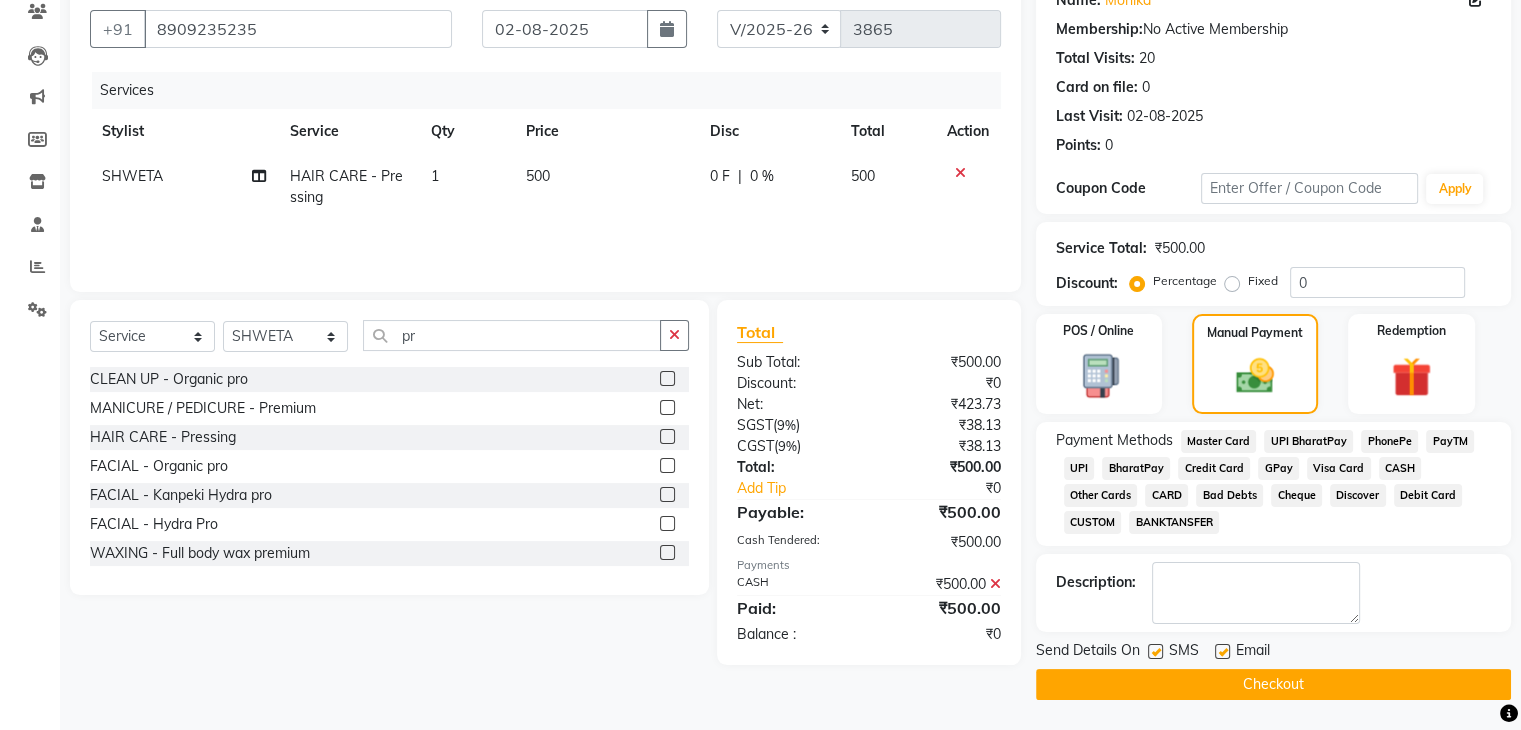 click on "Checkout" 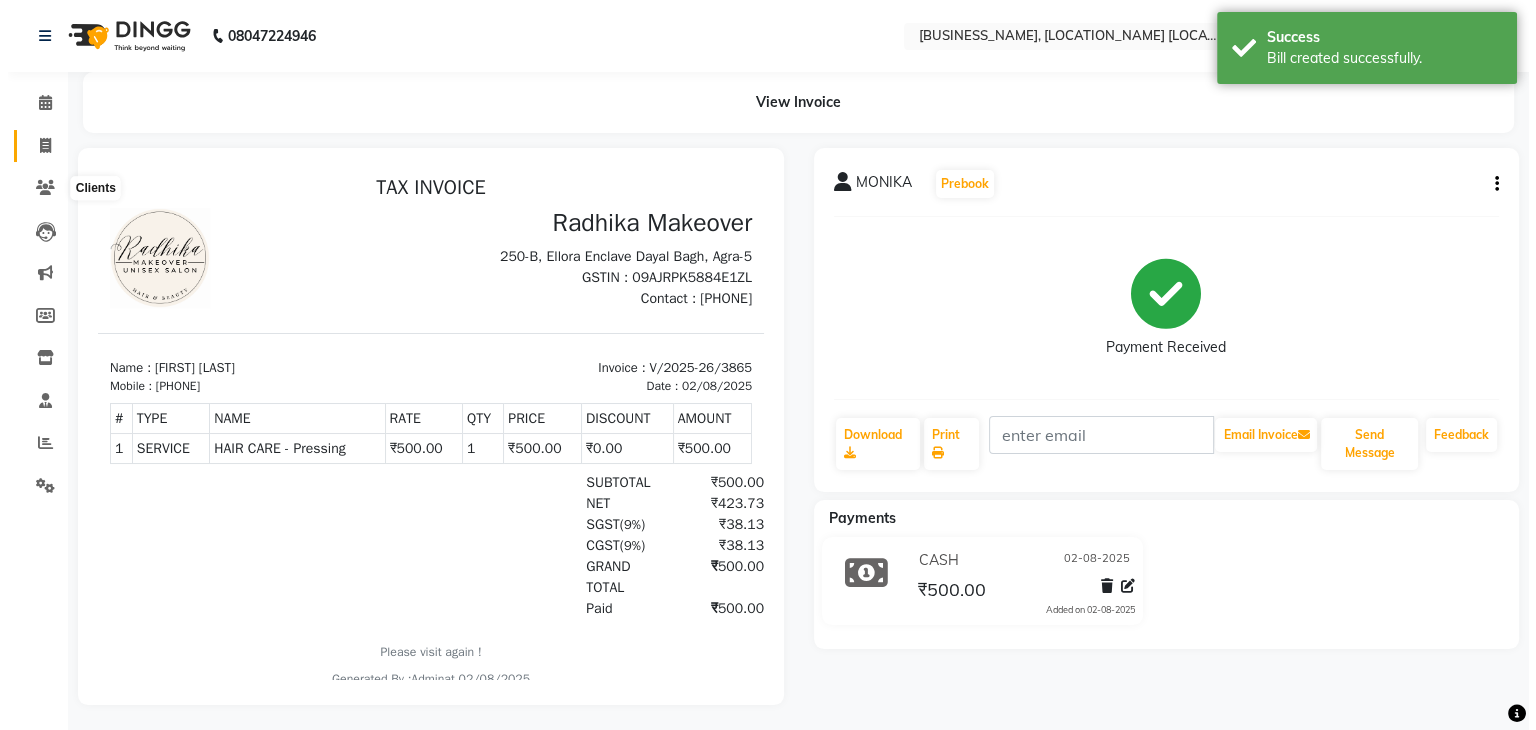 scroll, scrollTop: 0, scrollLeft: 0, axis: both 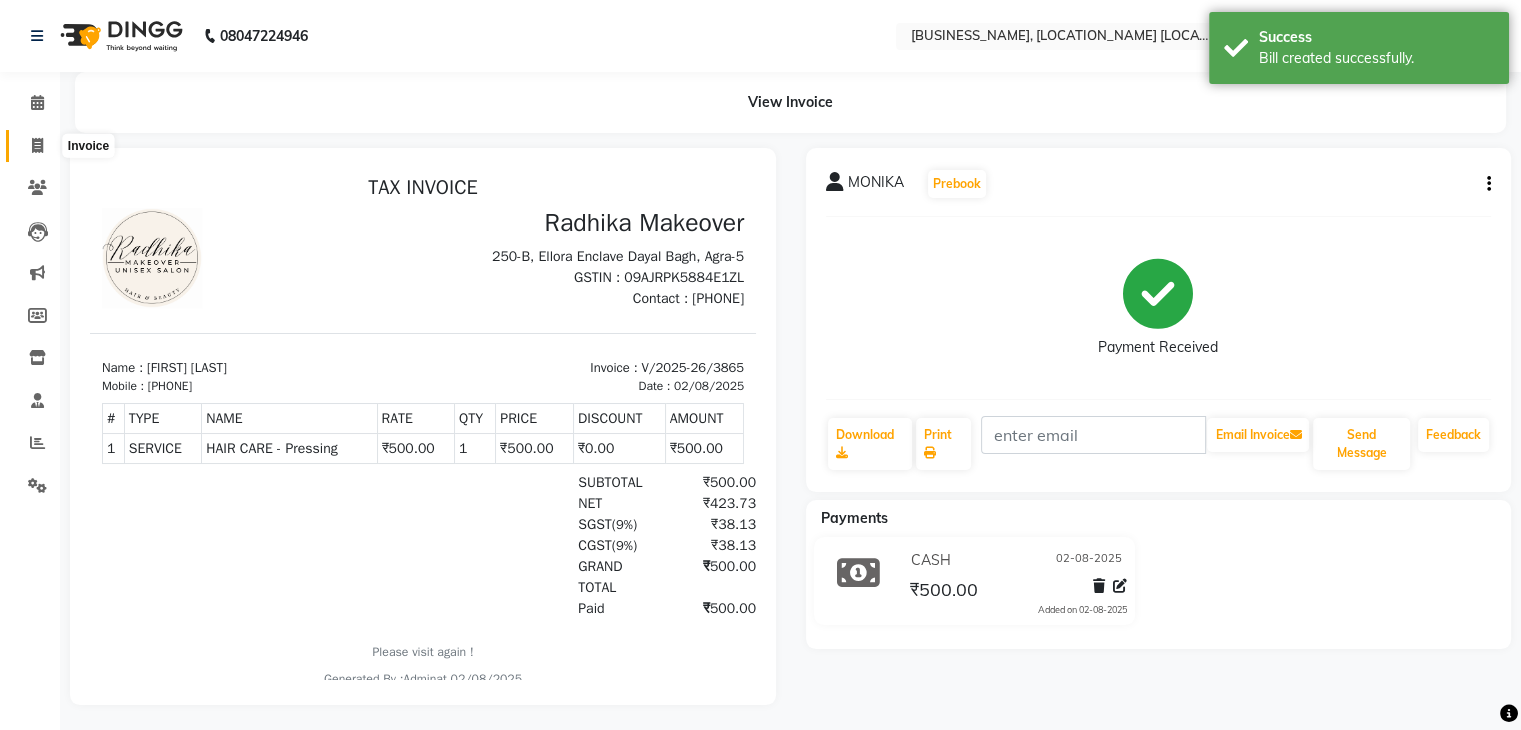 click 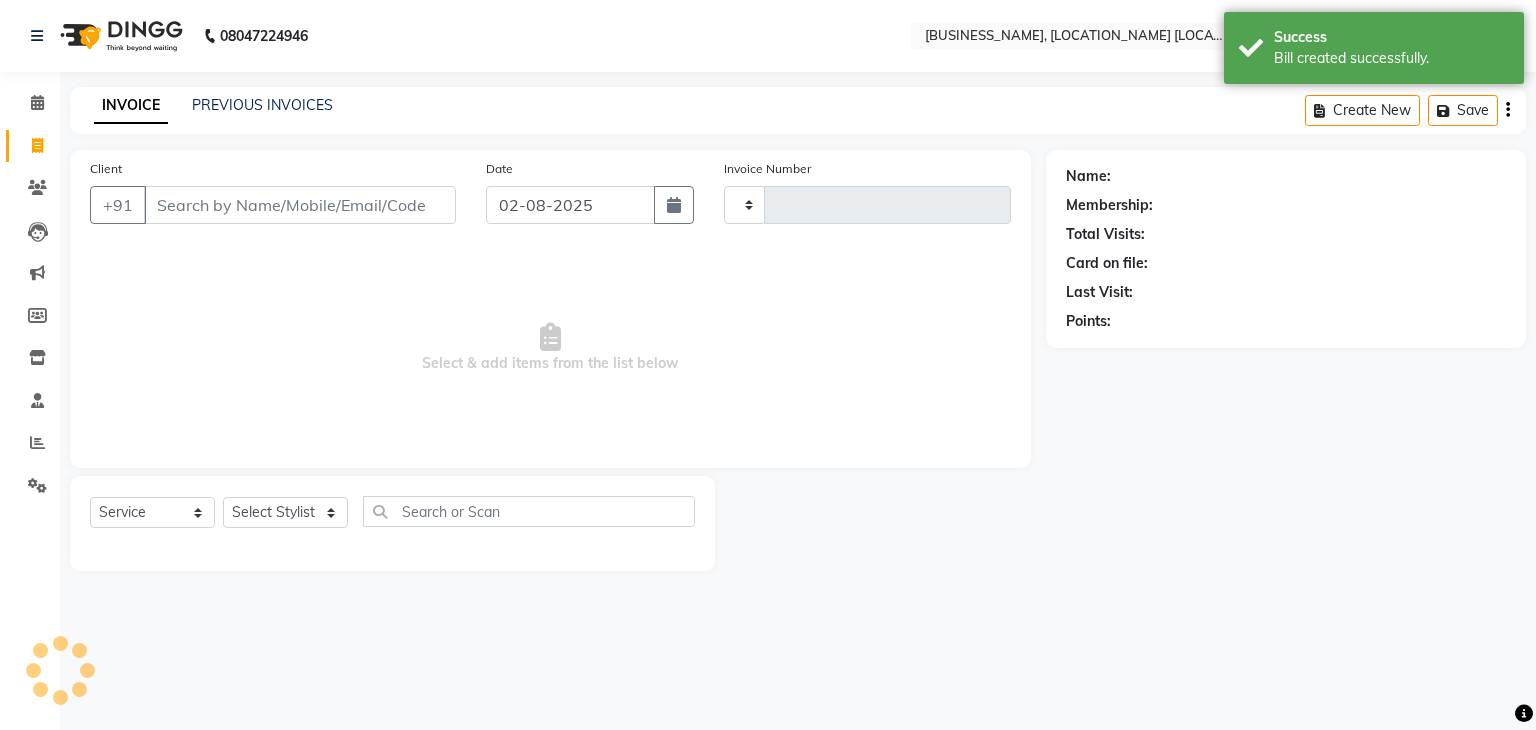 type on "3866" 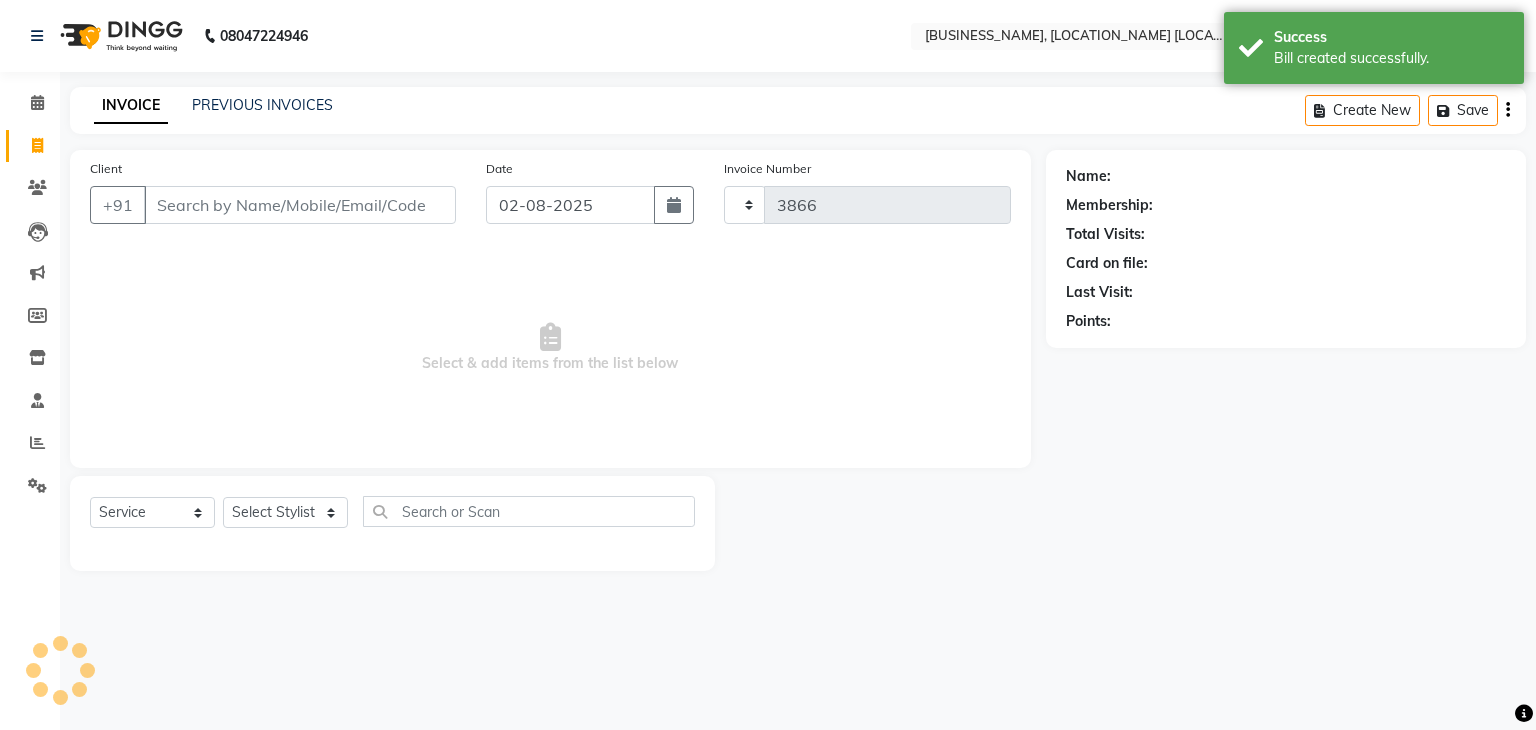 select on "6880" 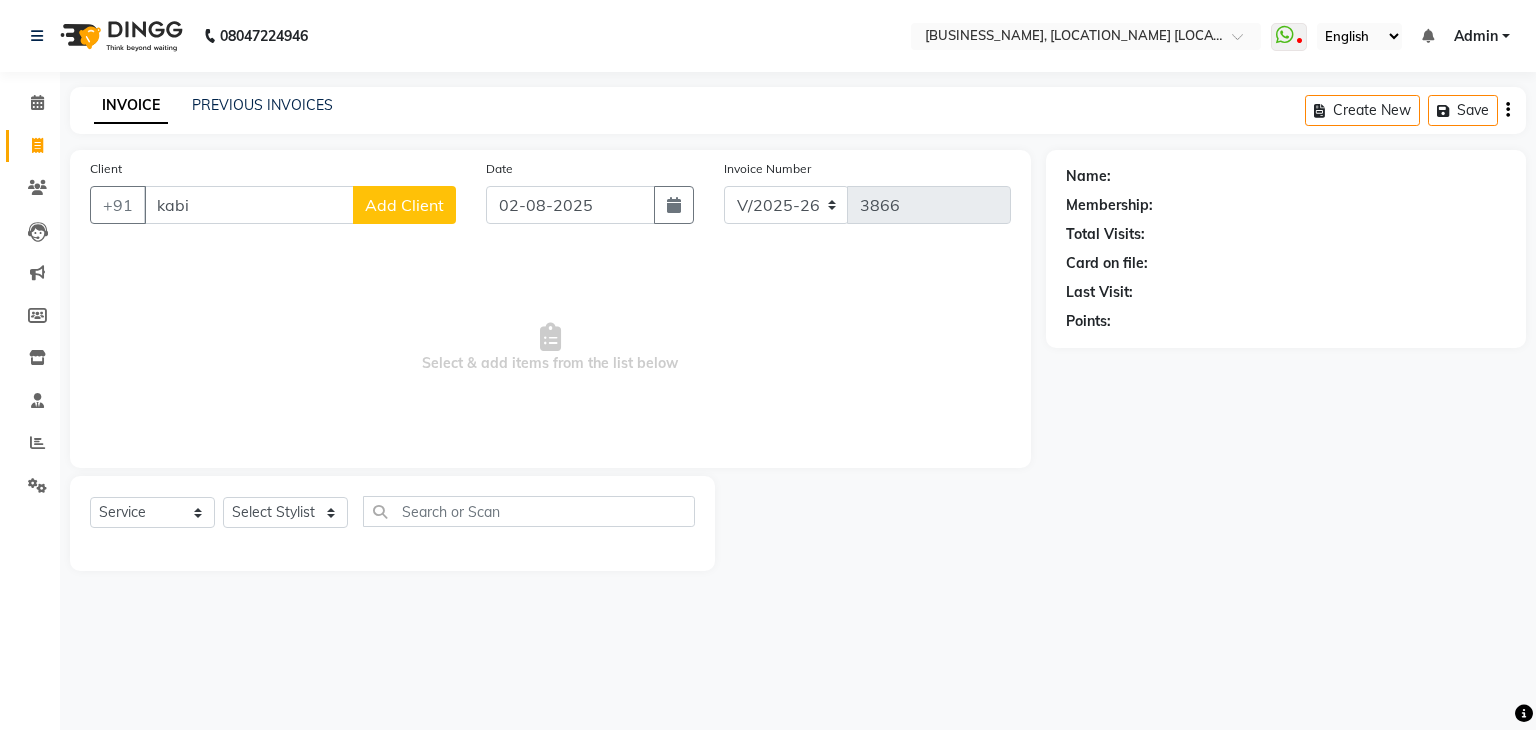 type on "kabir" 